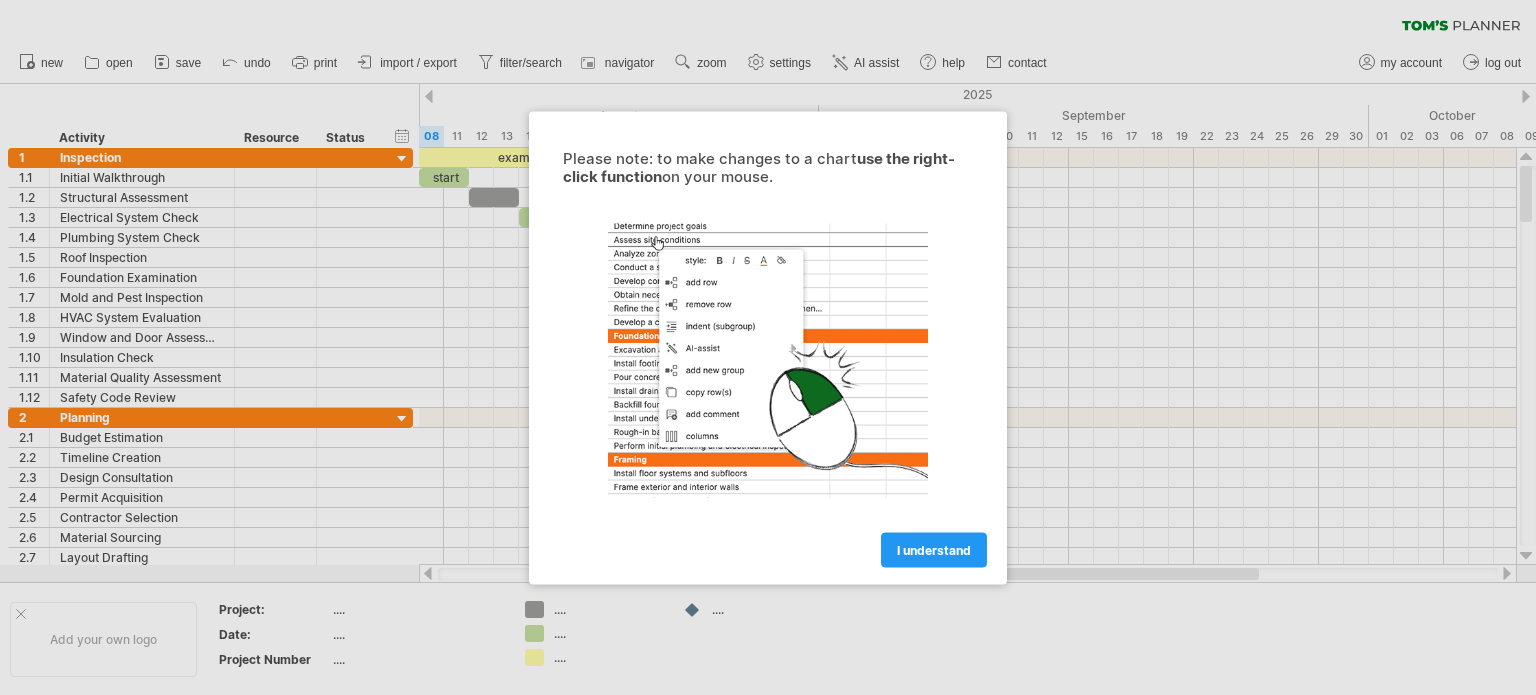 scroll, scrollTop: 0, scrollLeft: 0, axis: both 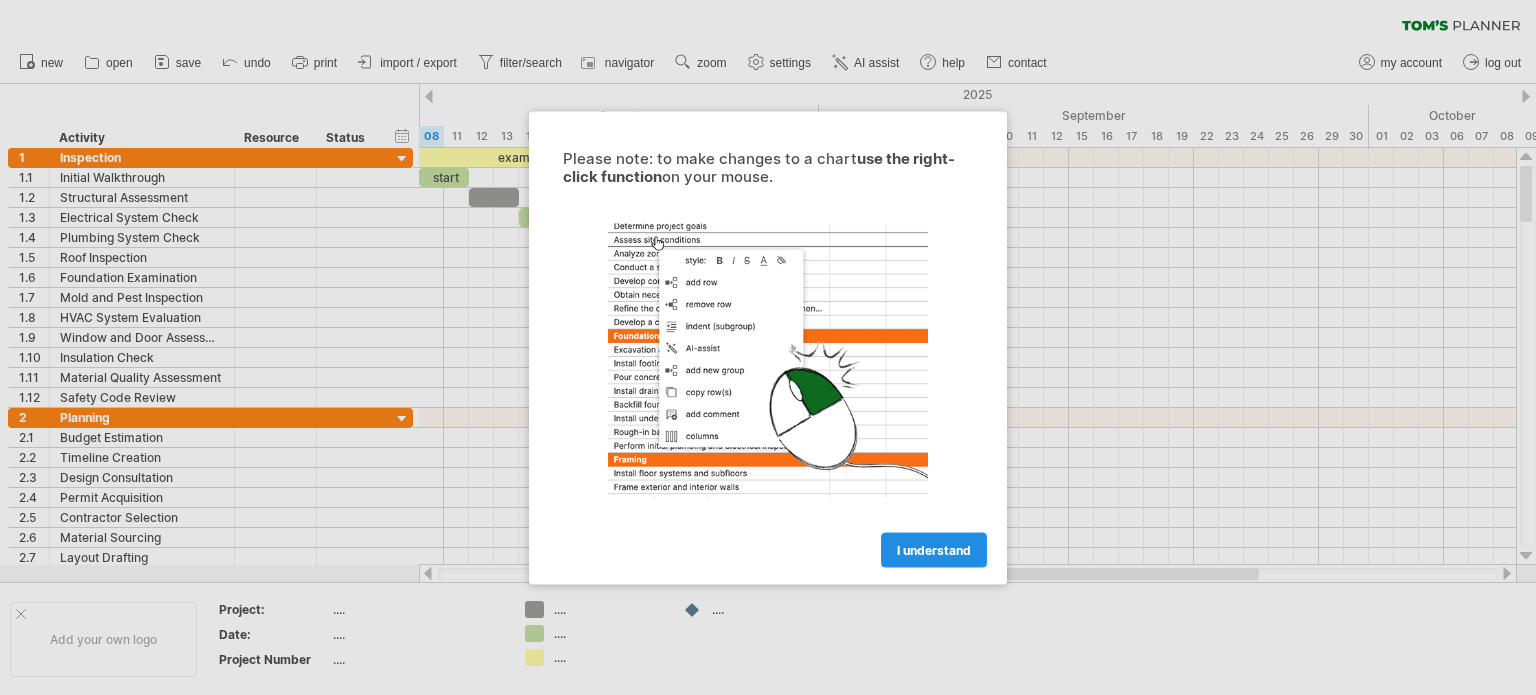 click on "I understand" at bounding box center [934, 549] 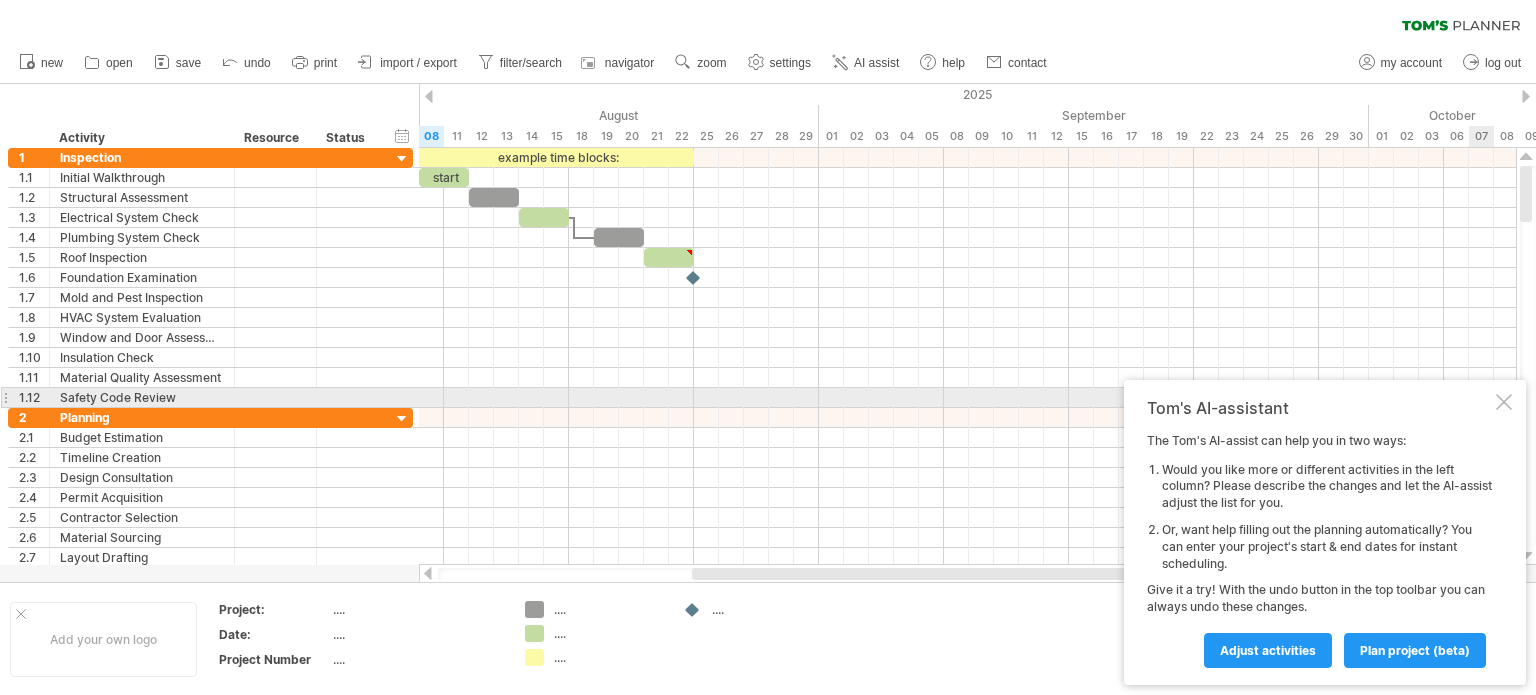 click at bounding box center [1504, 402] 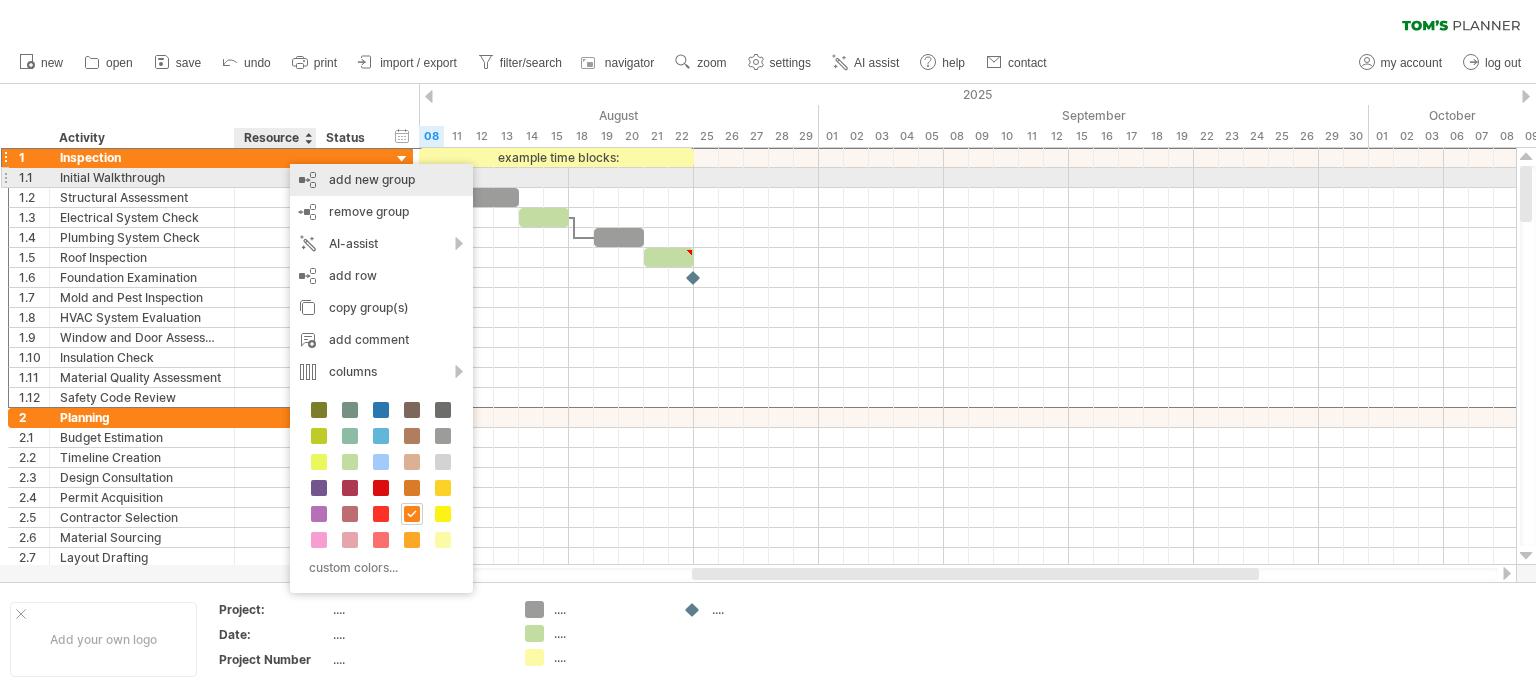 click on "add new group" at bounding box center (381, 180) 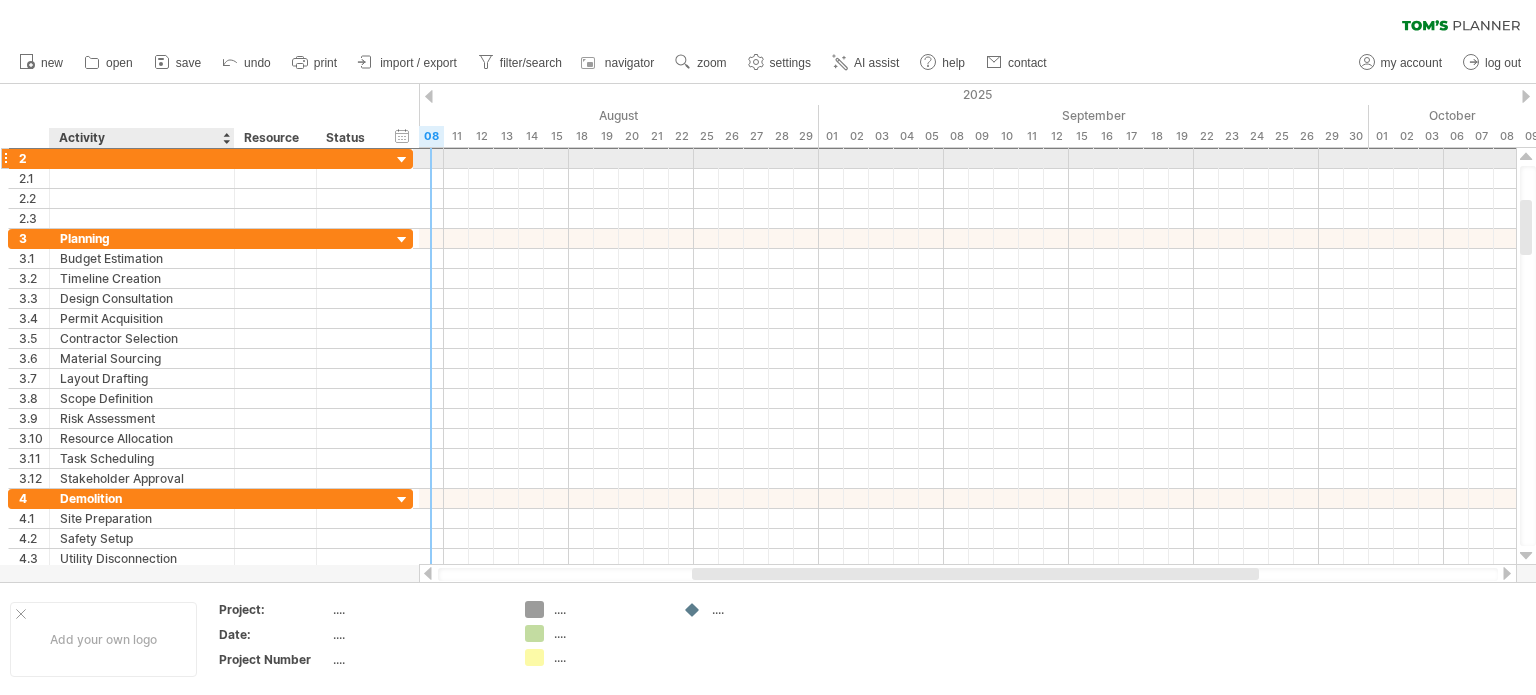 click at bounding box center (142, 158) 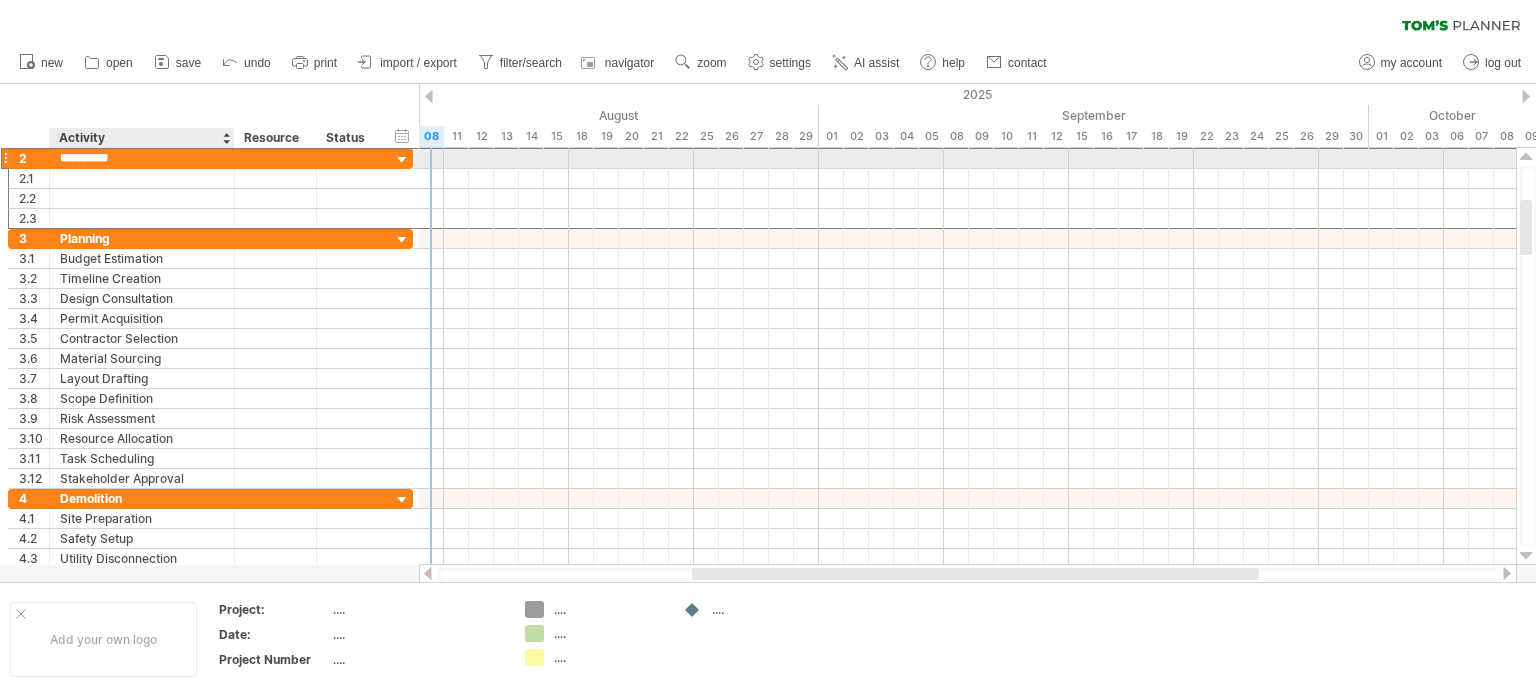 type on "**********" 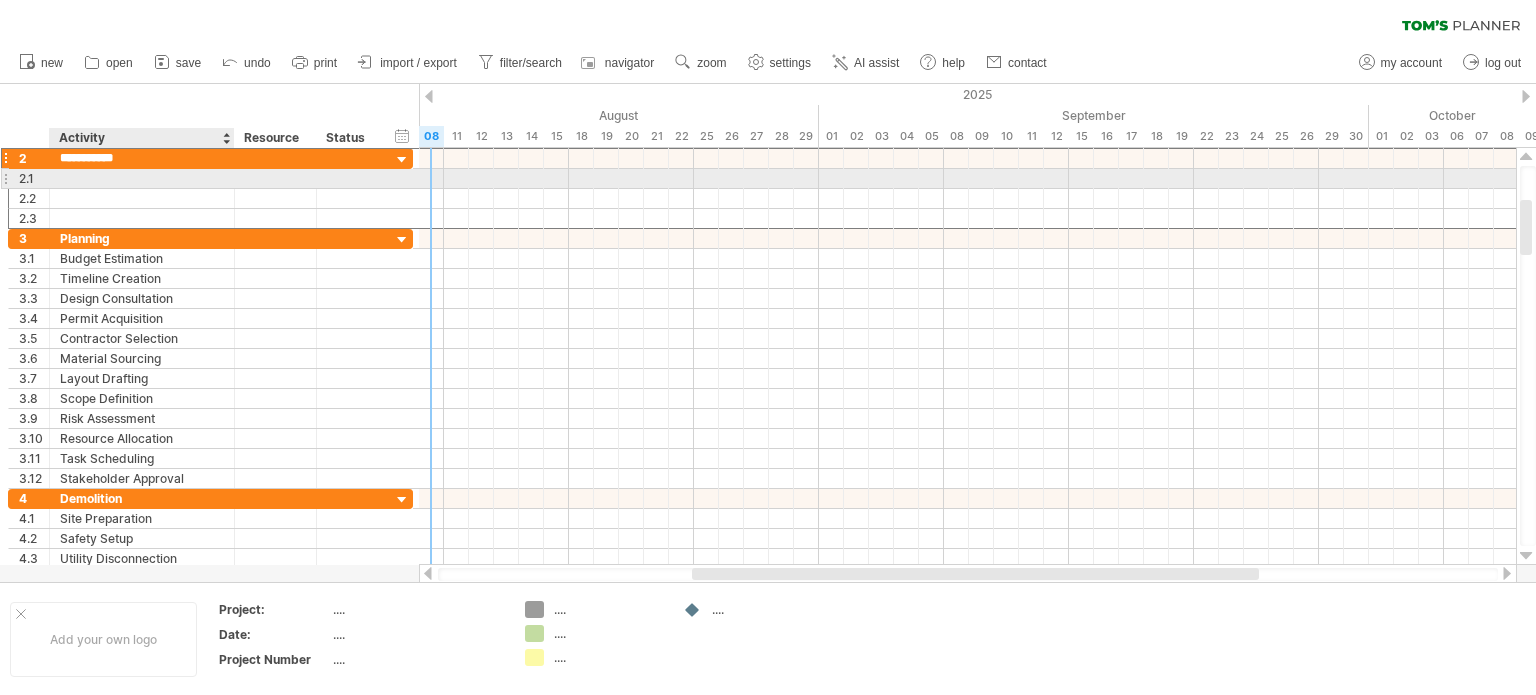 click at bounding box center [142, 178] 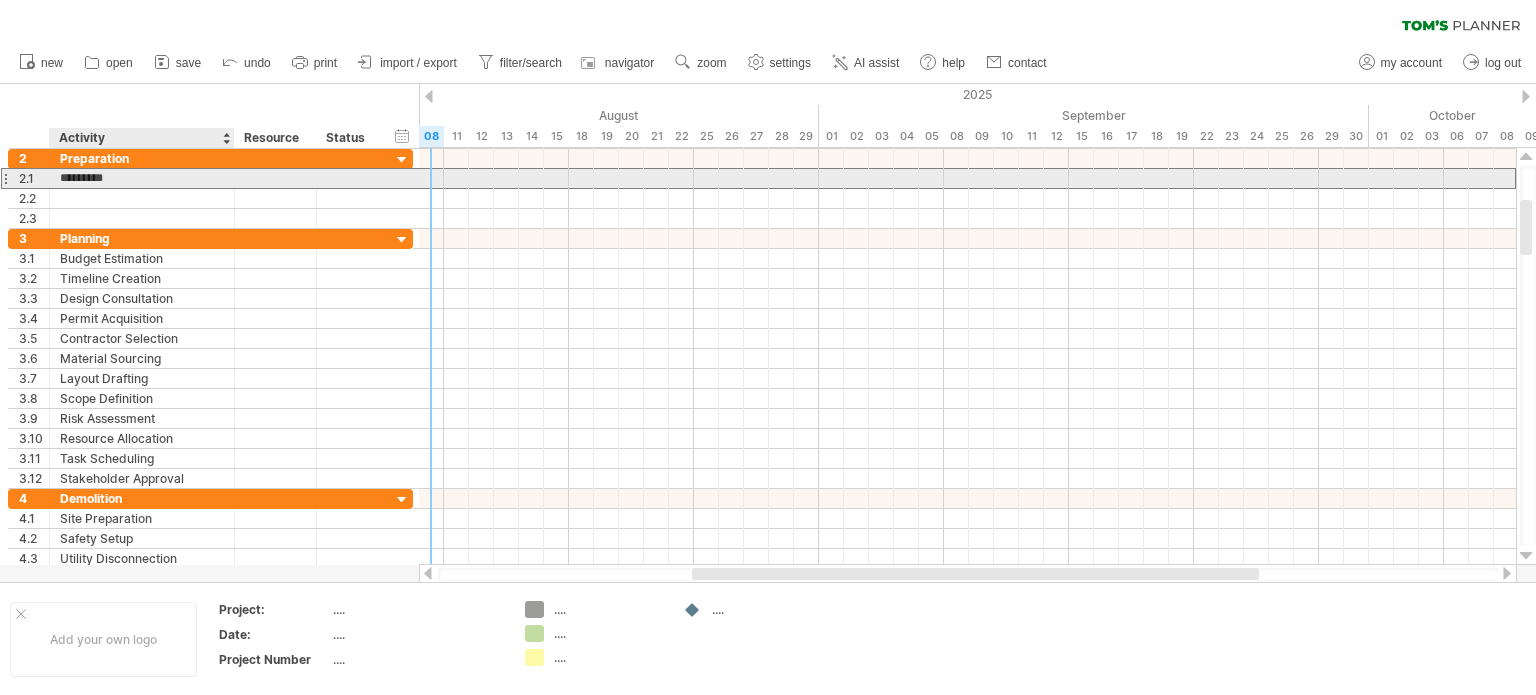 type on "**********" 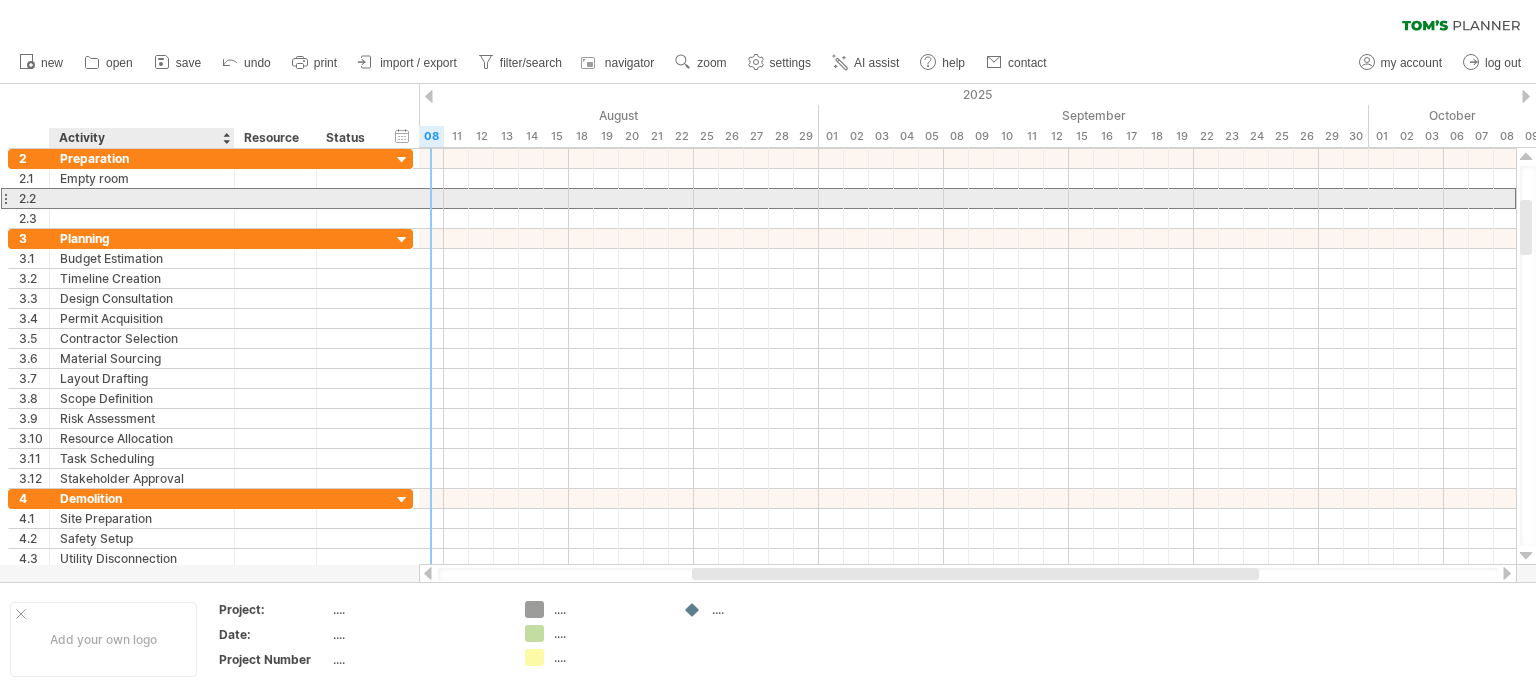 click at bounding box center [142, 198] 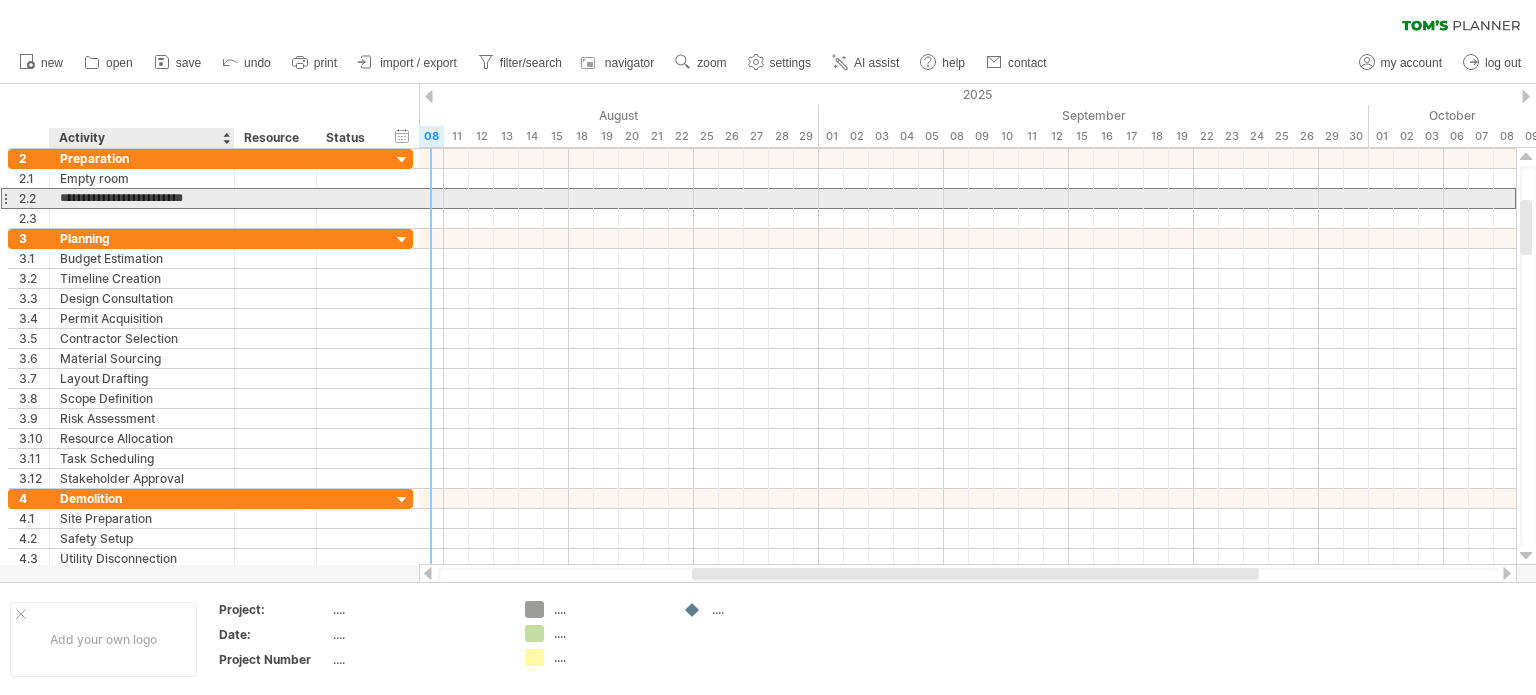 type on "**********" 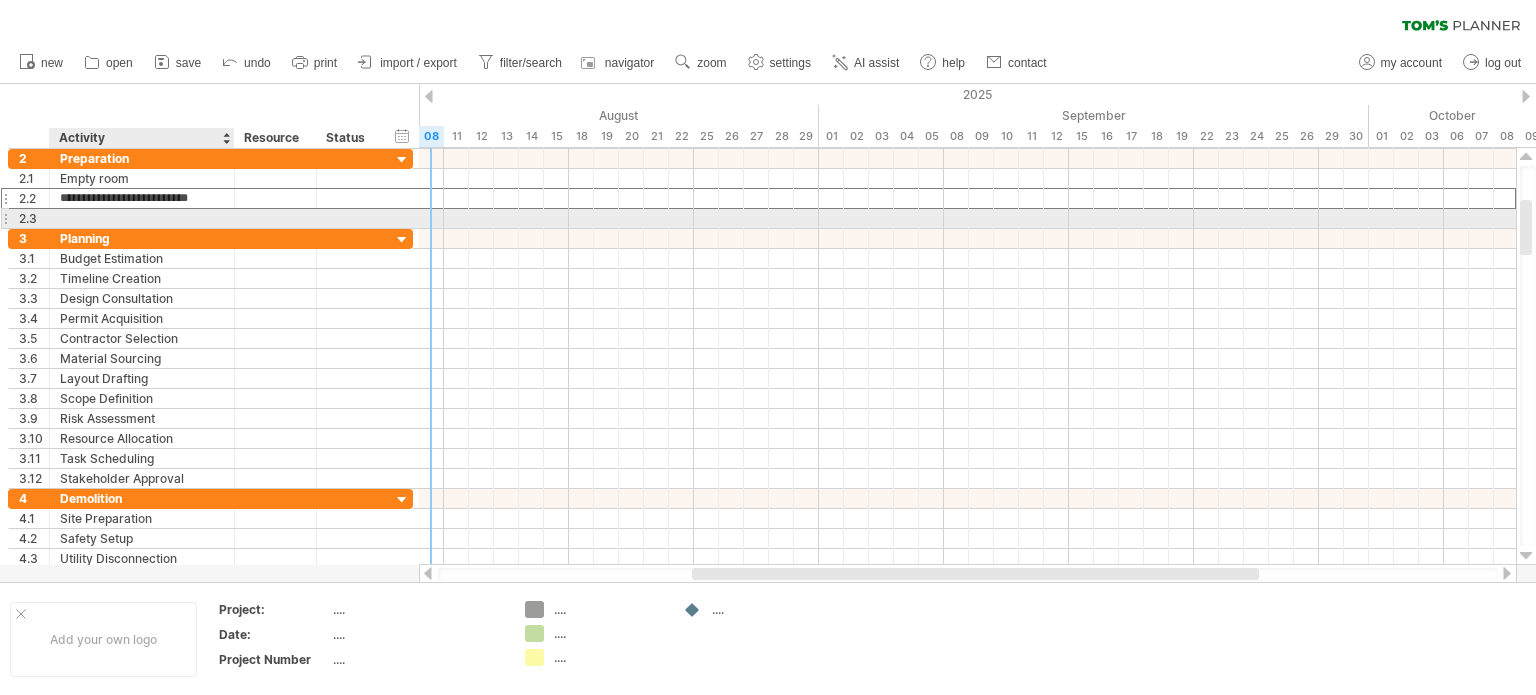 click at bounding box center (142, 218) 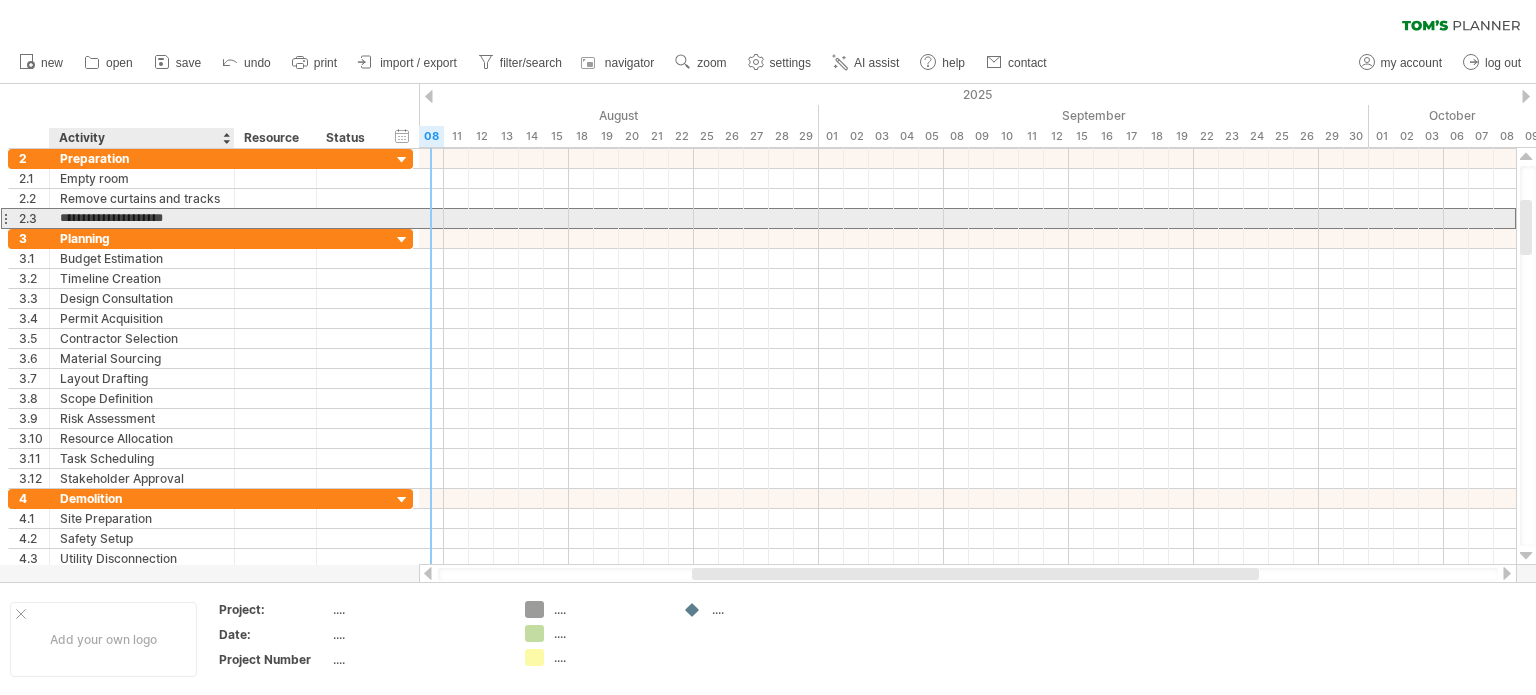 type on "**********" 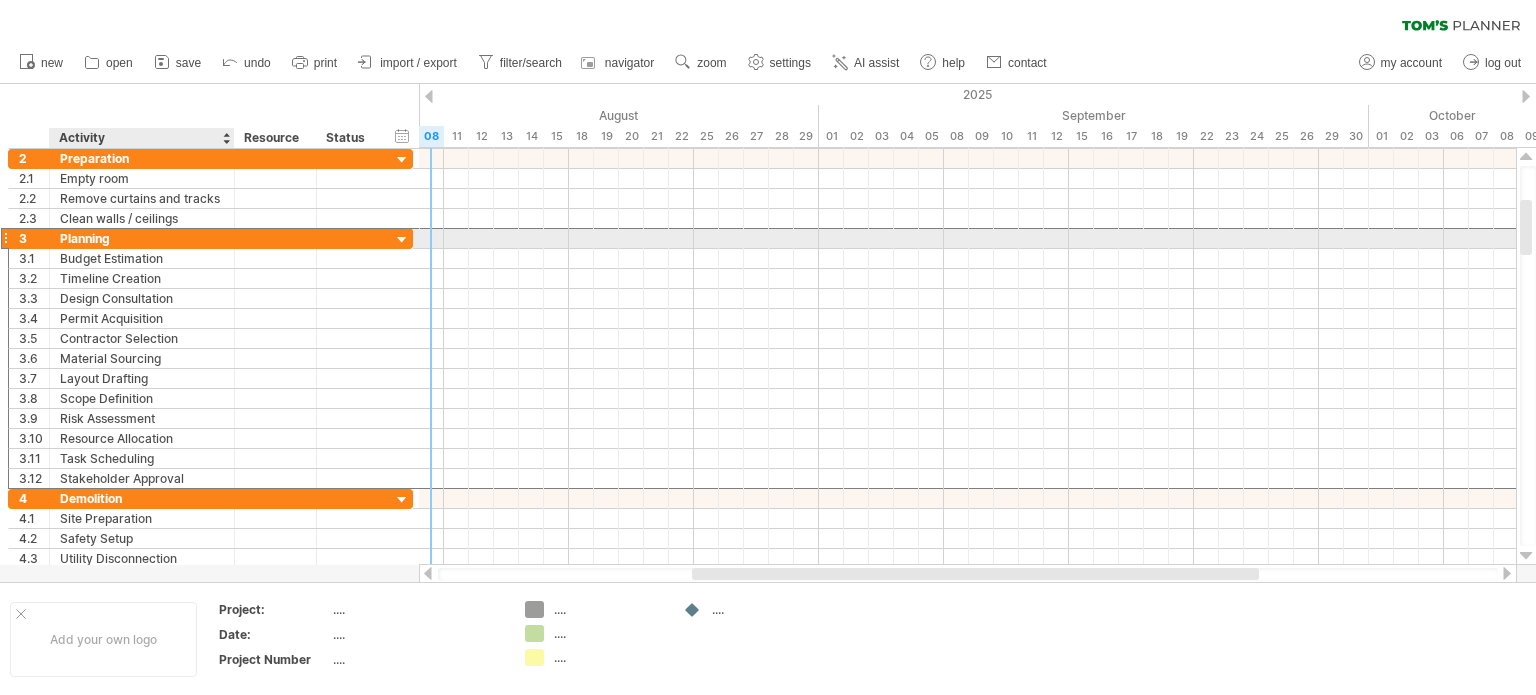click on "Planning" at bounding box center [142, 238] 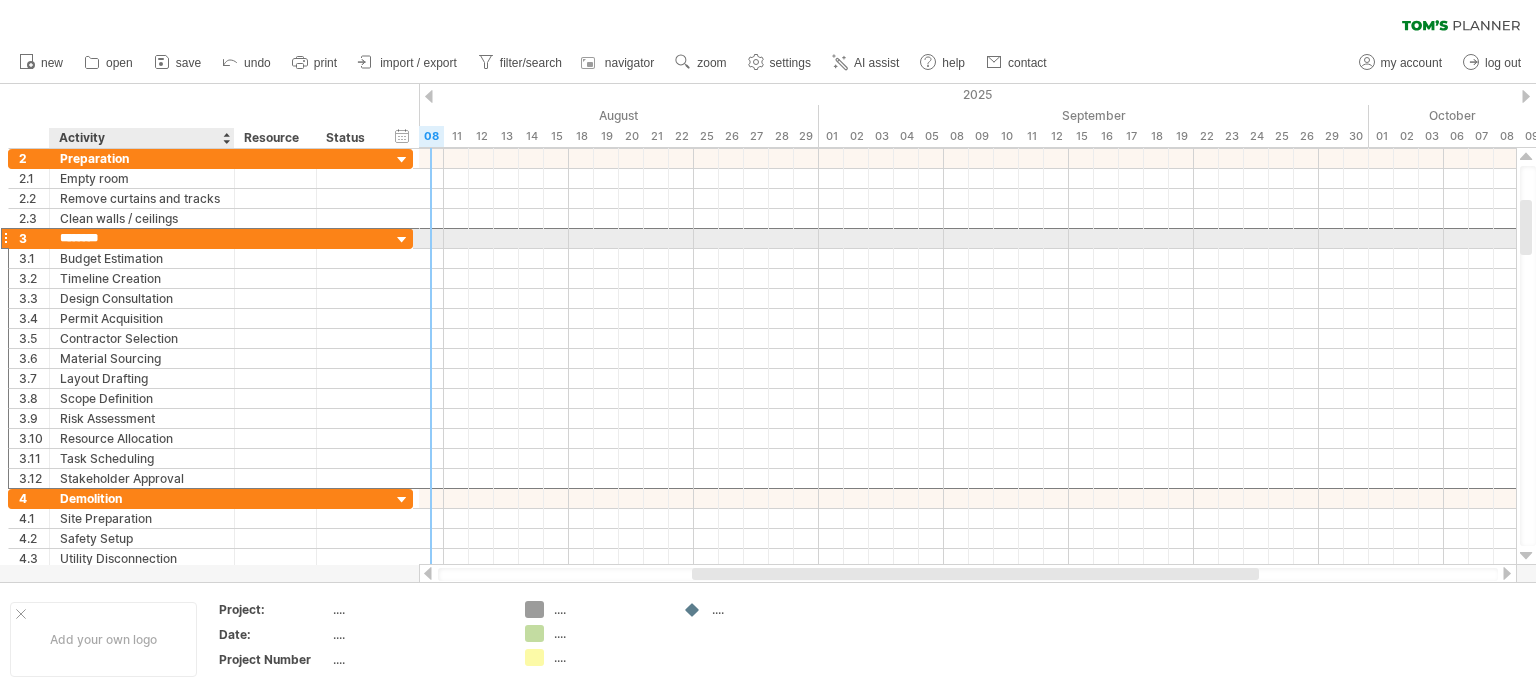 click on "********" at bounding box center [142, 238] 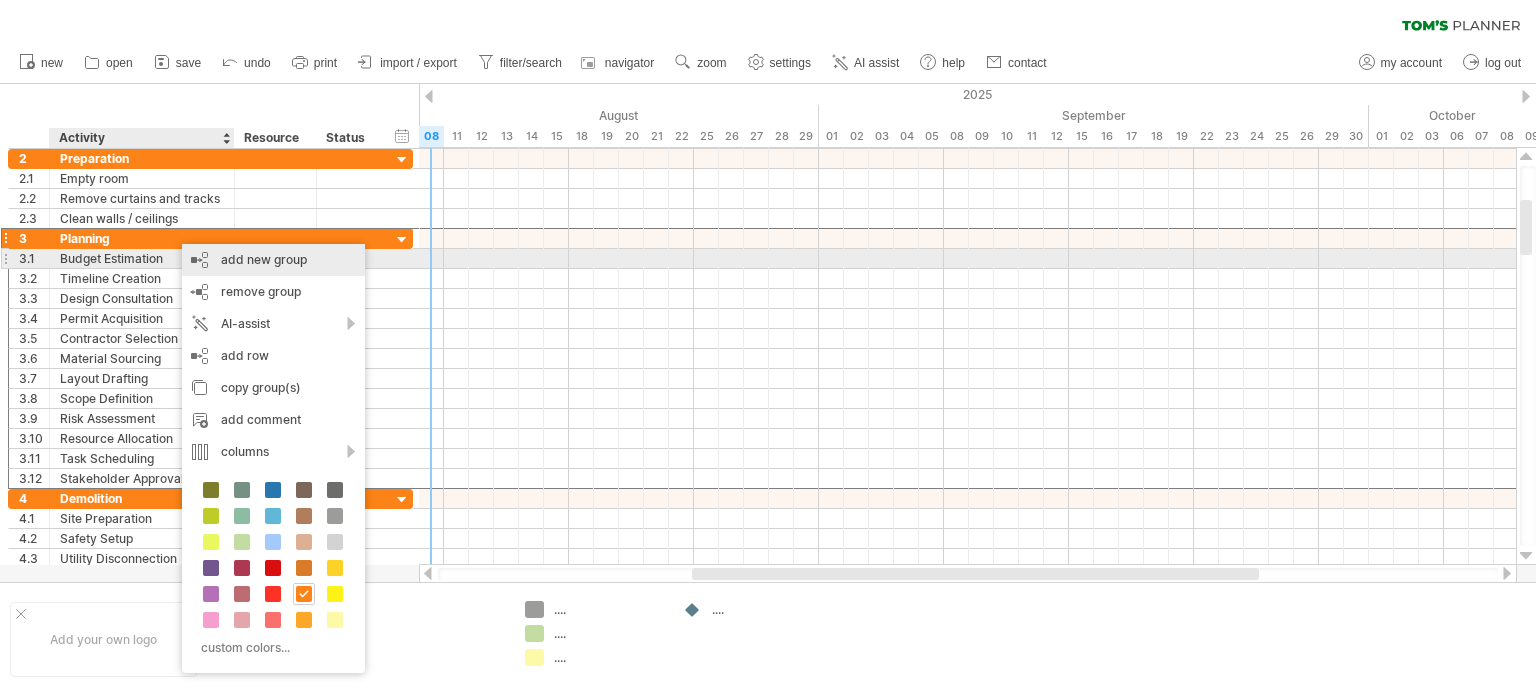 click on "add new group" at bounding box center (273, 260) 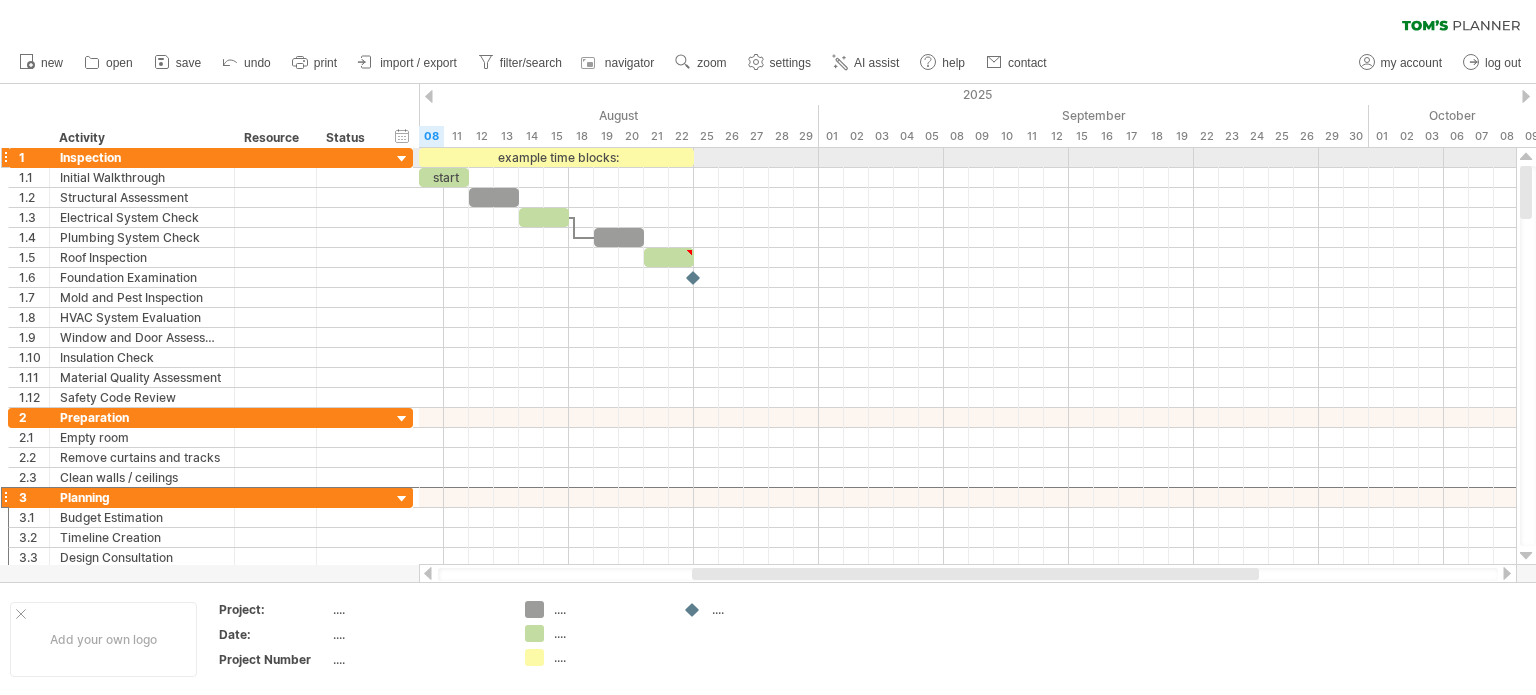 drag, startPoint x: 1524, startPoint y: 252, endPoint x: 1525, endPoint y: 151, distance: 101.00495 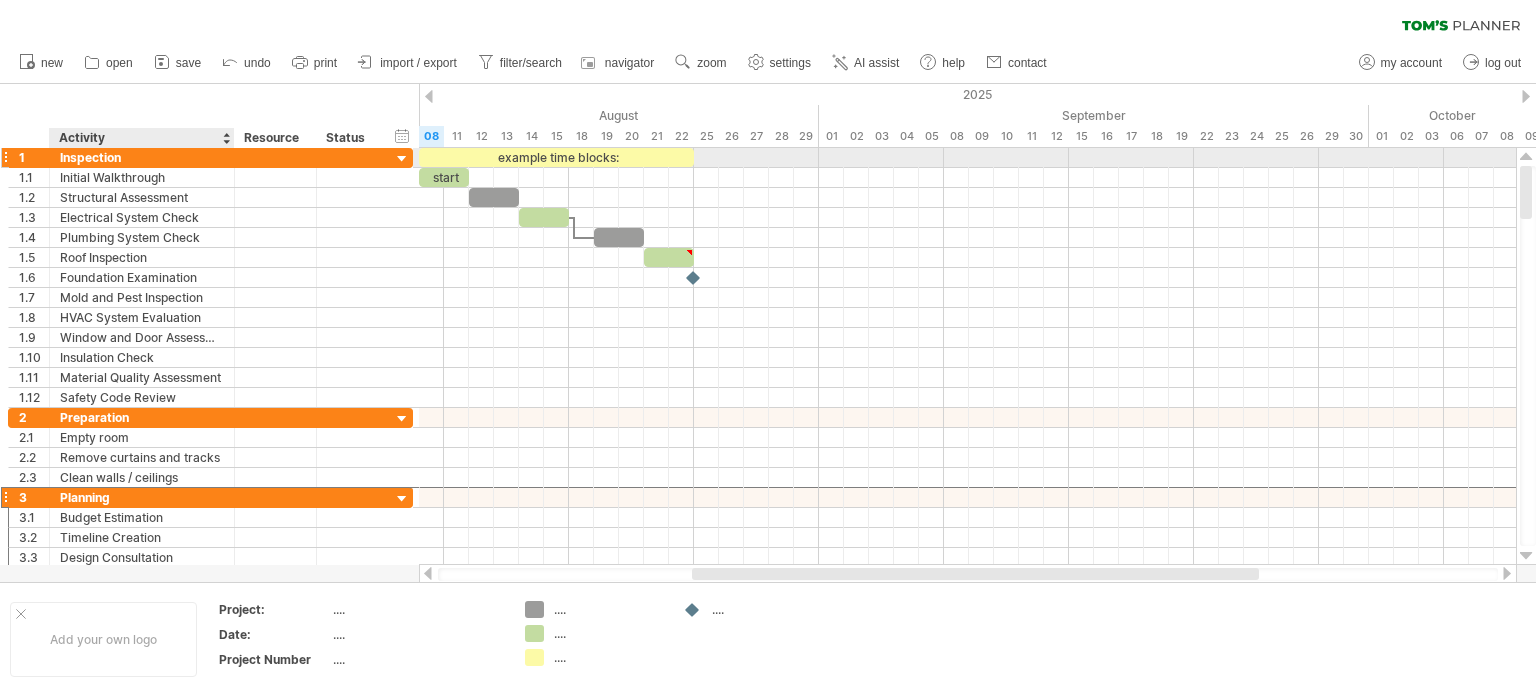 click on "Inspection" at bounding box center [142, 157] 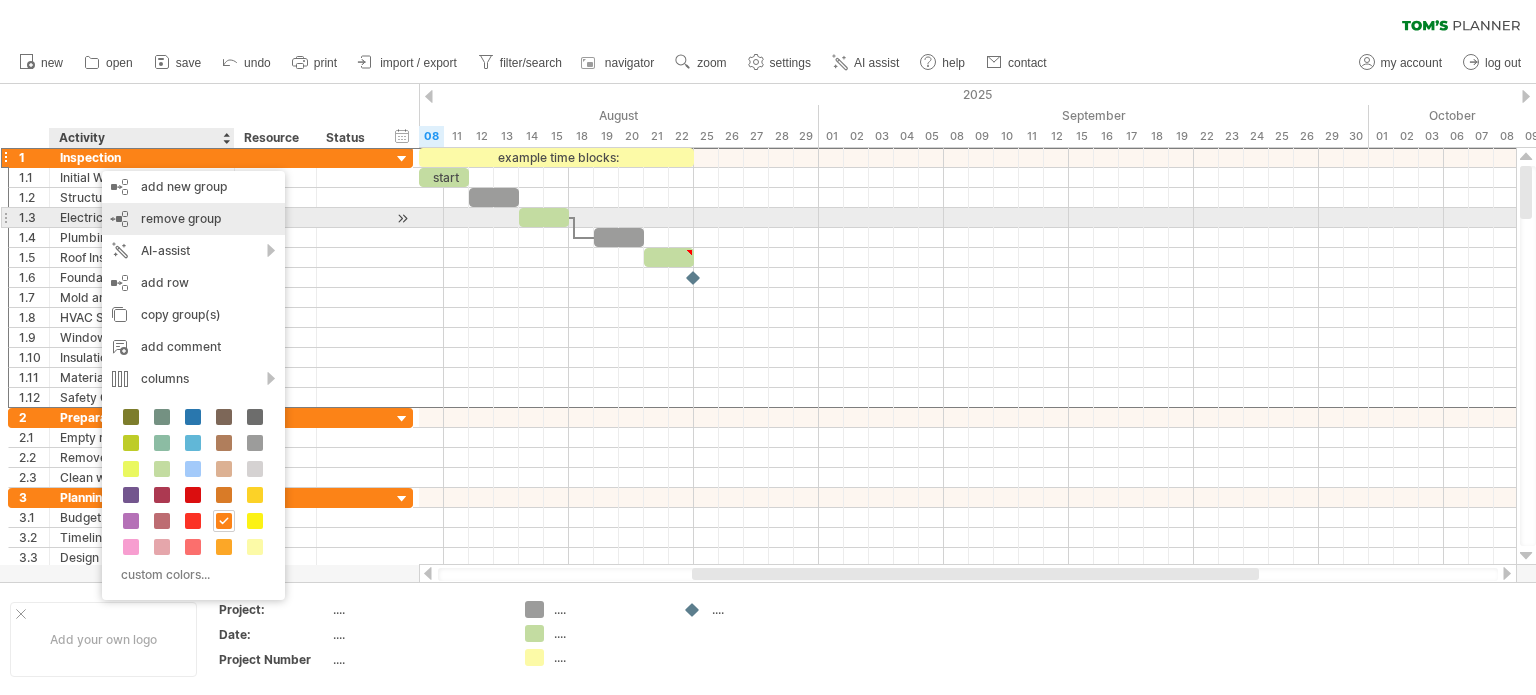 click on "remove group" at bounding box center [181, 218] 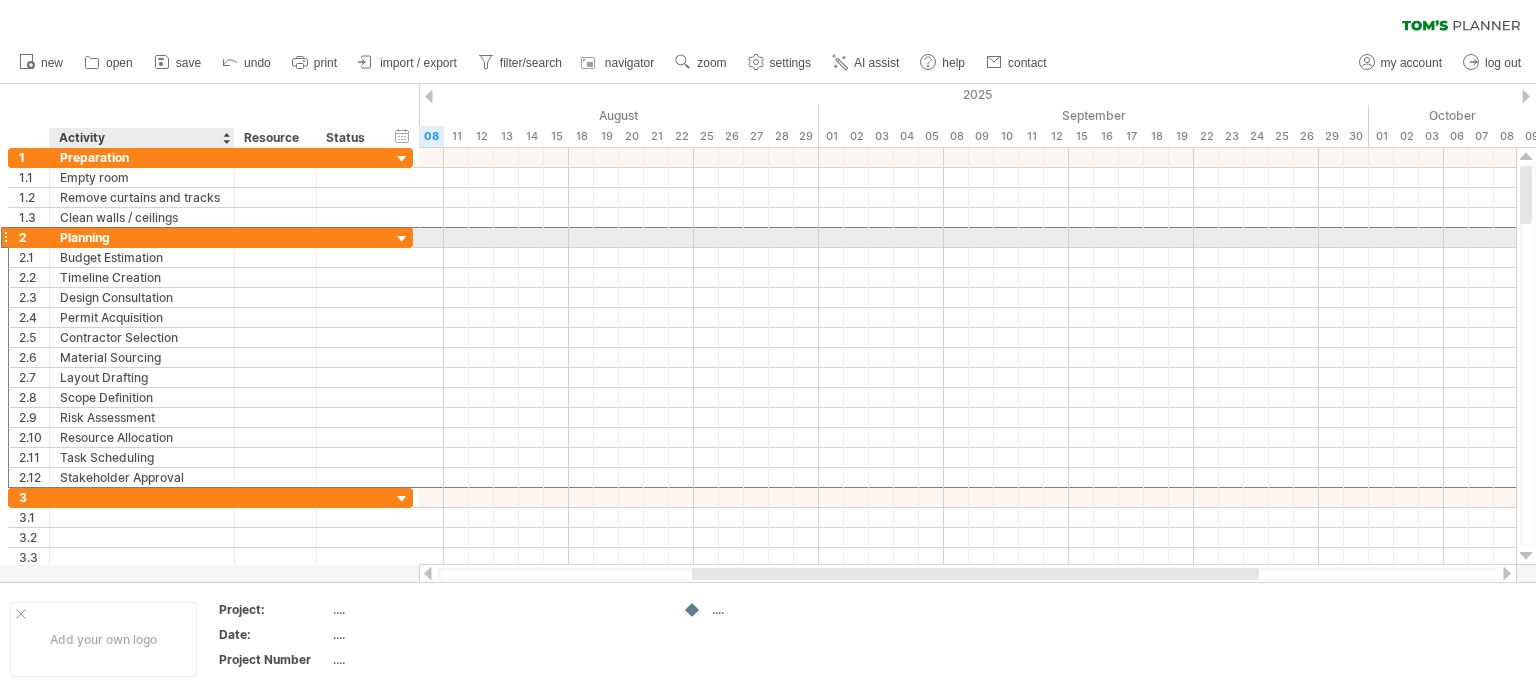 click on "Planning" at bounding box center (142, 237) 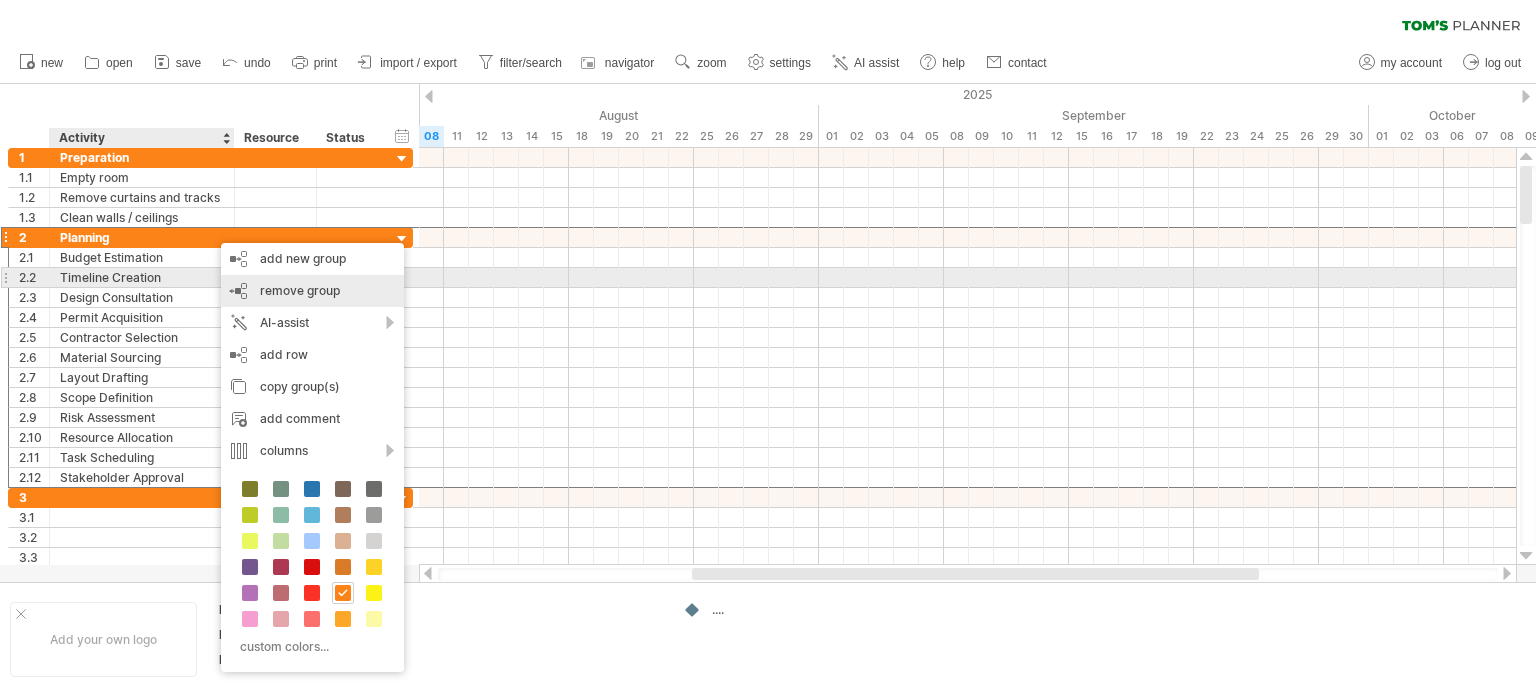 click on "remove group" at bounding box center (300, 290) 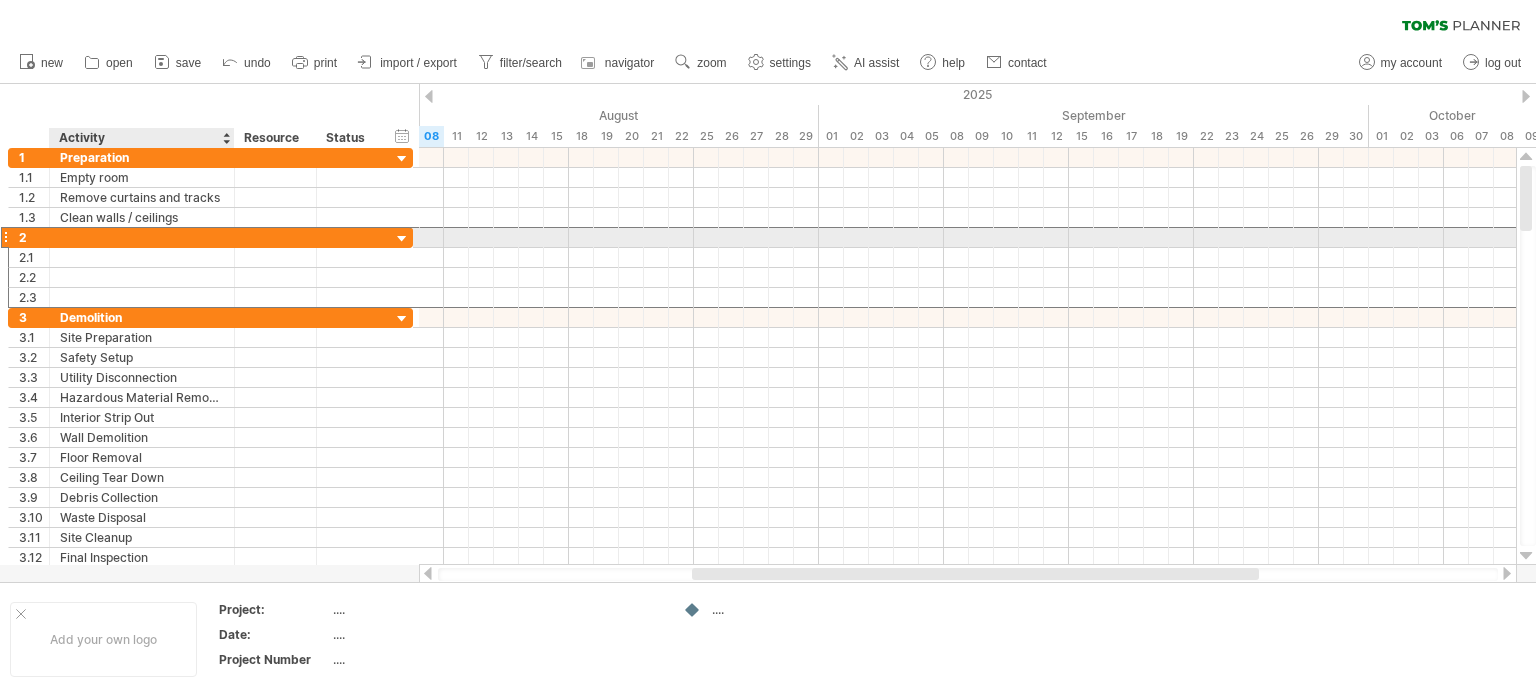 click at bounding box center [142, 237] 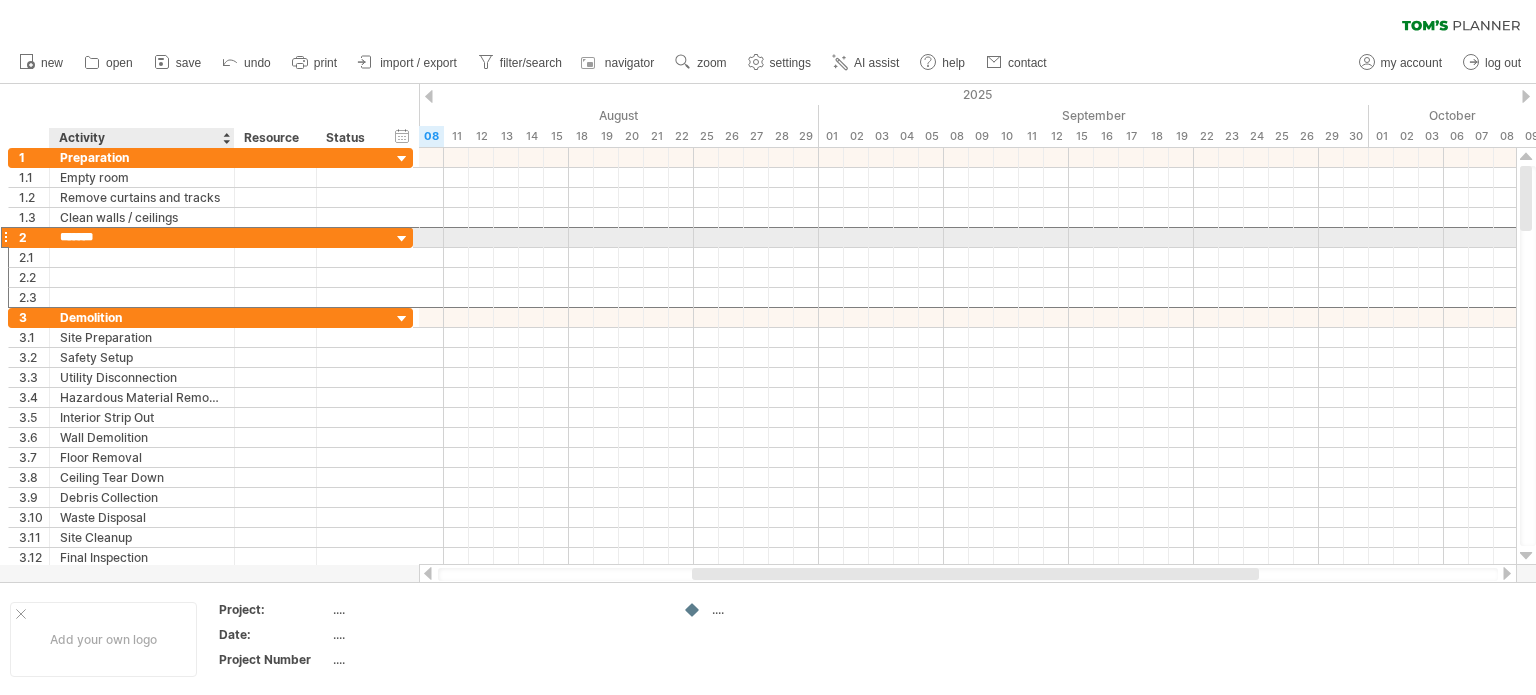 type on "********" 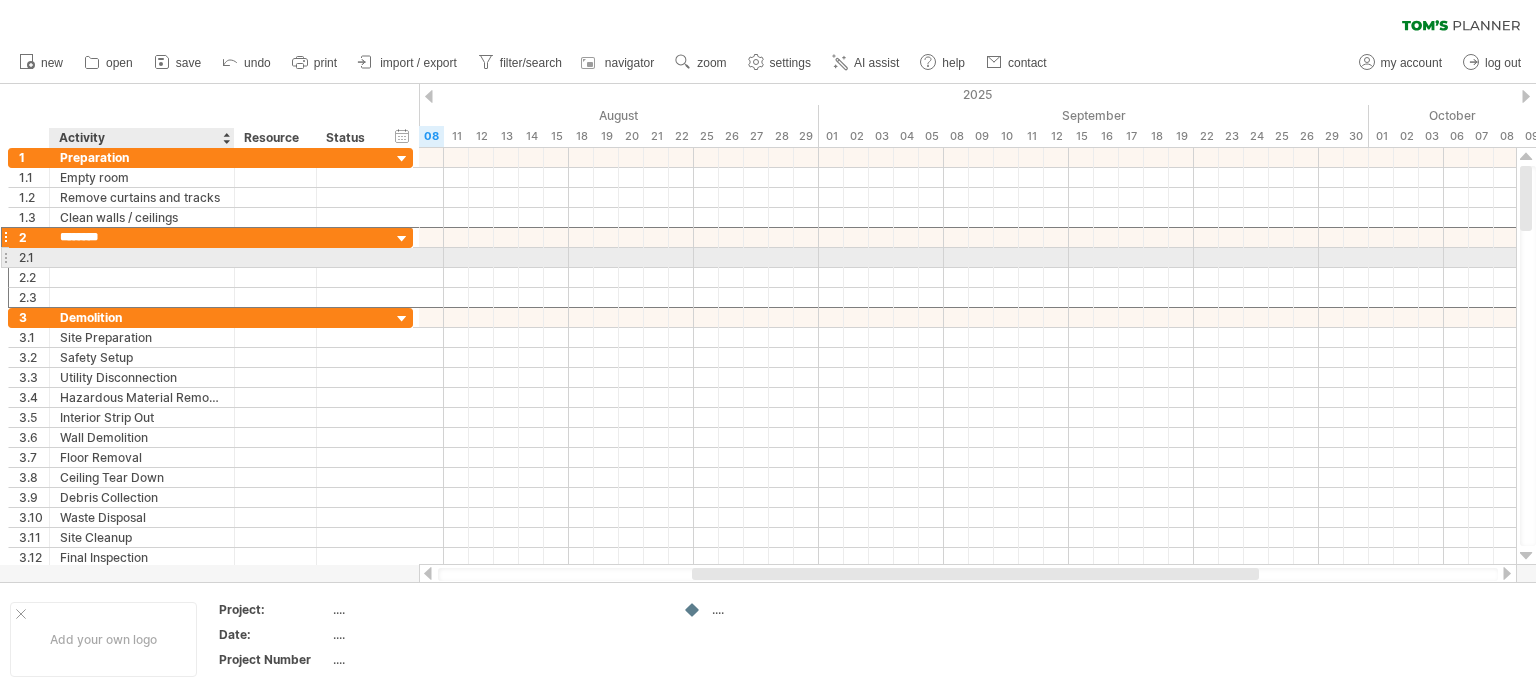 click at bounding box center (142, 257) 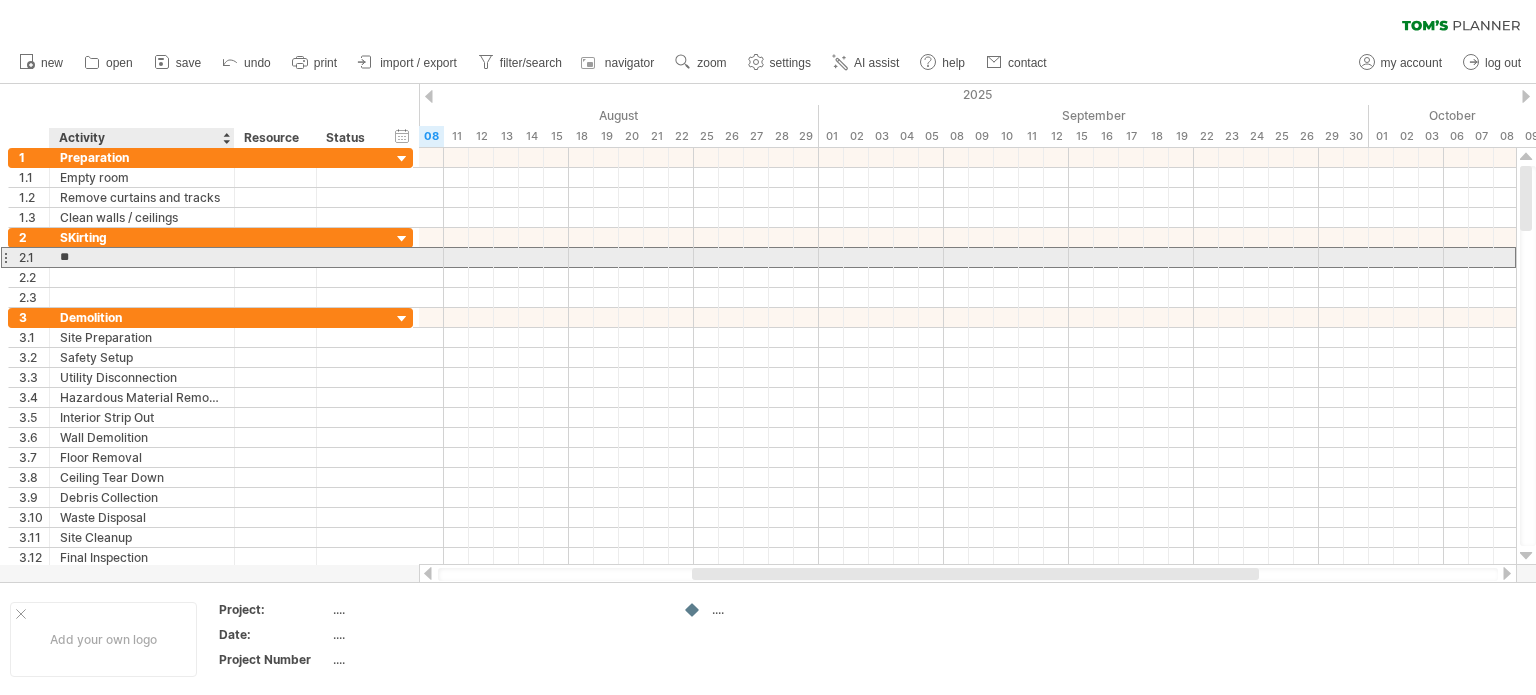 type on "*" 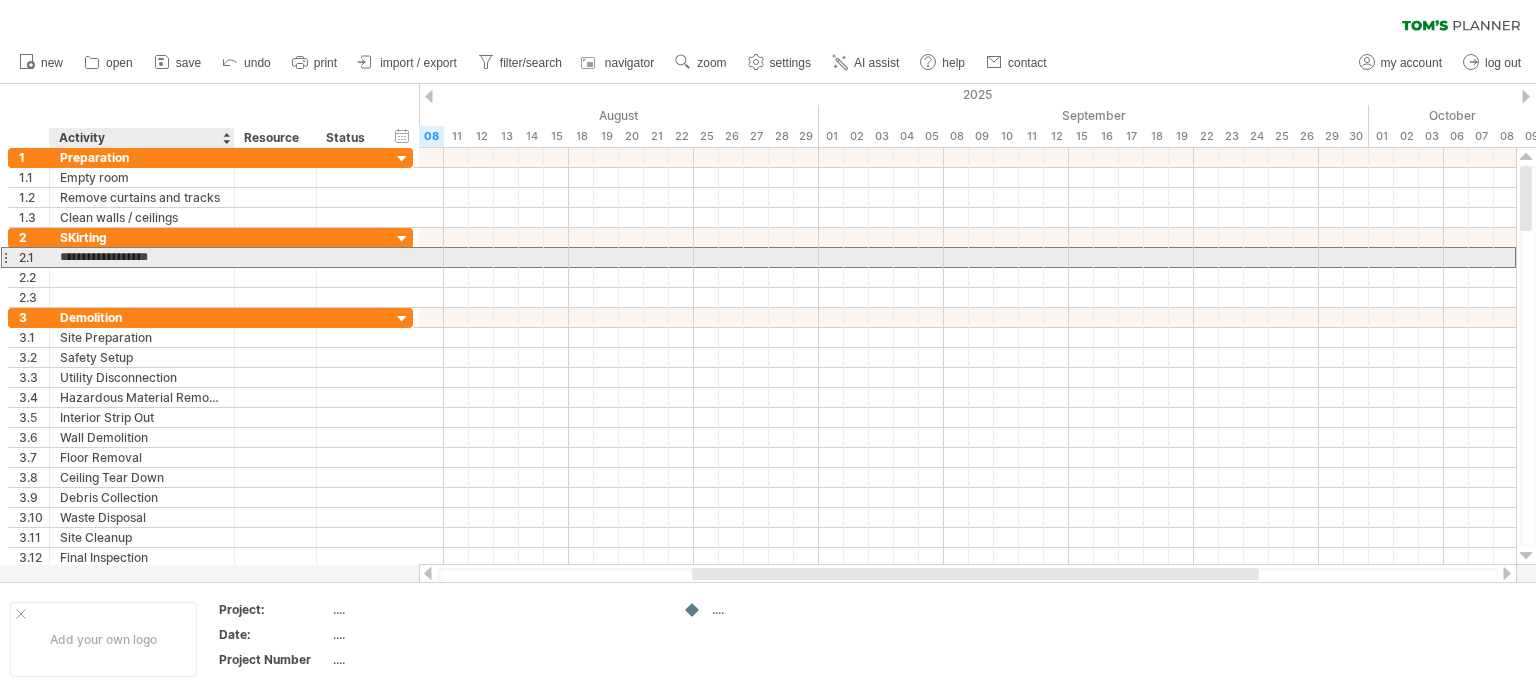 type on "**********" 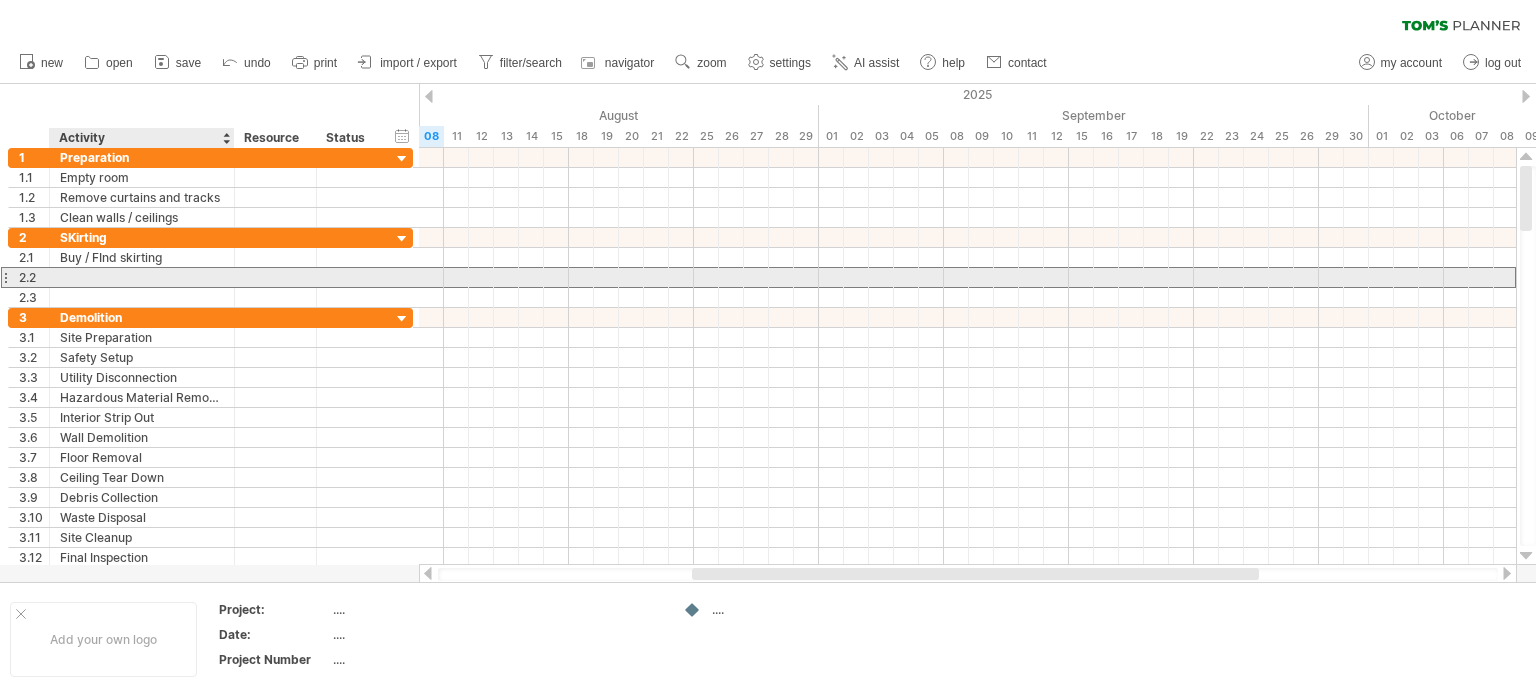 click at bounding box center (142, 277) 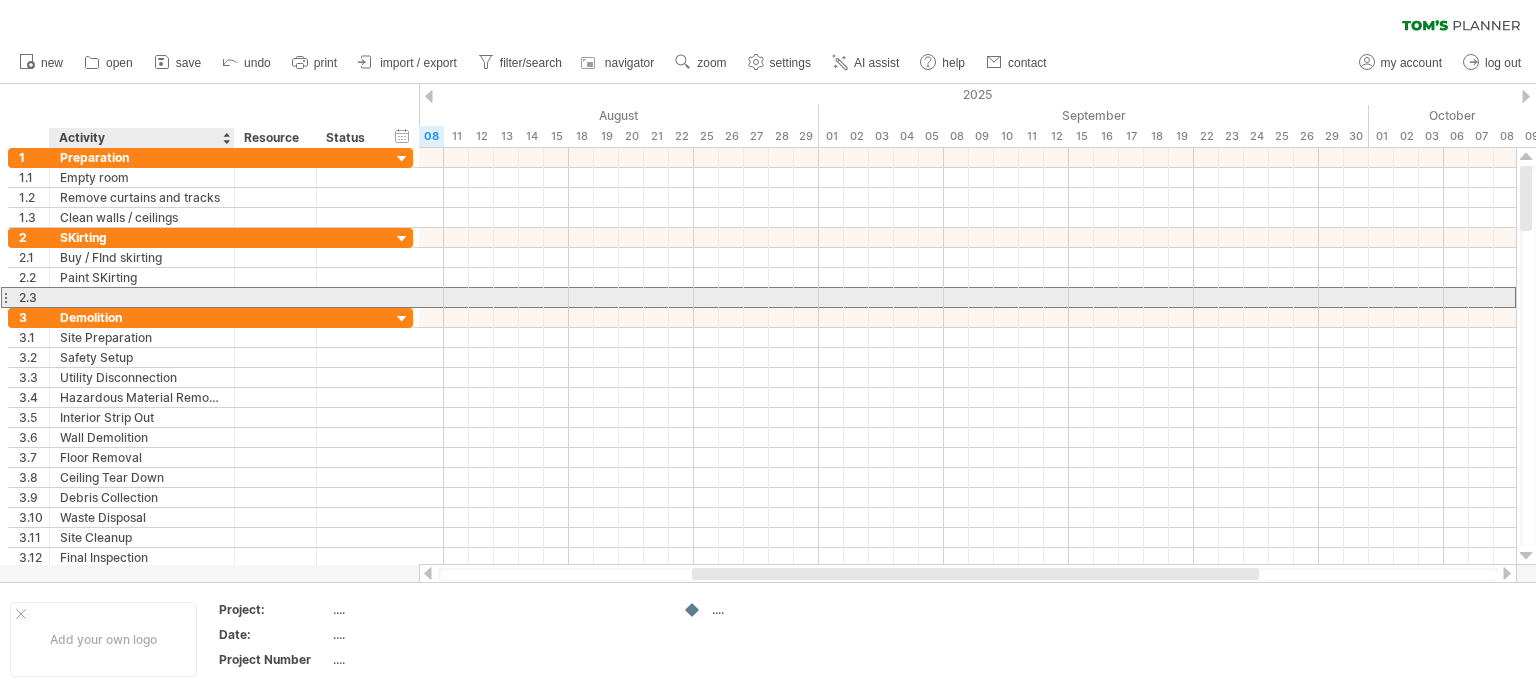 click at bounding box center (142, 297) 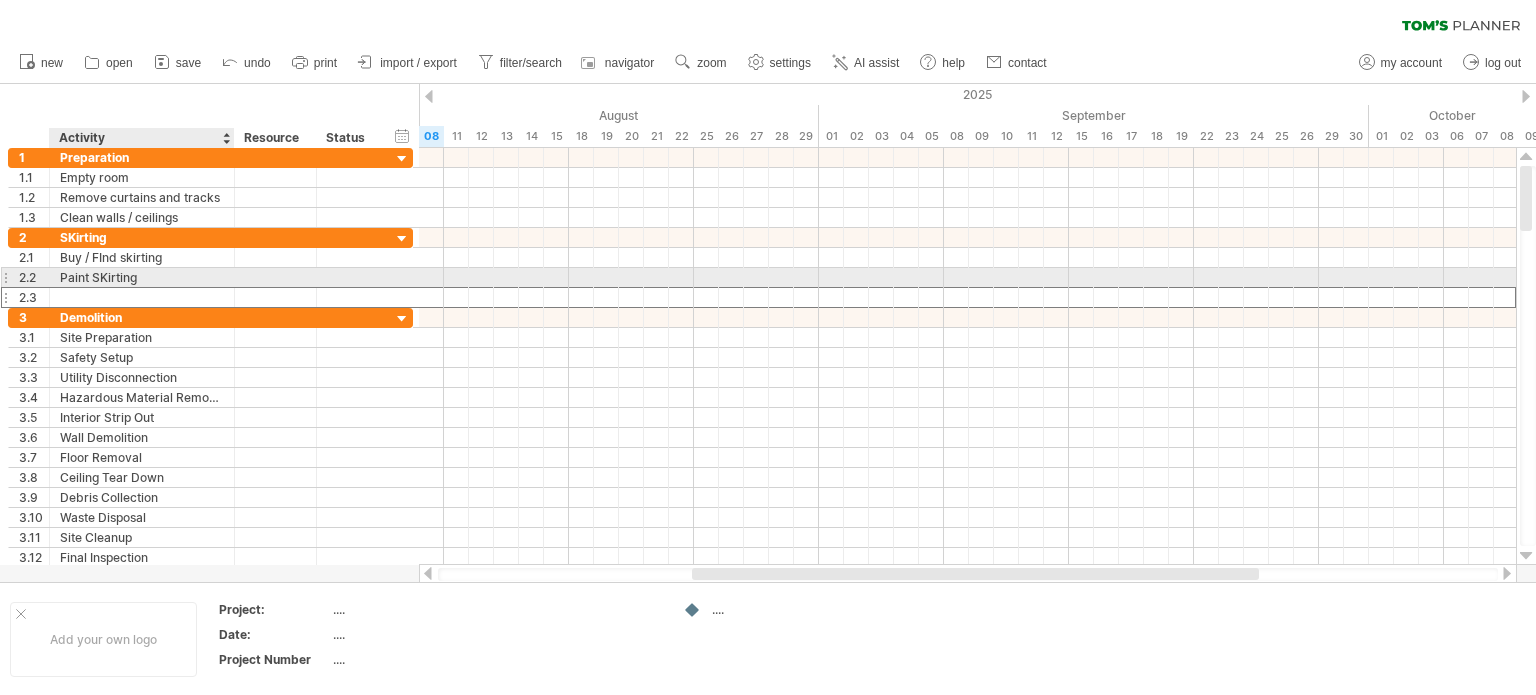 click on "Paint SKirting" at bounding box center [142, 277] 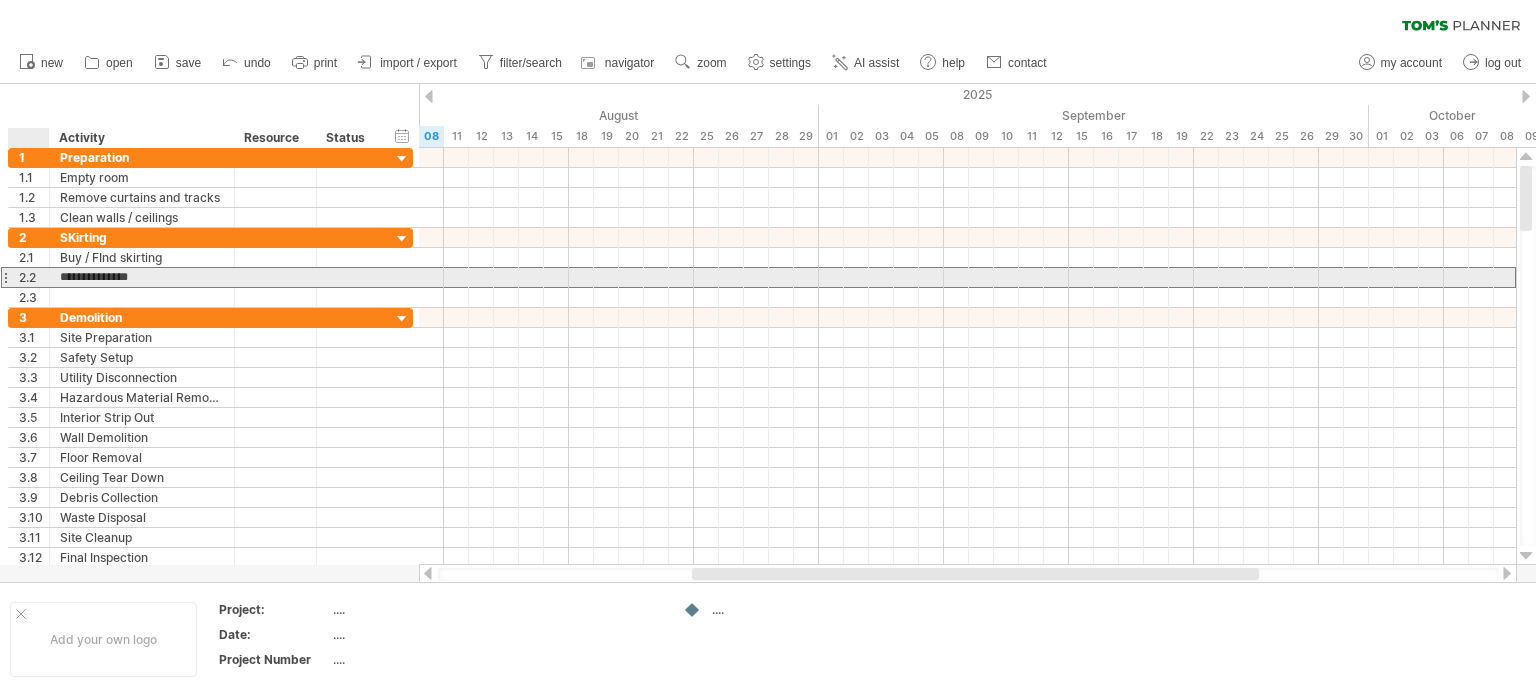 drag, startPoint x: 88, startPoint y: 276, endPoint x: 52, endPoint y: 276, distance: 36 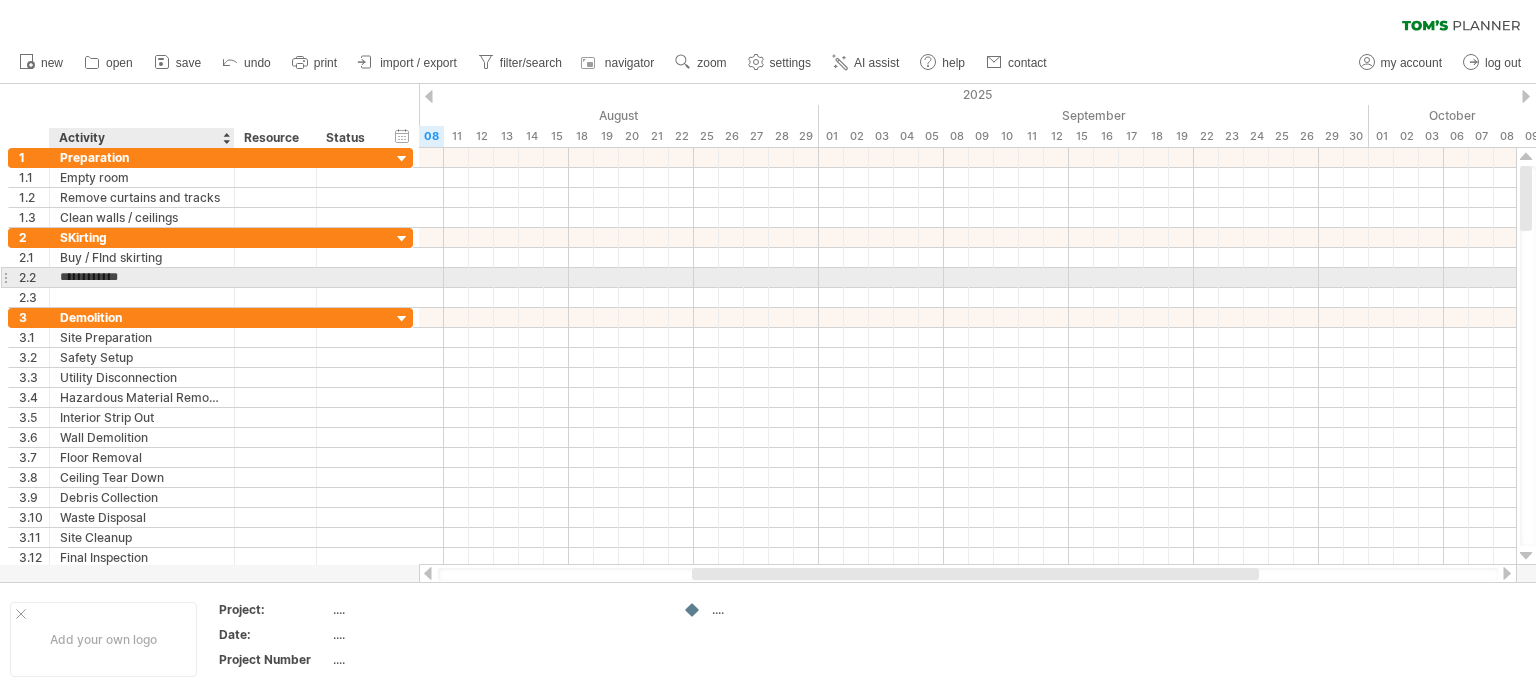 click on "**********" at bounding box center (142, 277) 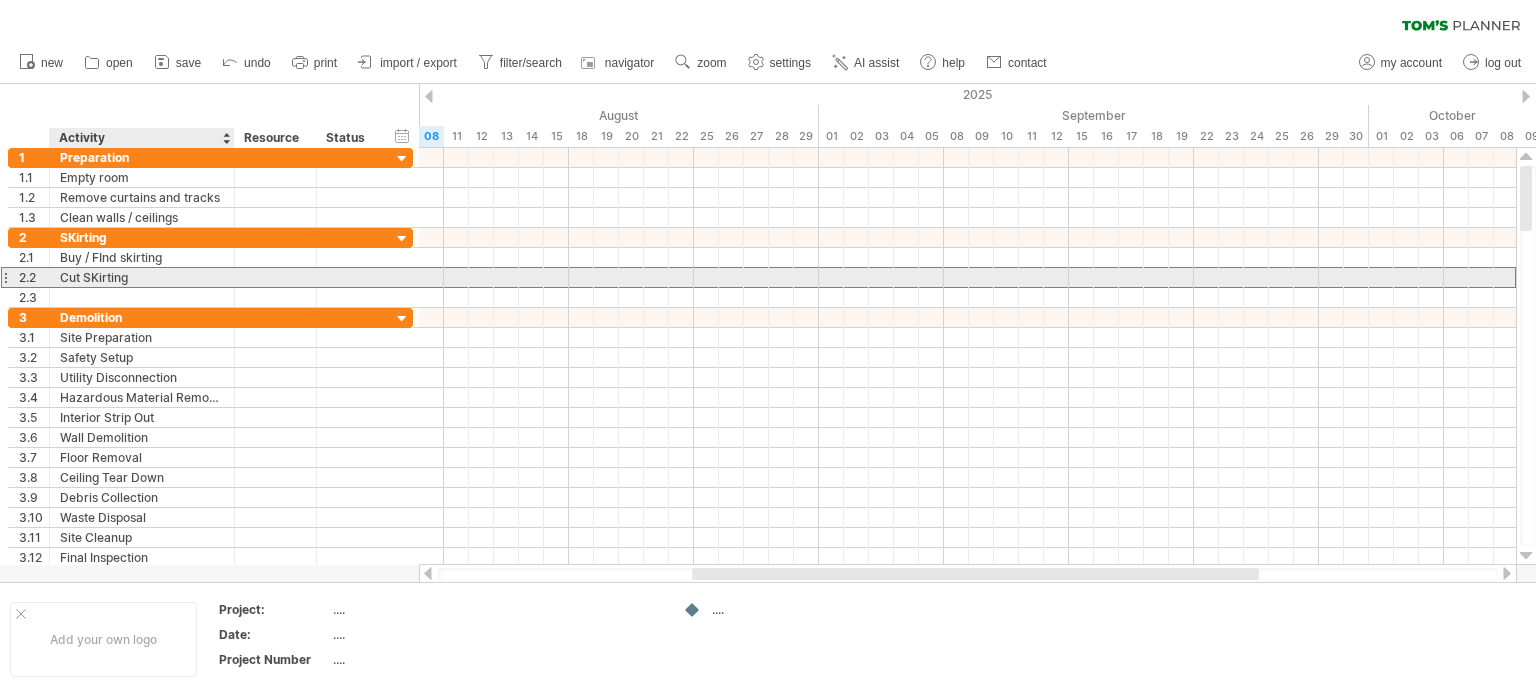 click on "Cut SKirting" at bounding box center [142, 277] 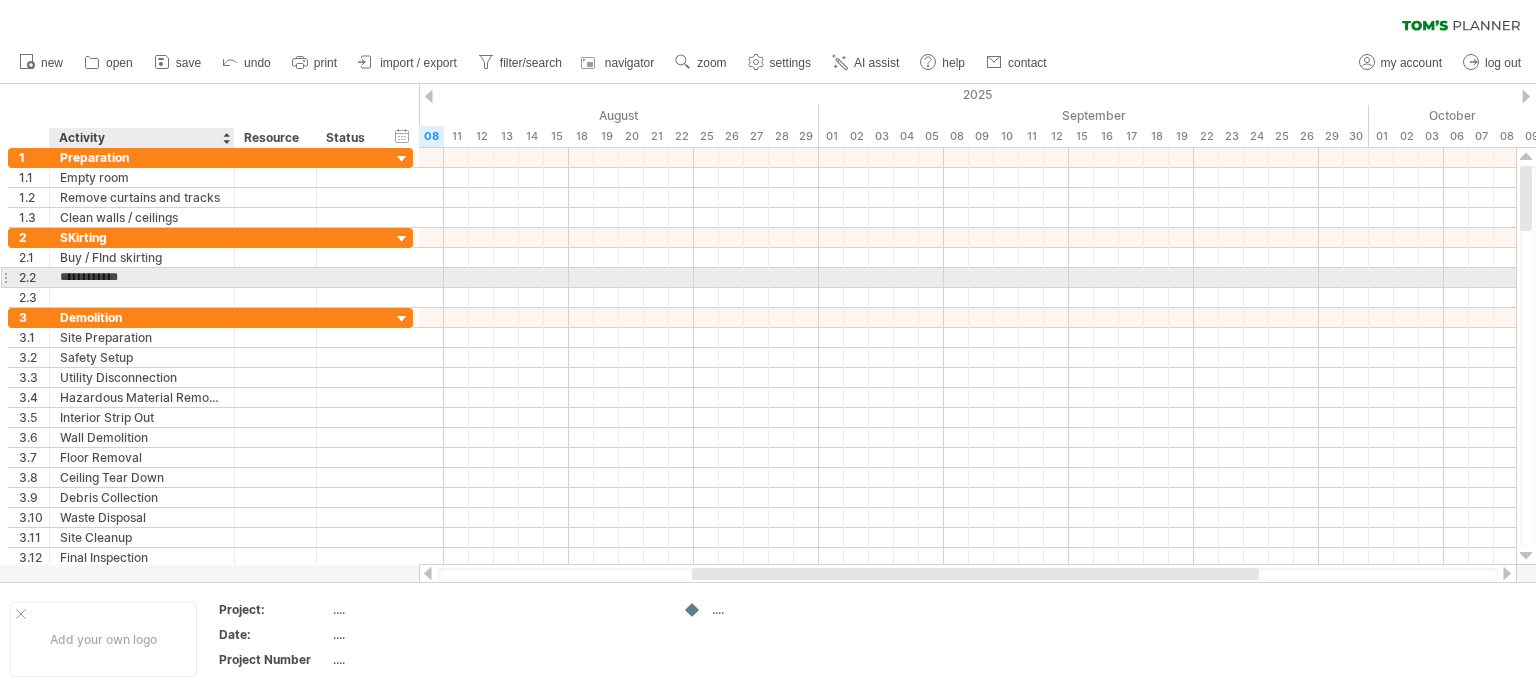 click on "**********" at bounding box center (142, 277) 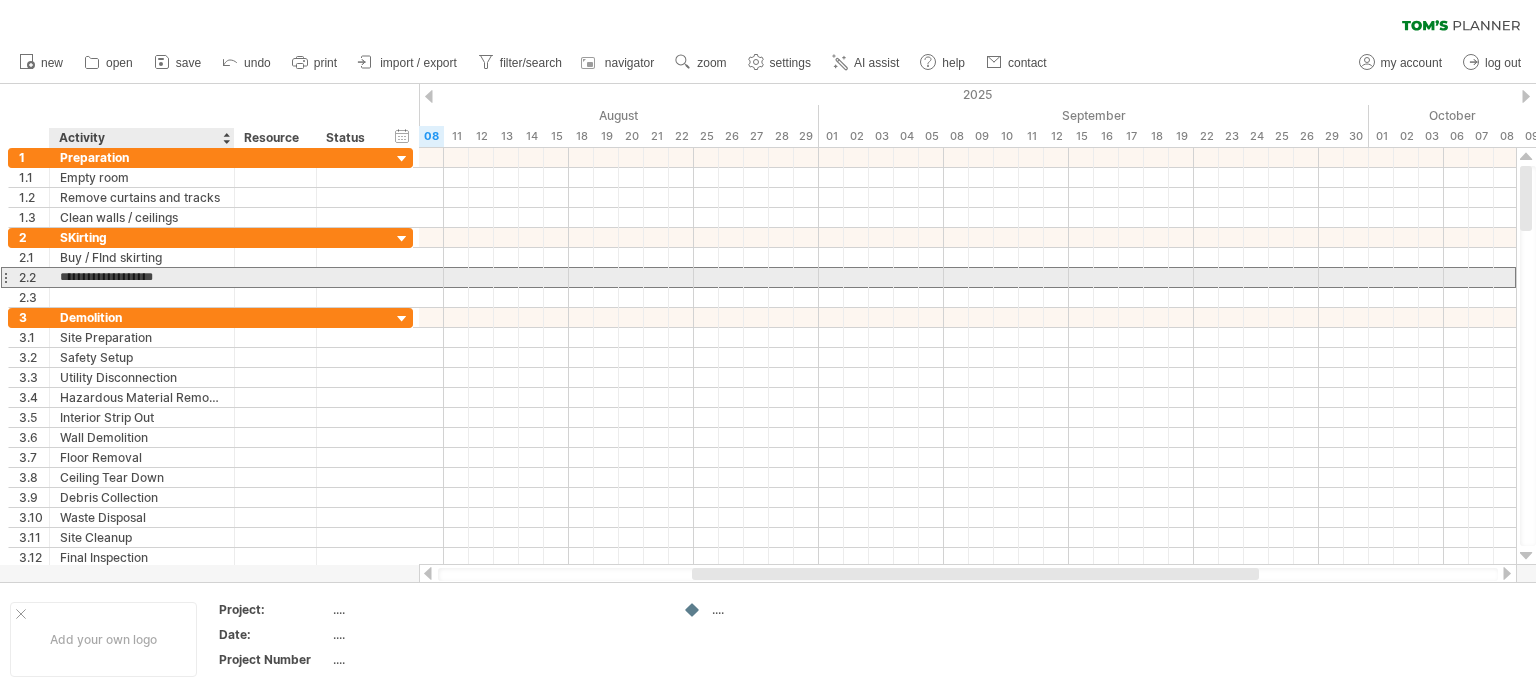 type on "**********" 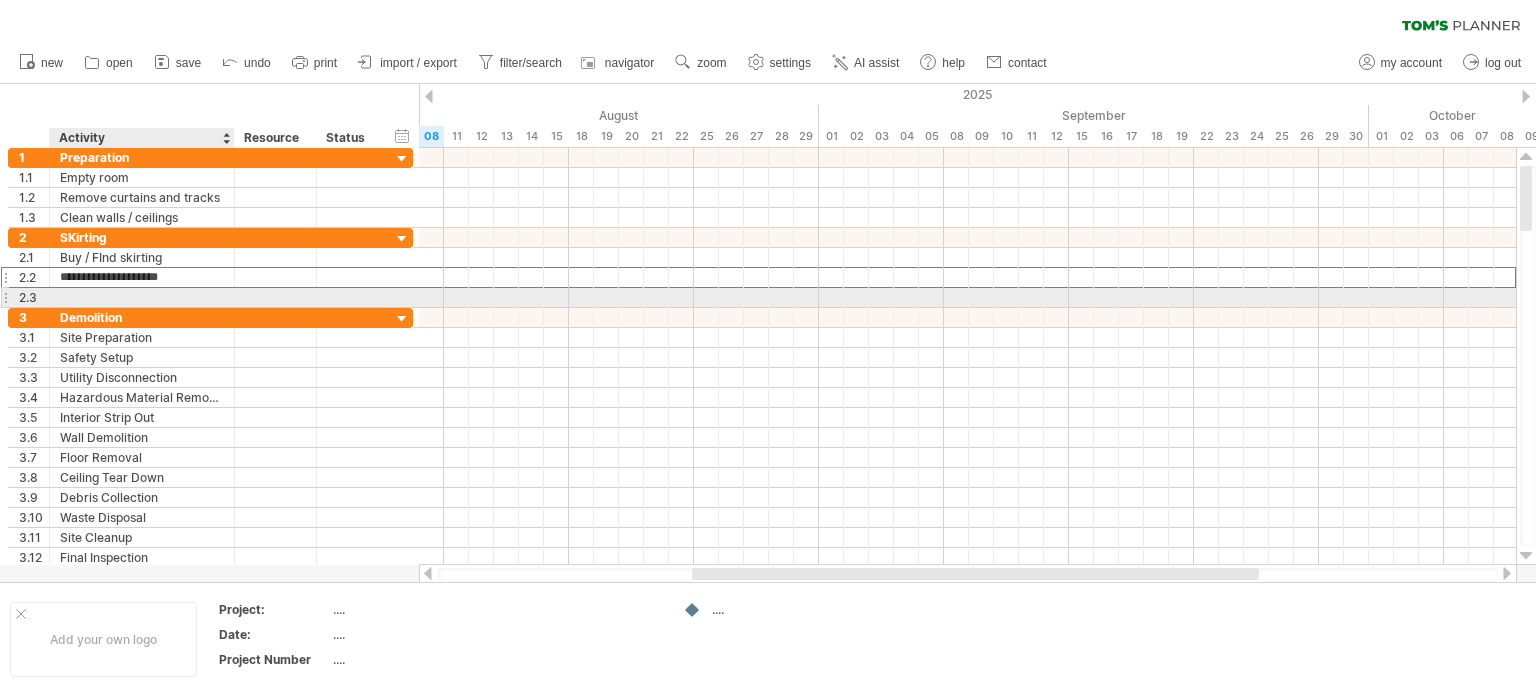click at bounding box center (142, 297) 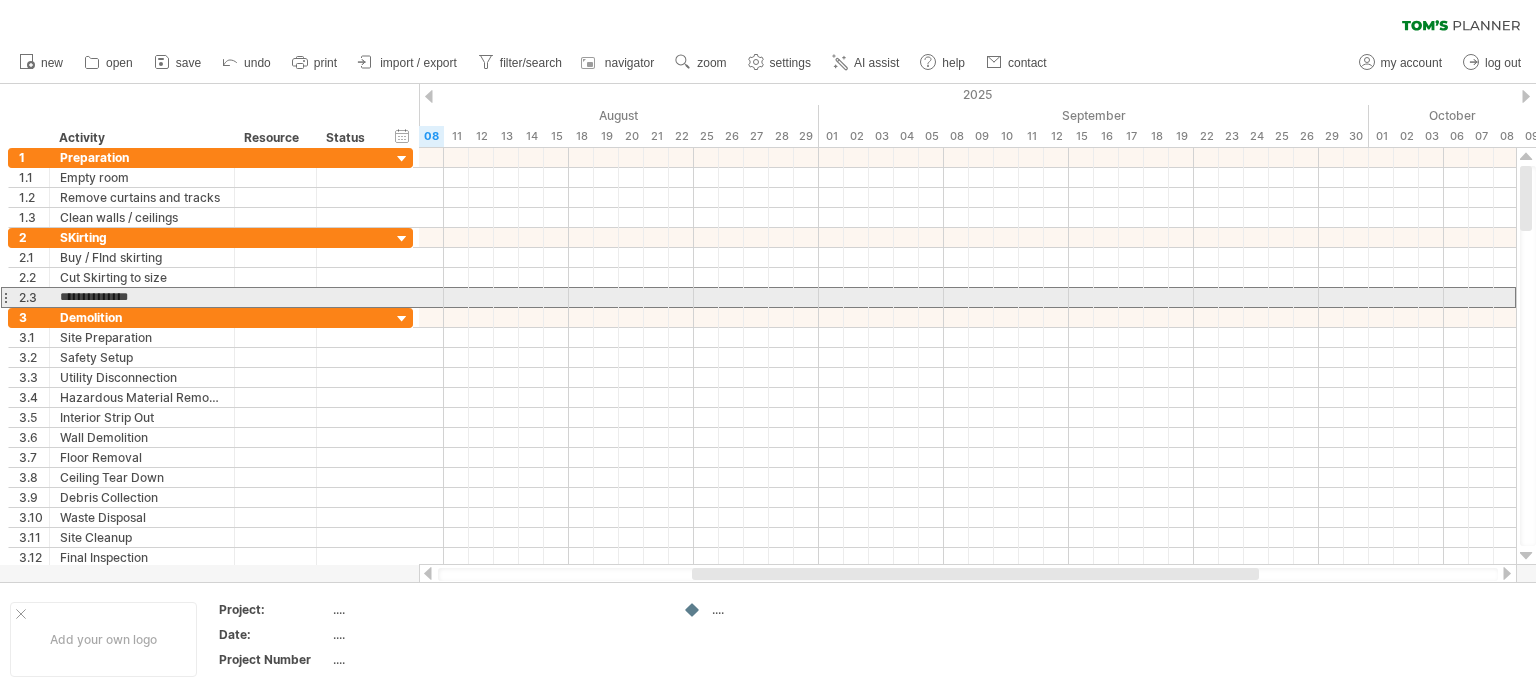 type on "**********" 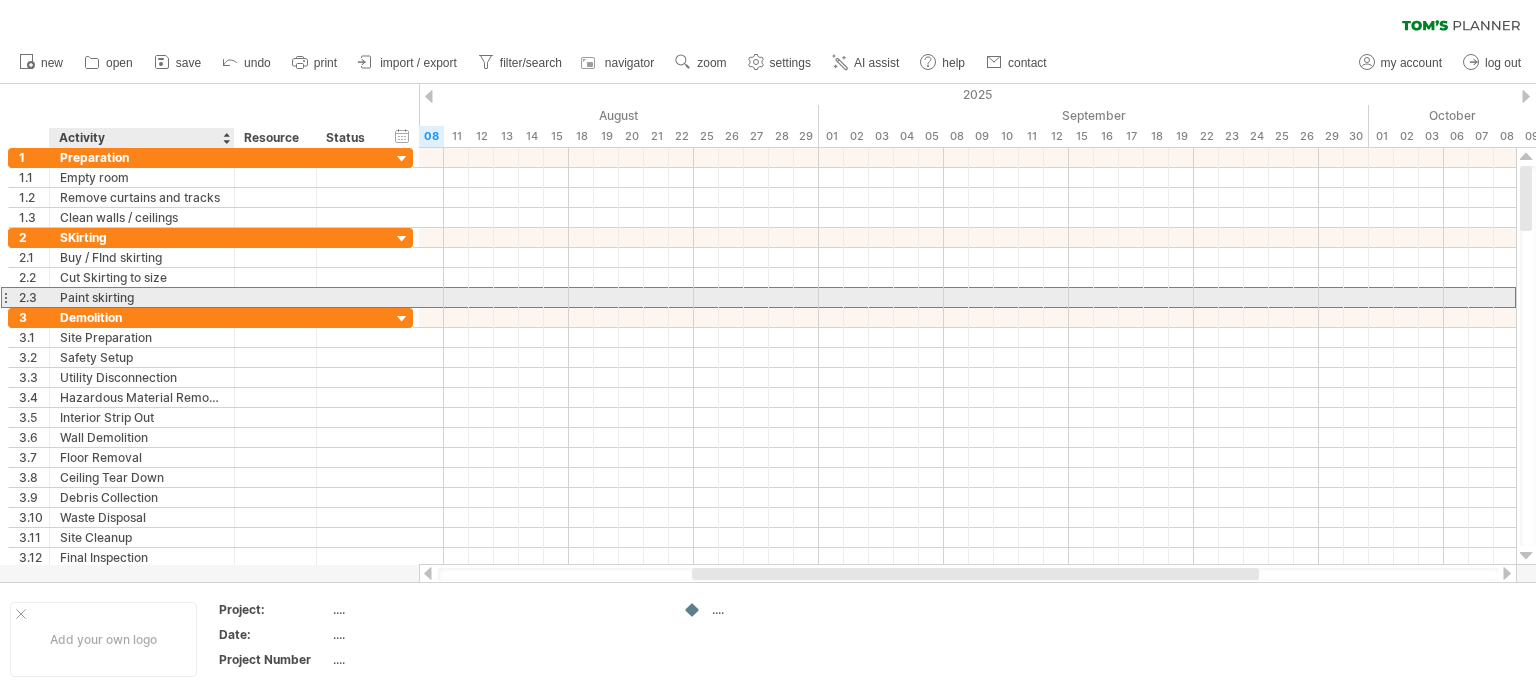 click on "Paint skirting" at bounding box center [142, 297] 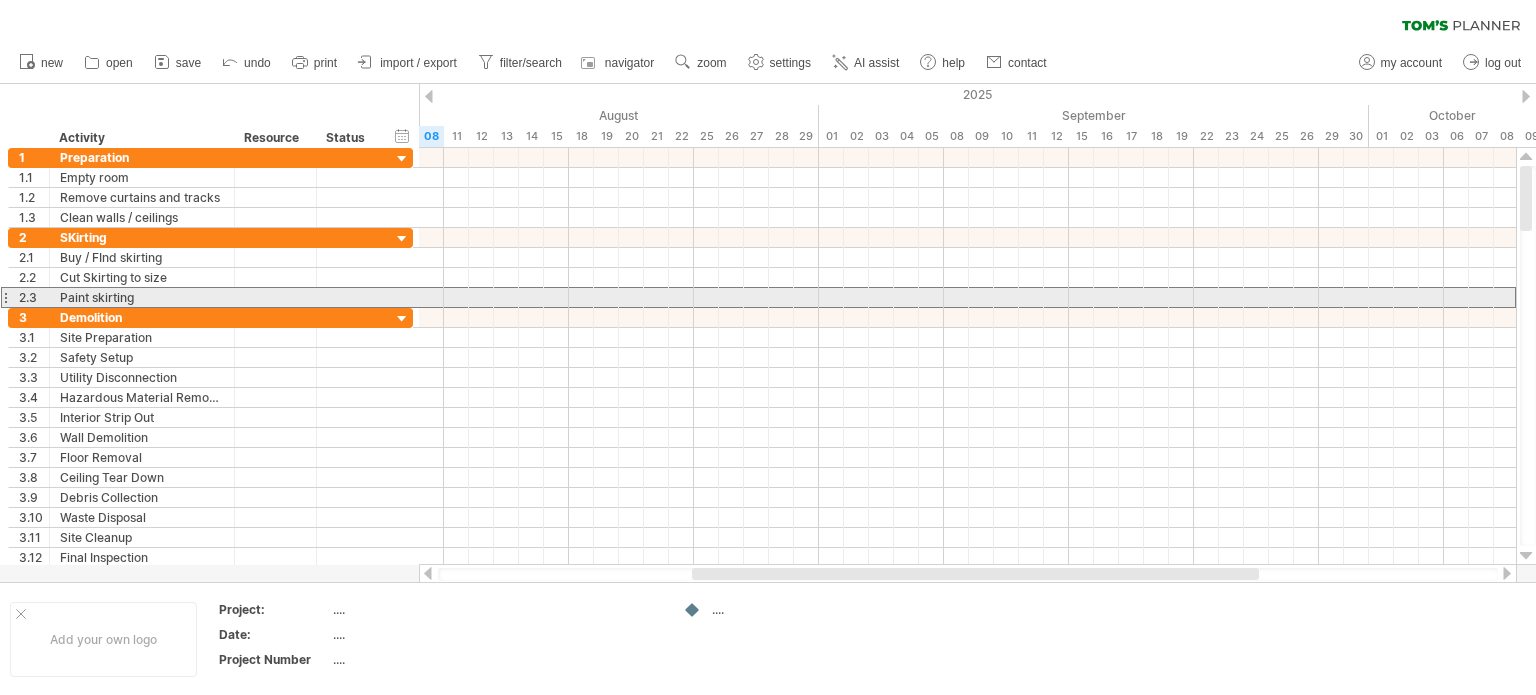 click at bounding box center (5, 297) 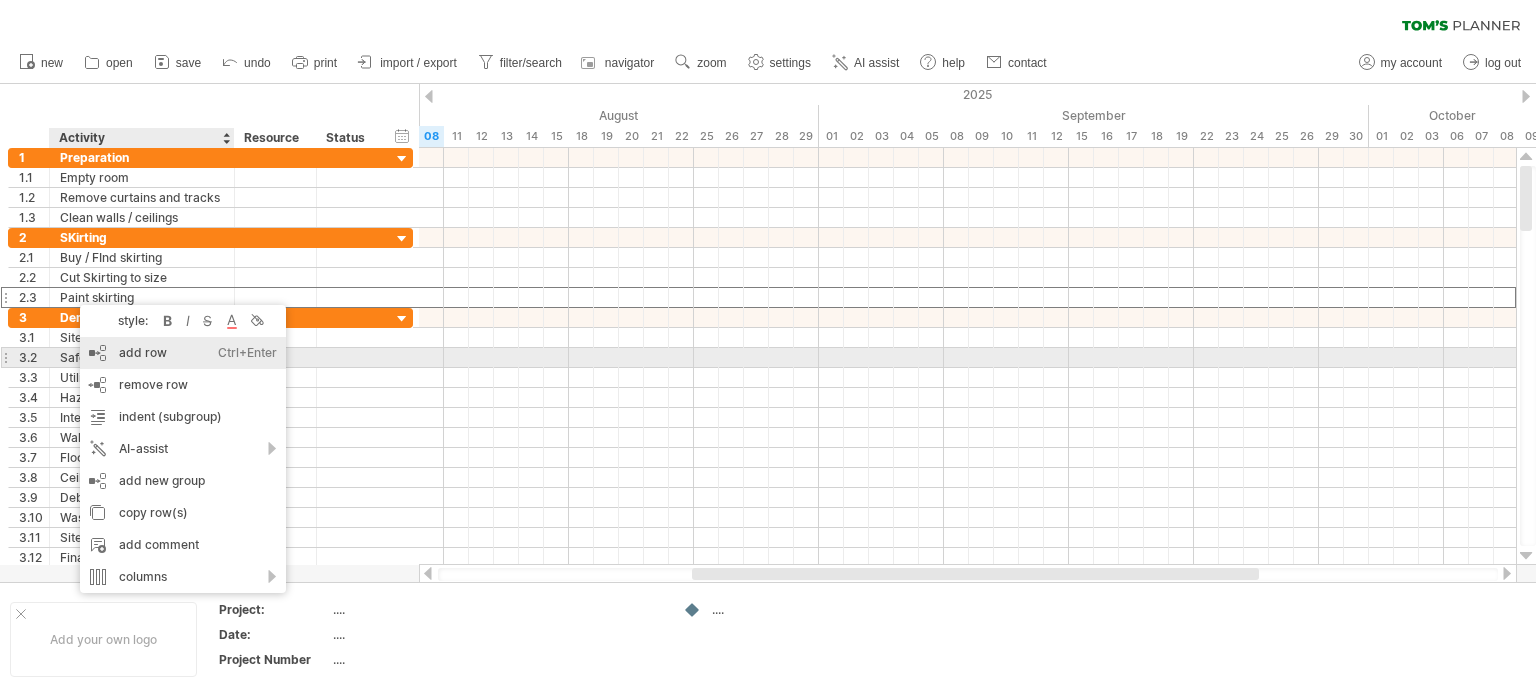 click on "add row Ctrl+Enter Cmd+Enter" at bounding box center (183, 353) 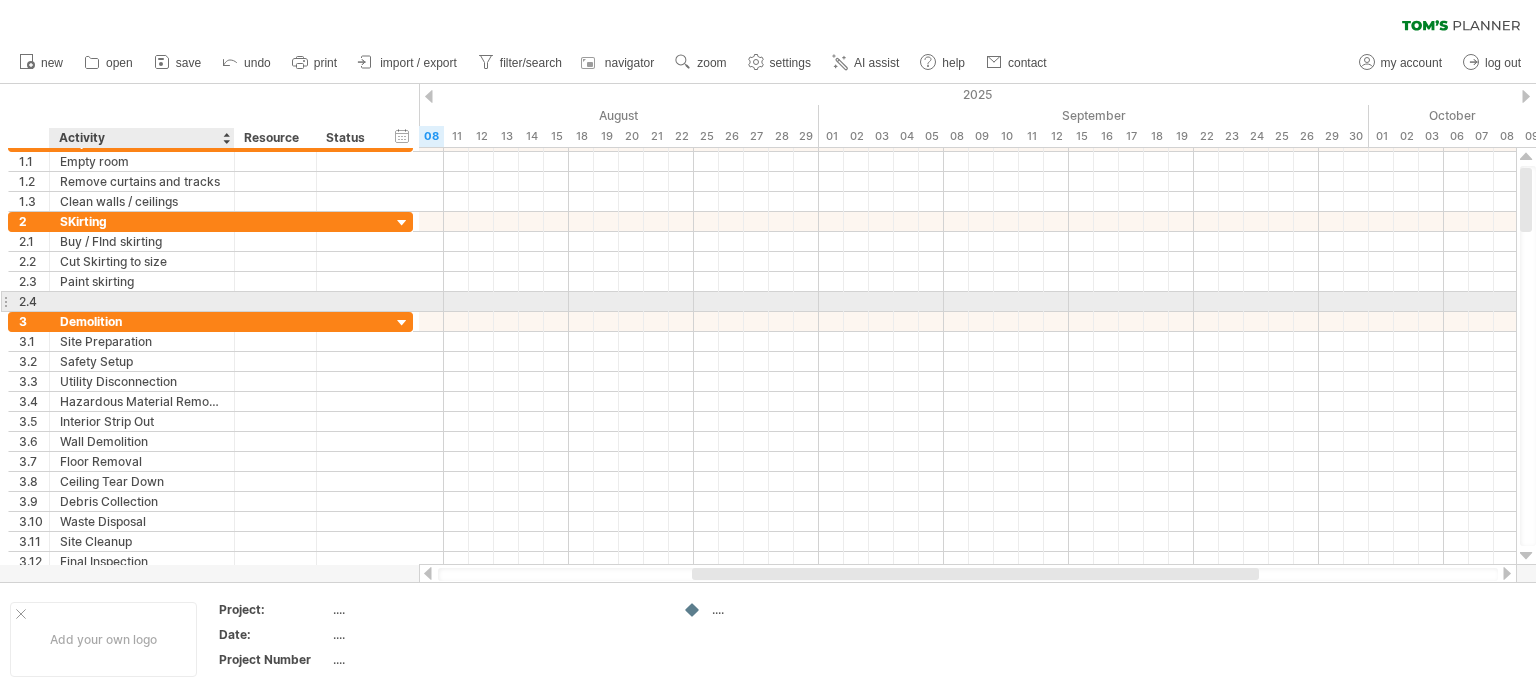 click at bounding box center [142, 301] 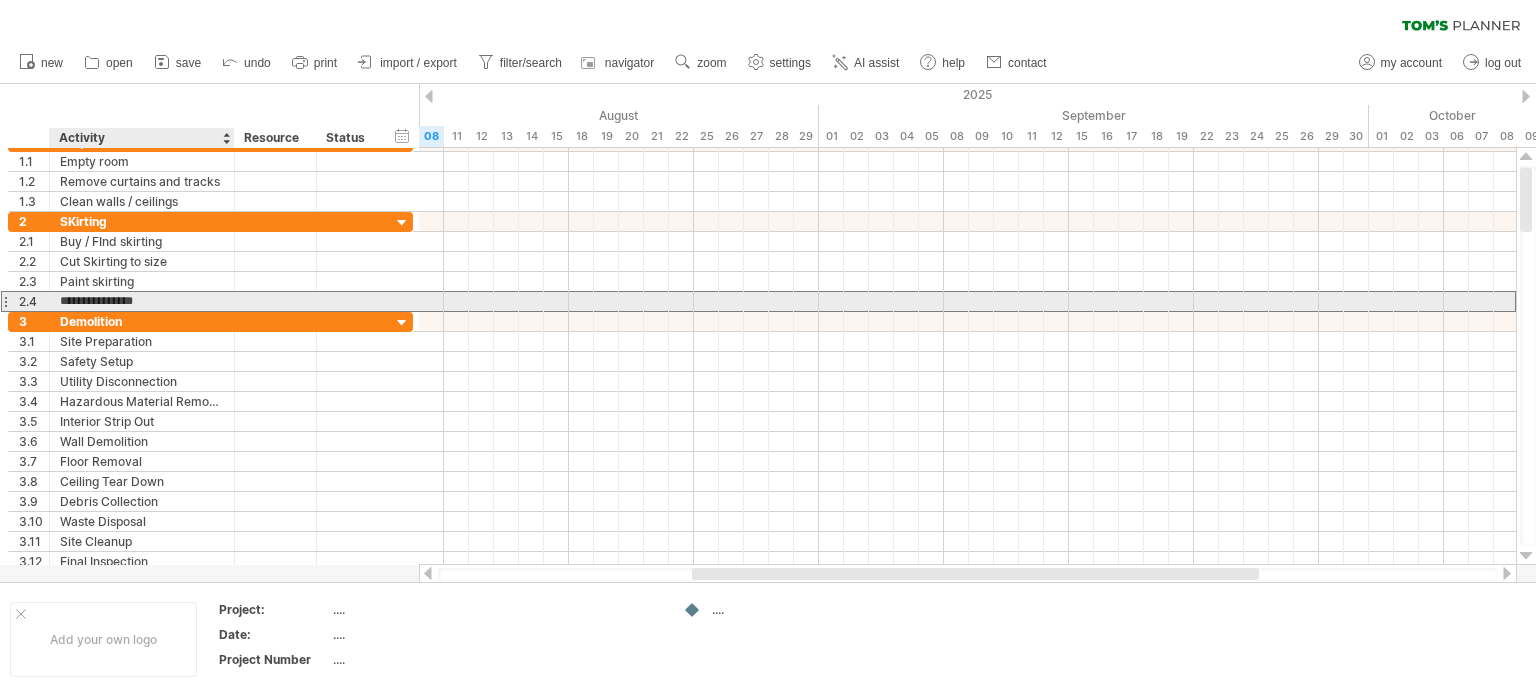 type on "**********" 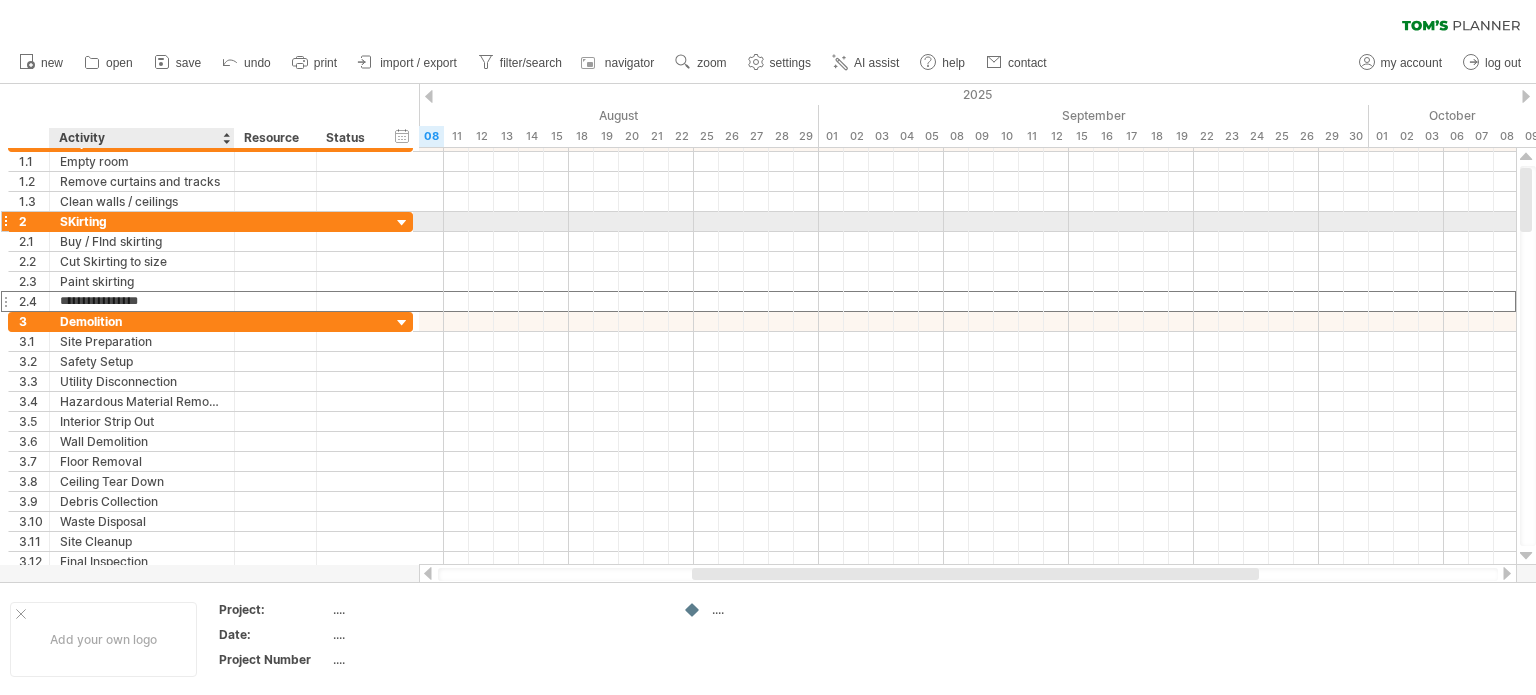 click on "SKirting" at bounding box center [142, 221] 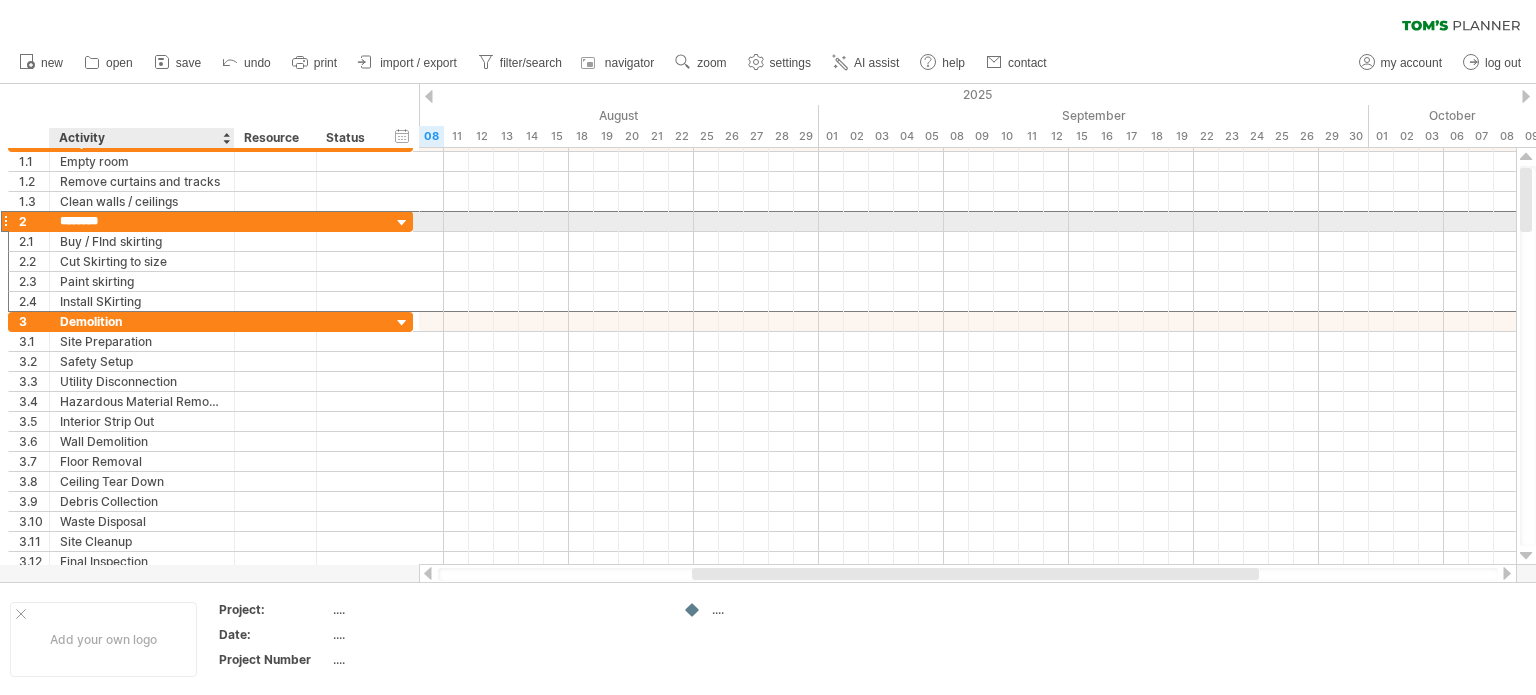 click on "********" at bounding box center [142, 221] 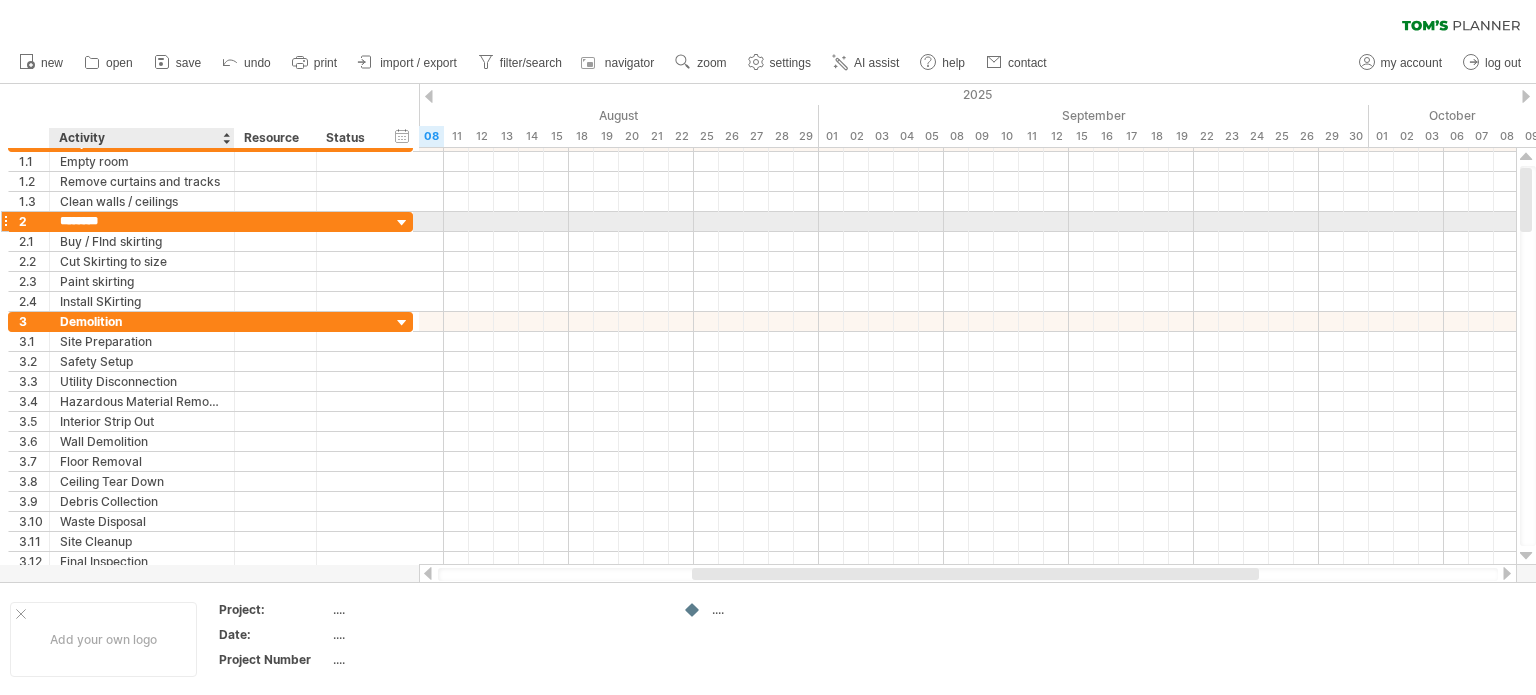 click on "********" at bounding box center (142, 221) 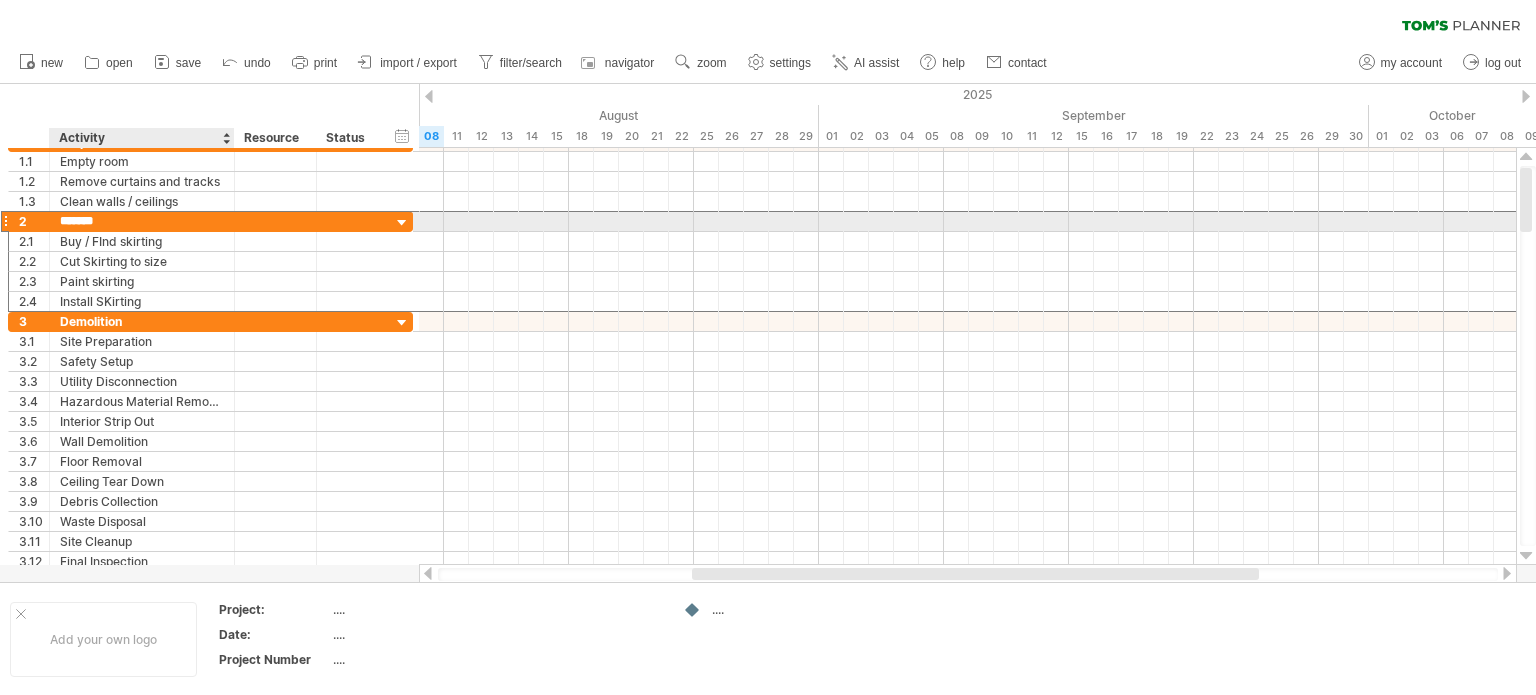 type on "********" 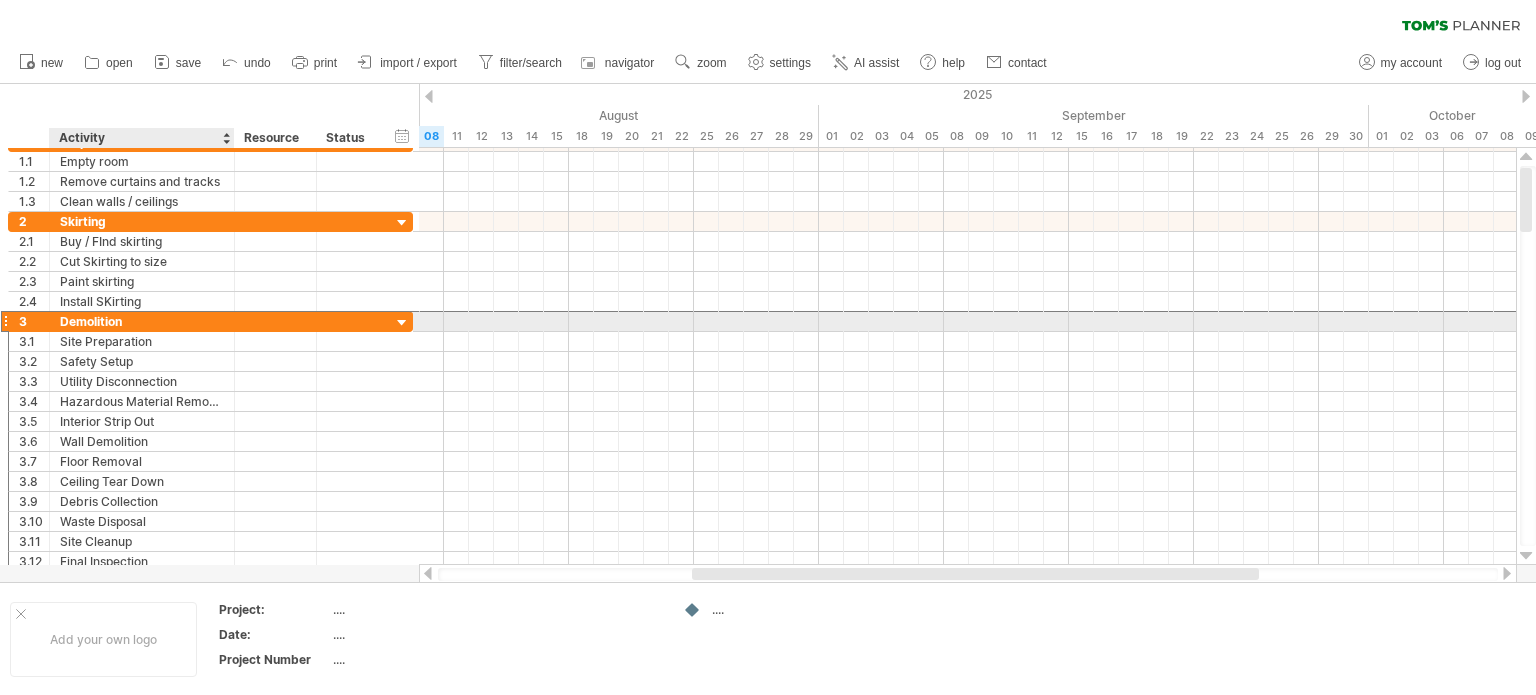 click on "Demolition" at bounding box center (142, 321) 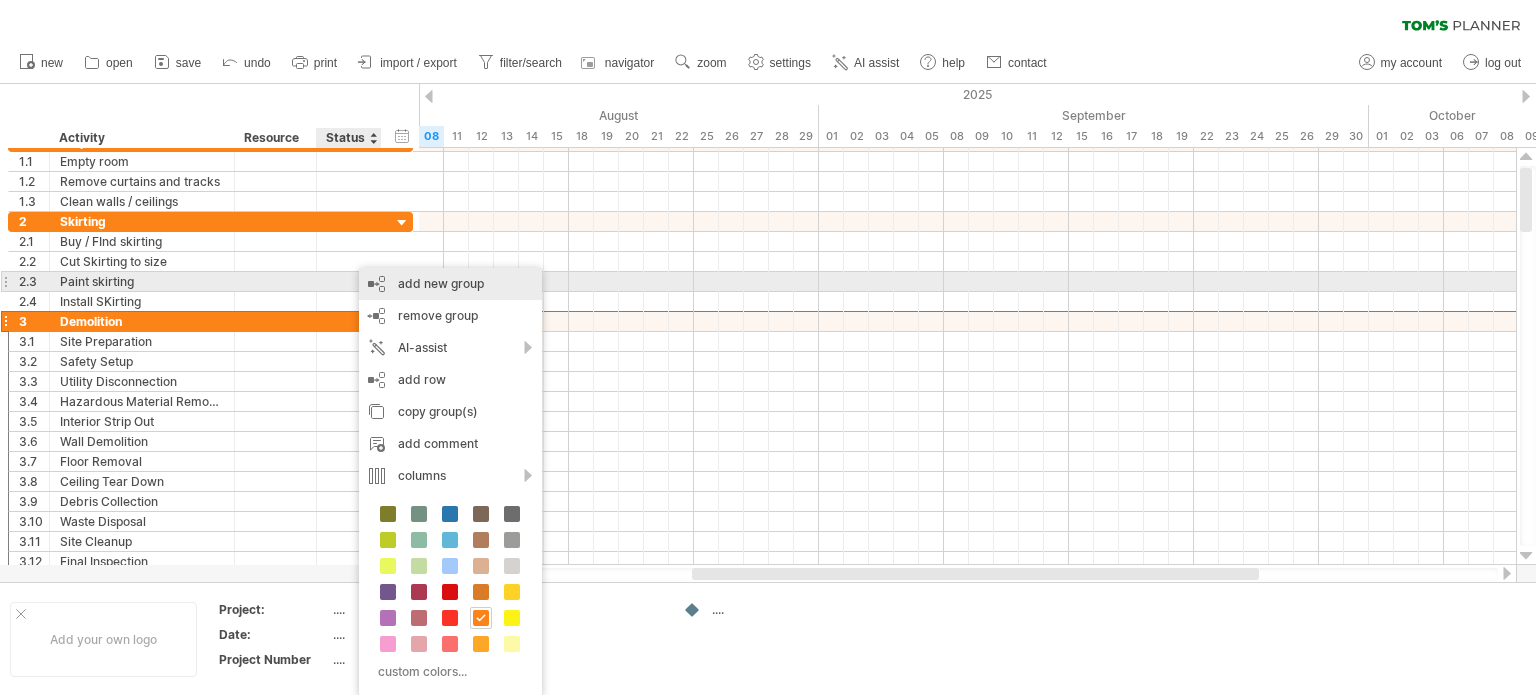 click on "add new group" at bounding box center [450, 284] 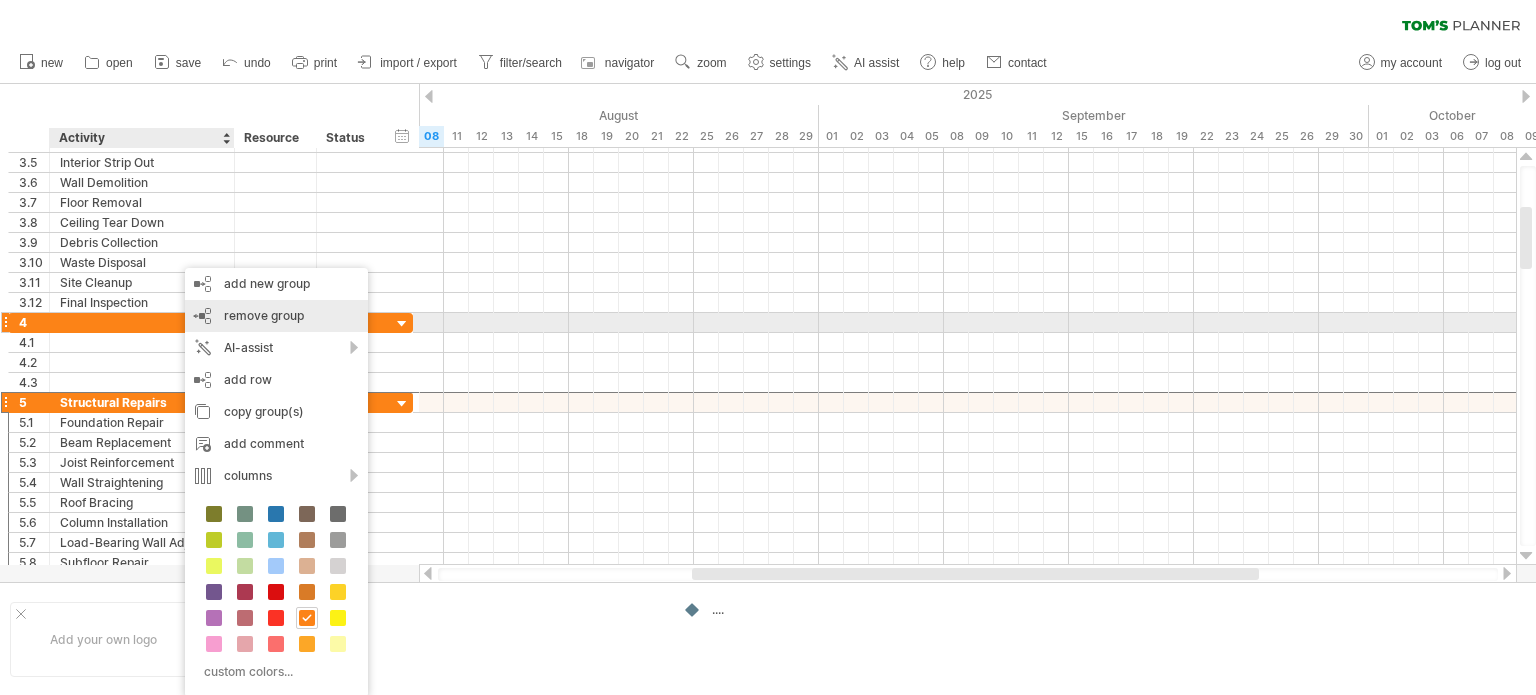click on "remove group" at bounding box center (264, 315) 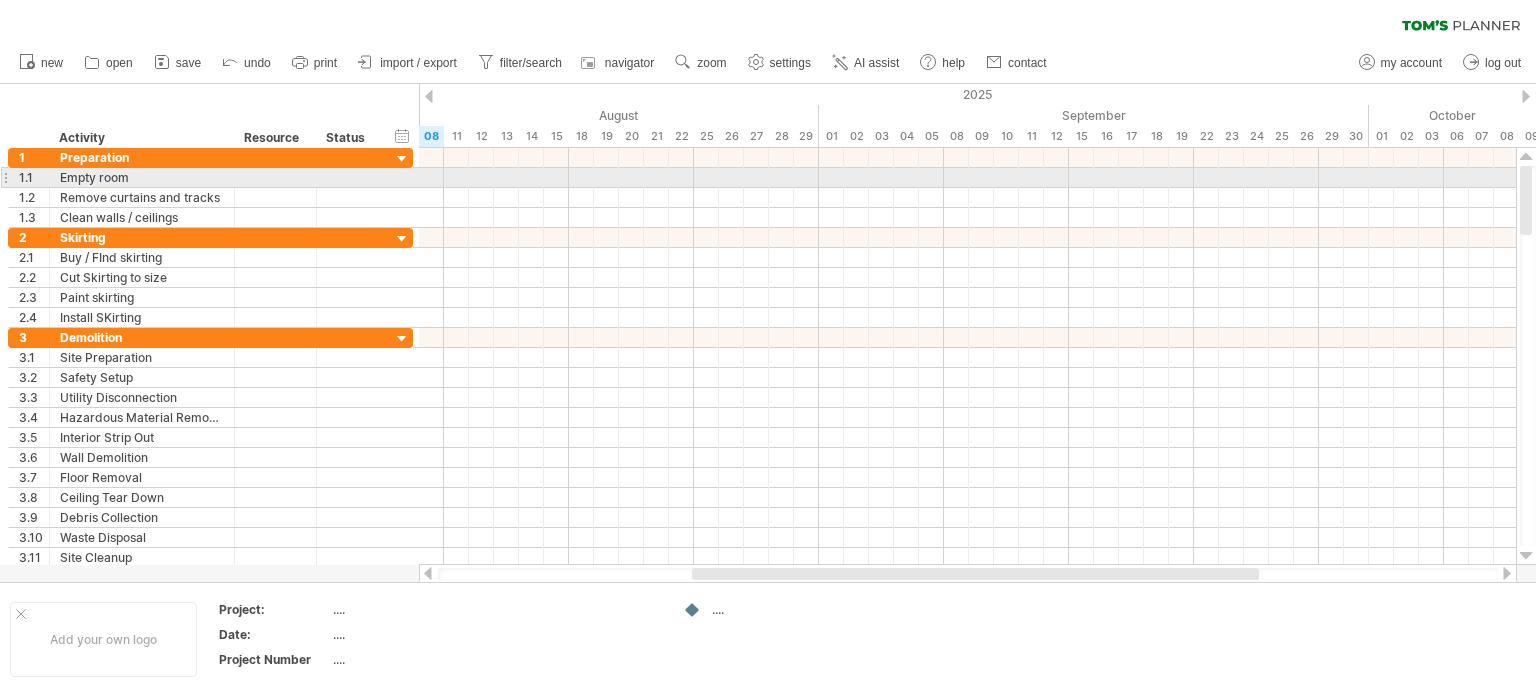 drag, startPoint x: 1529, startPoint y: 243, endPoint x: 1524, endPoint y: 171, distance: 72.1734 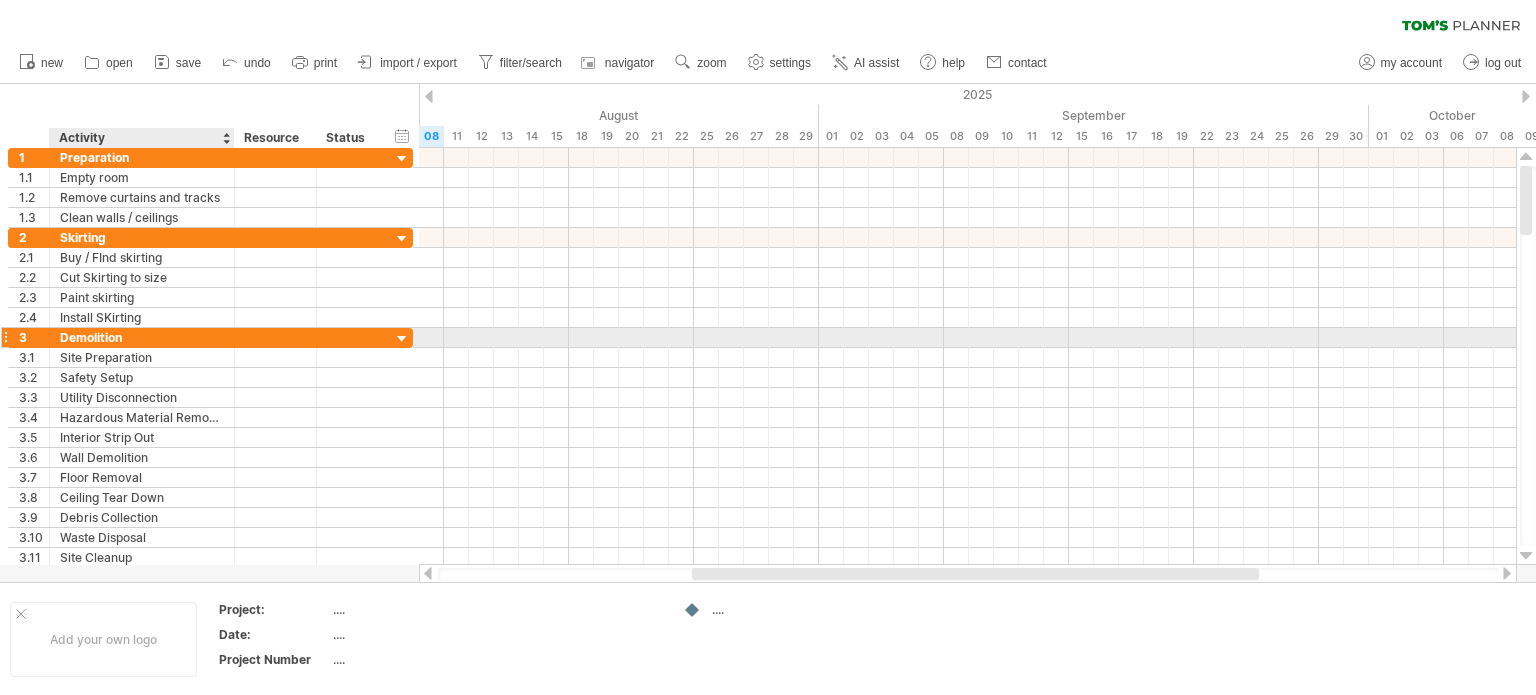 click on "Demolition" at bounding box center (142, 337) 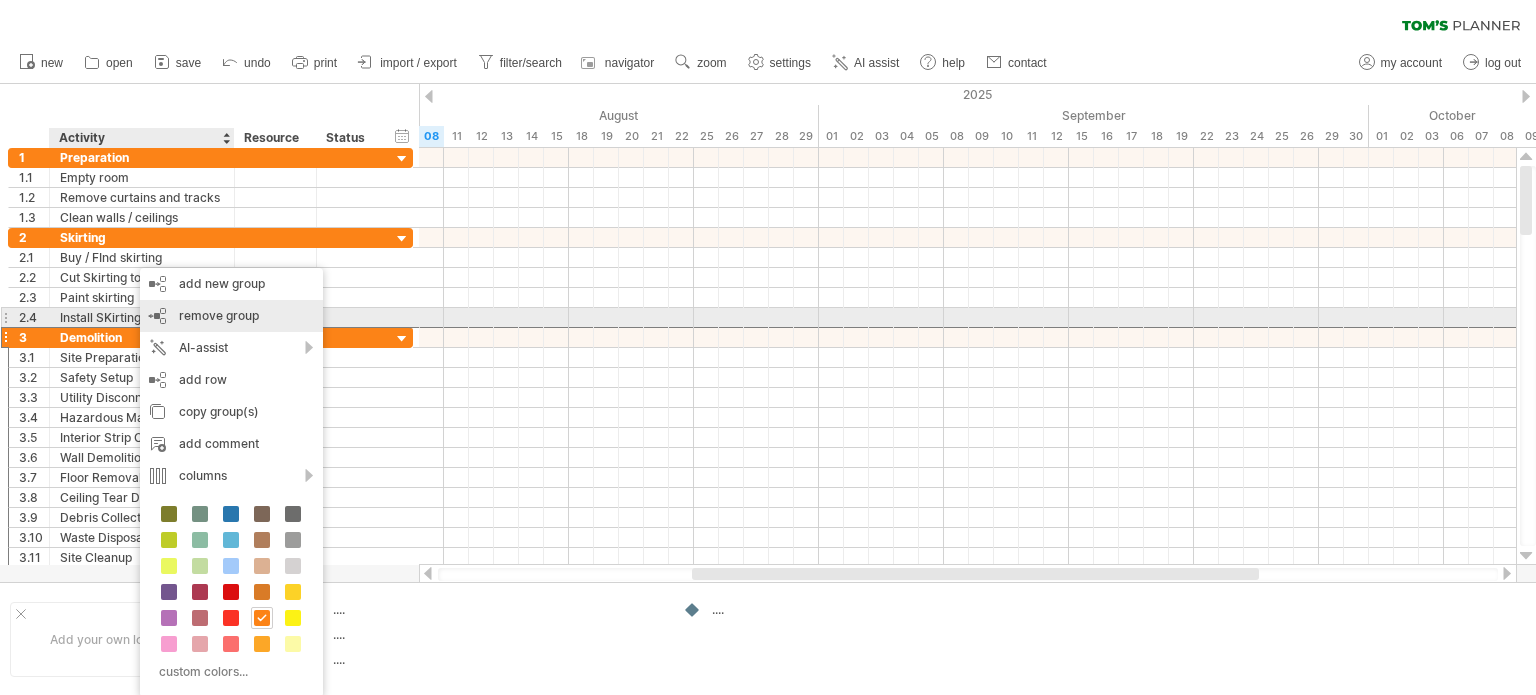 click on "remove group" at bounding box center [219, 315] 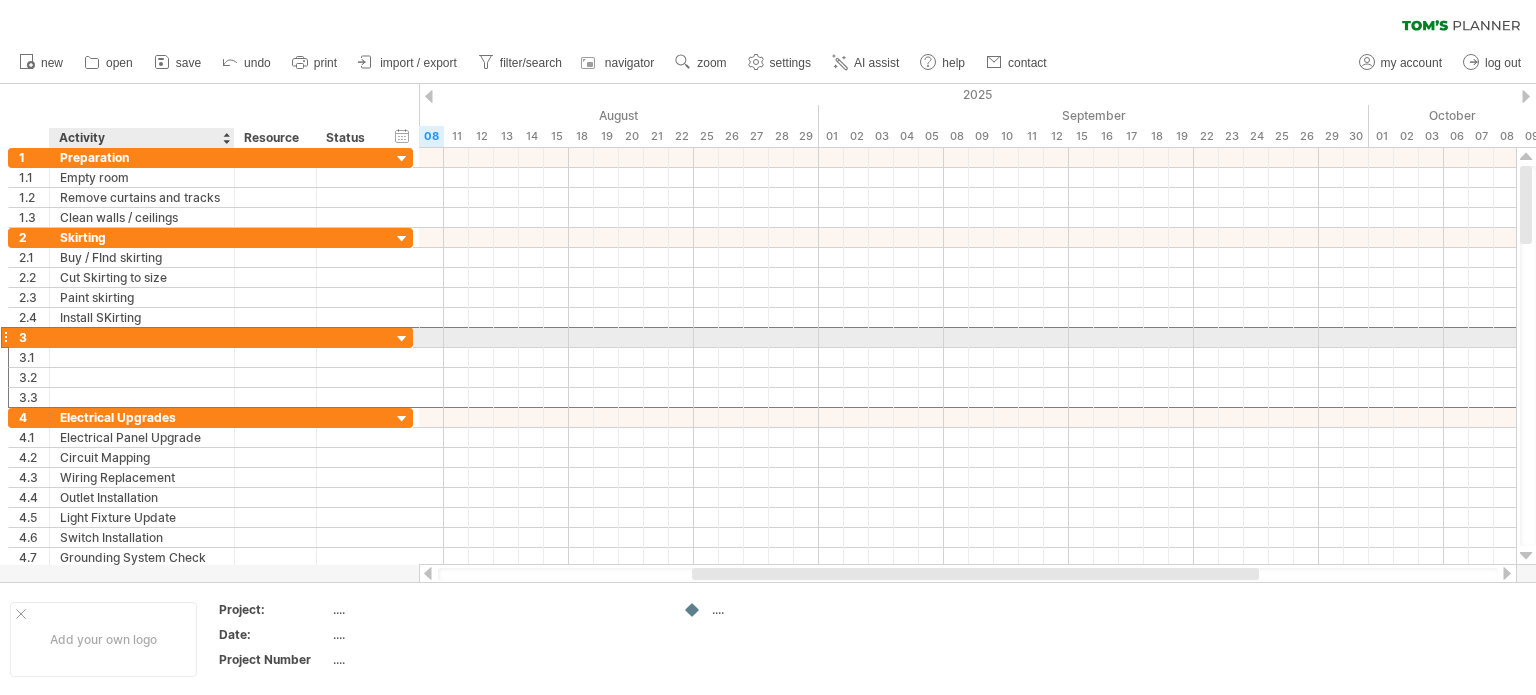 click at bounding box center [142, 337] 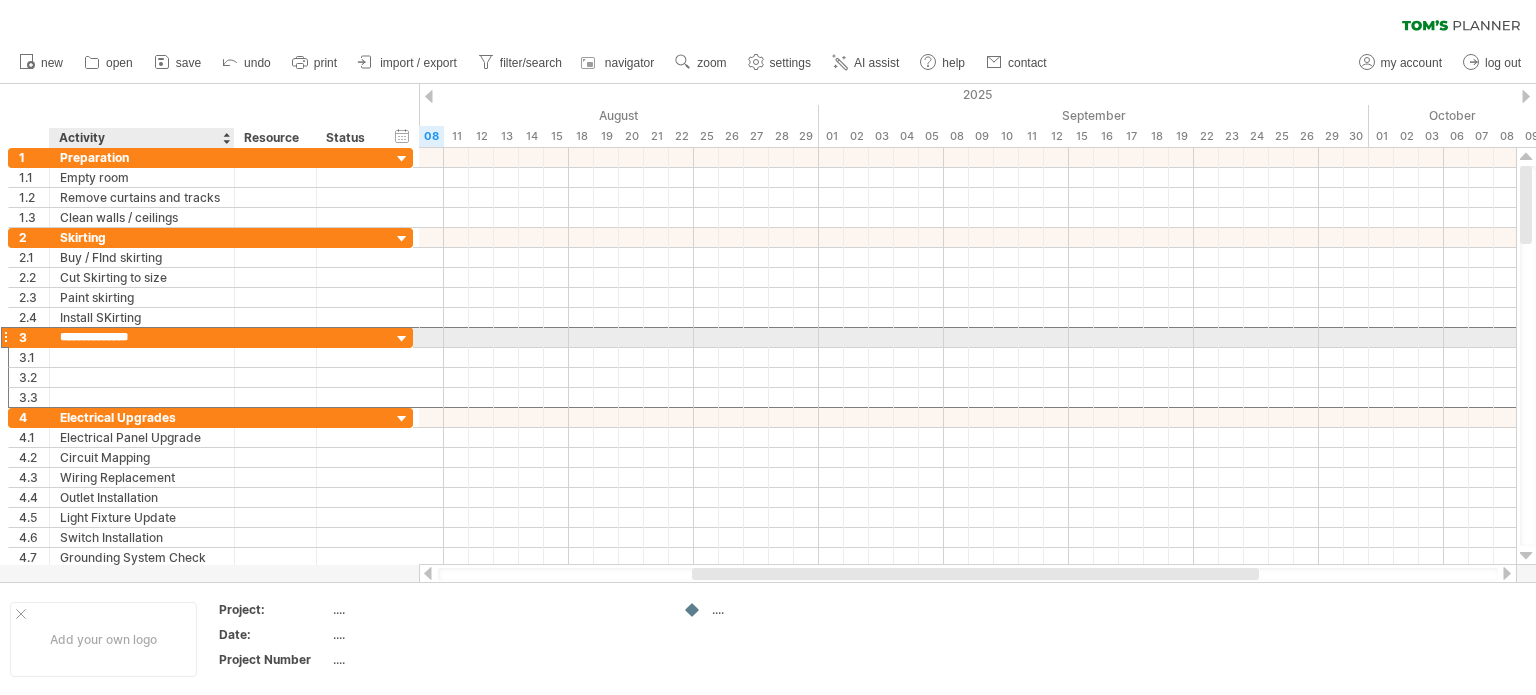 type on "**********" 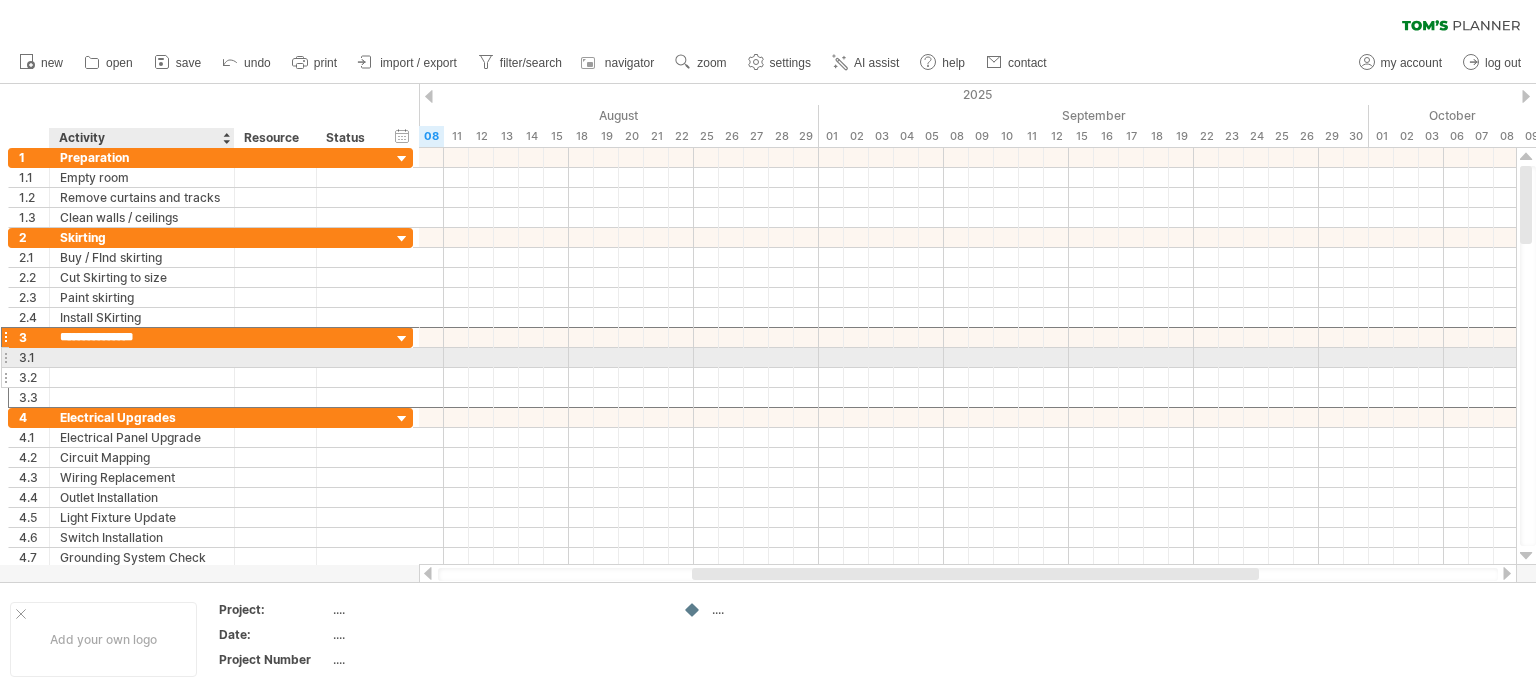 click at bounding box center [142, 377] 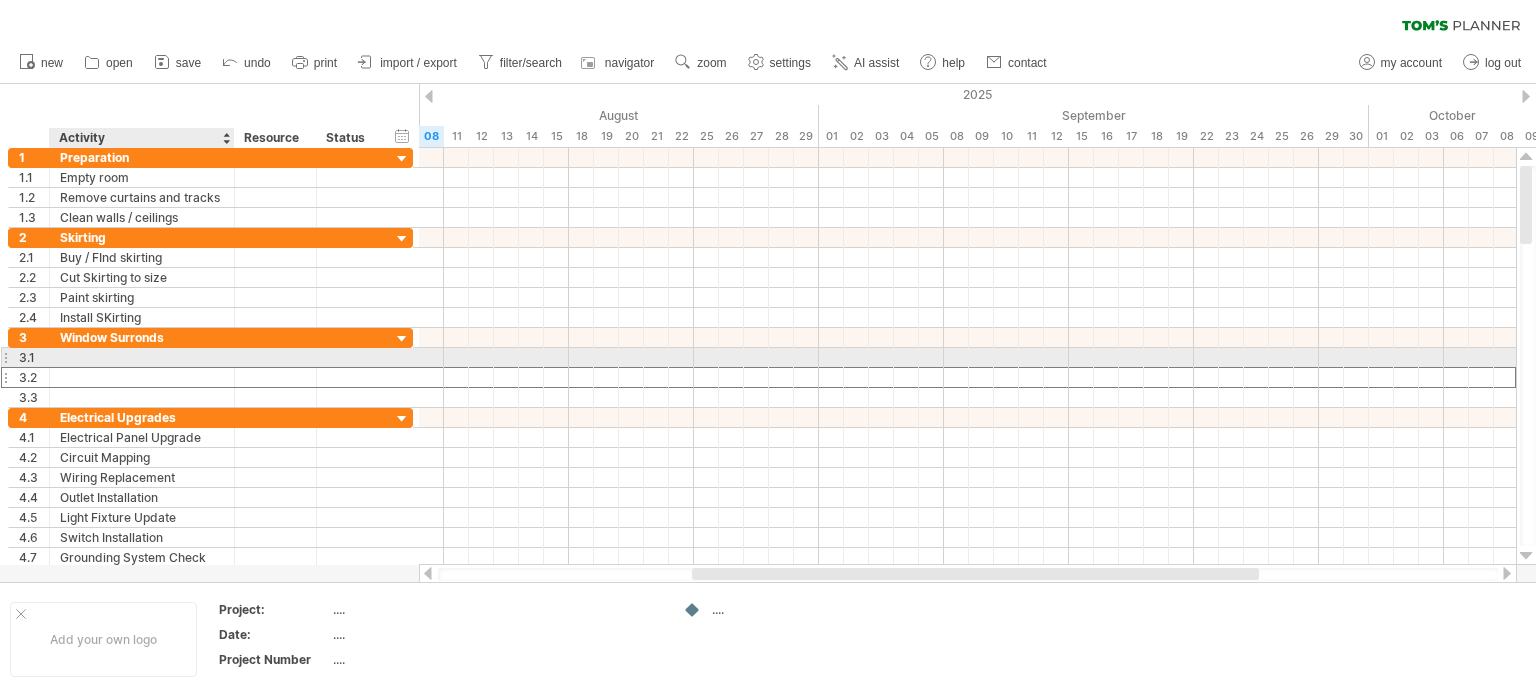 click at bounding box center [142, 357] 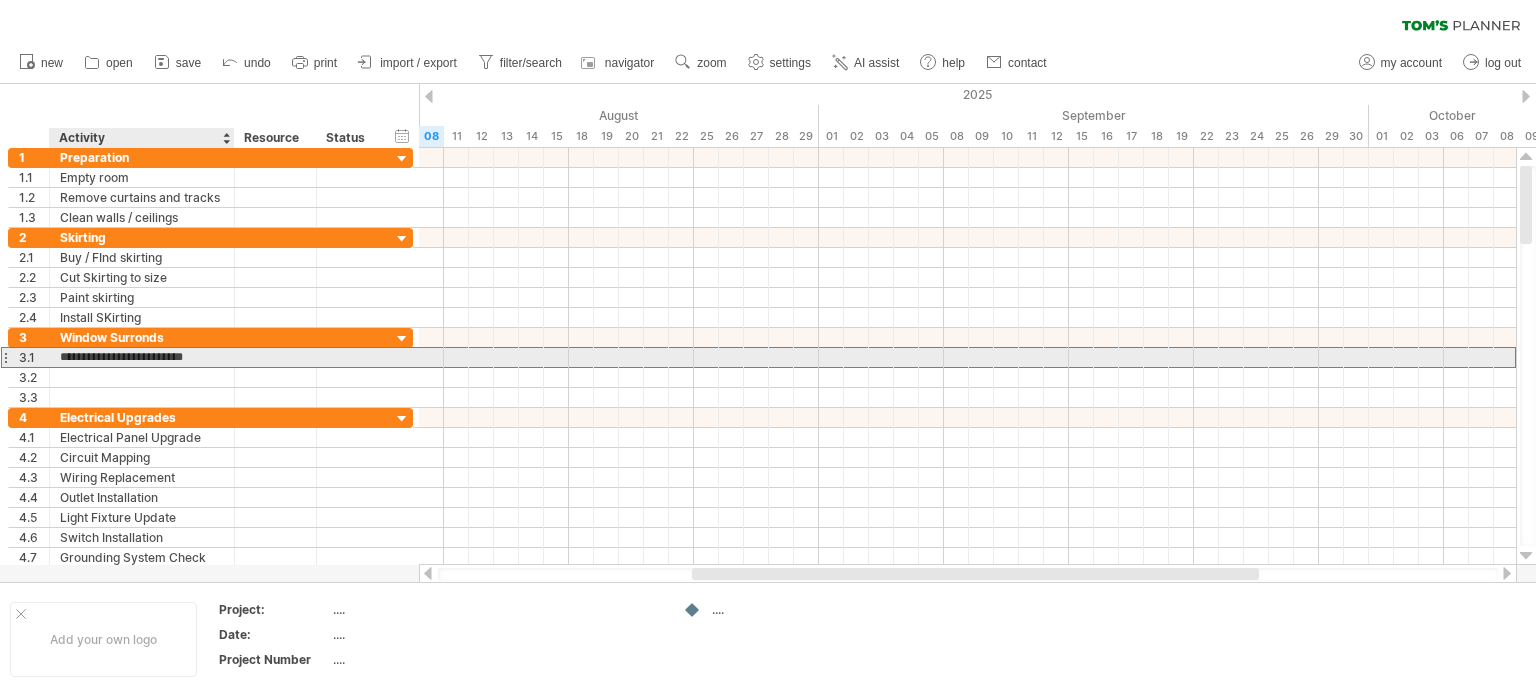 type on "**********" 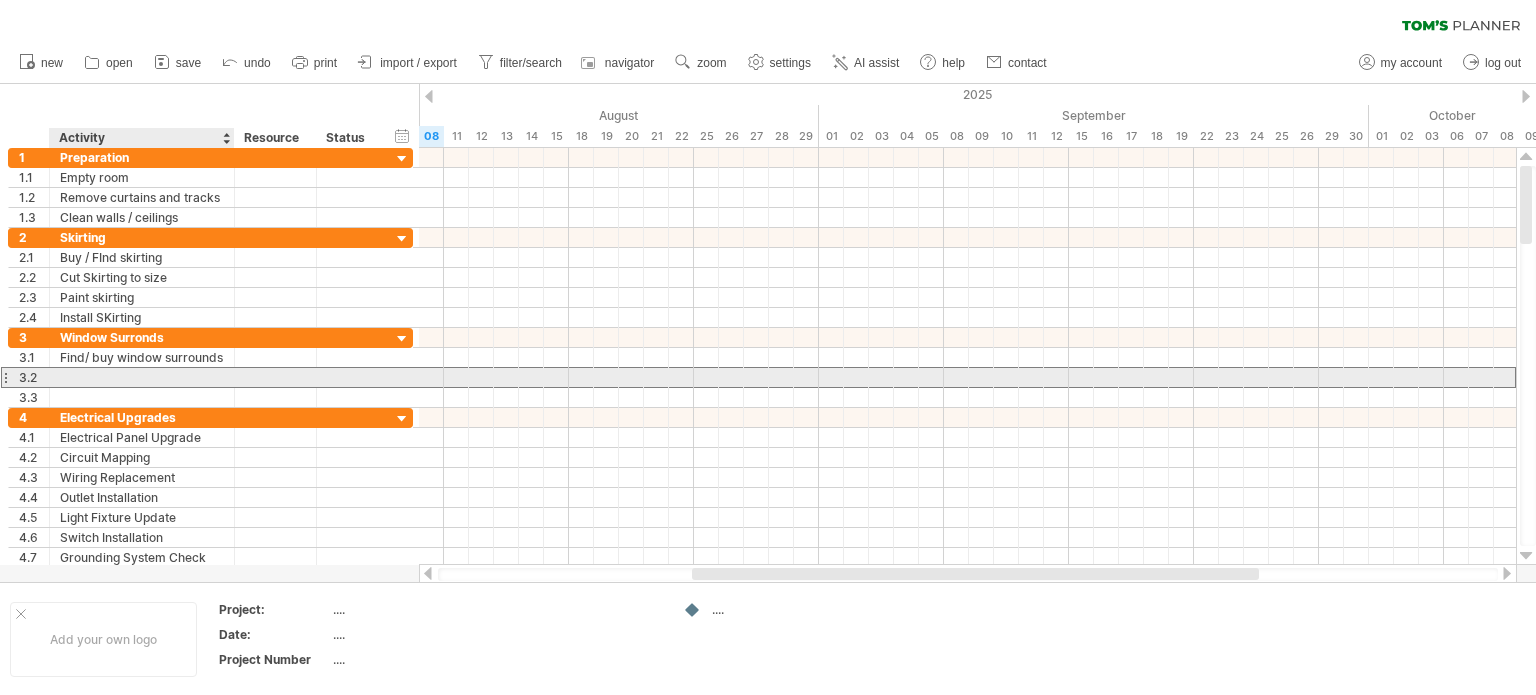 click at bounding box center (142, 377) 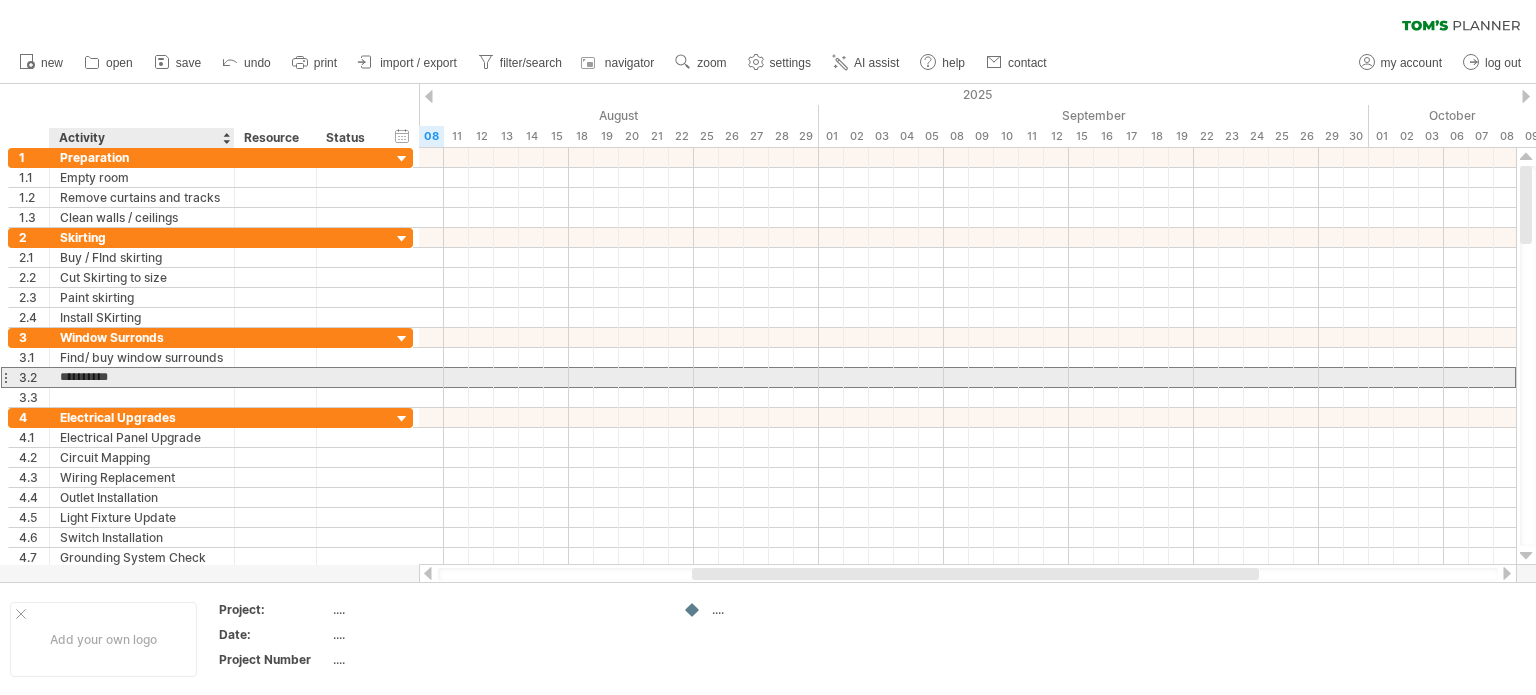 type on "**********" 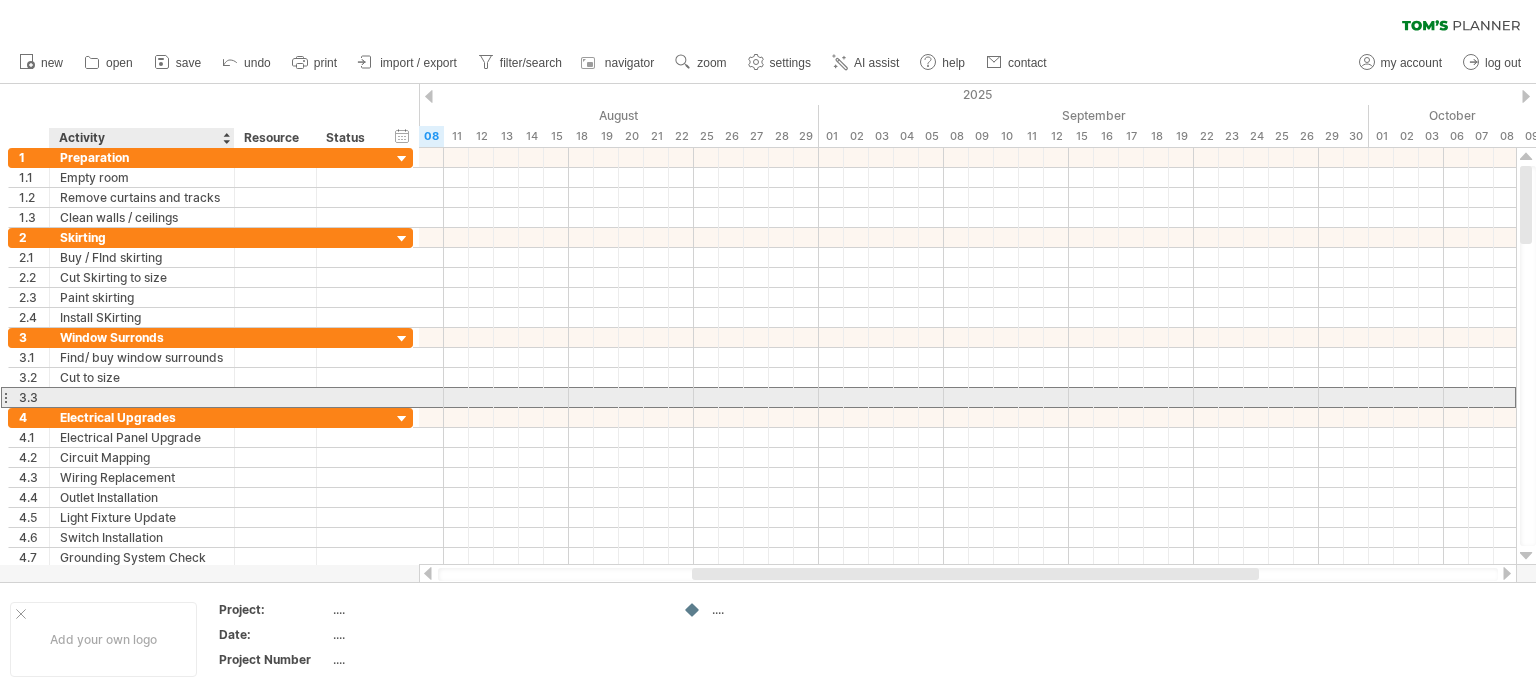 click at bounding box center (142, 397) 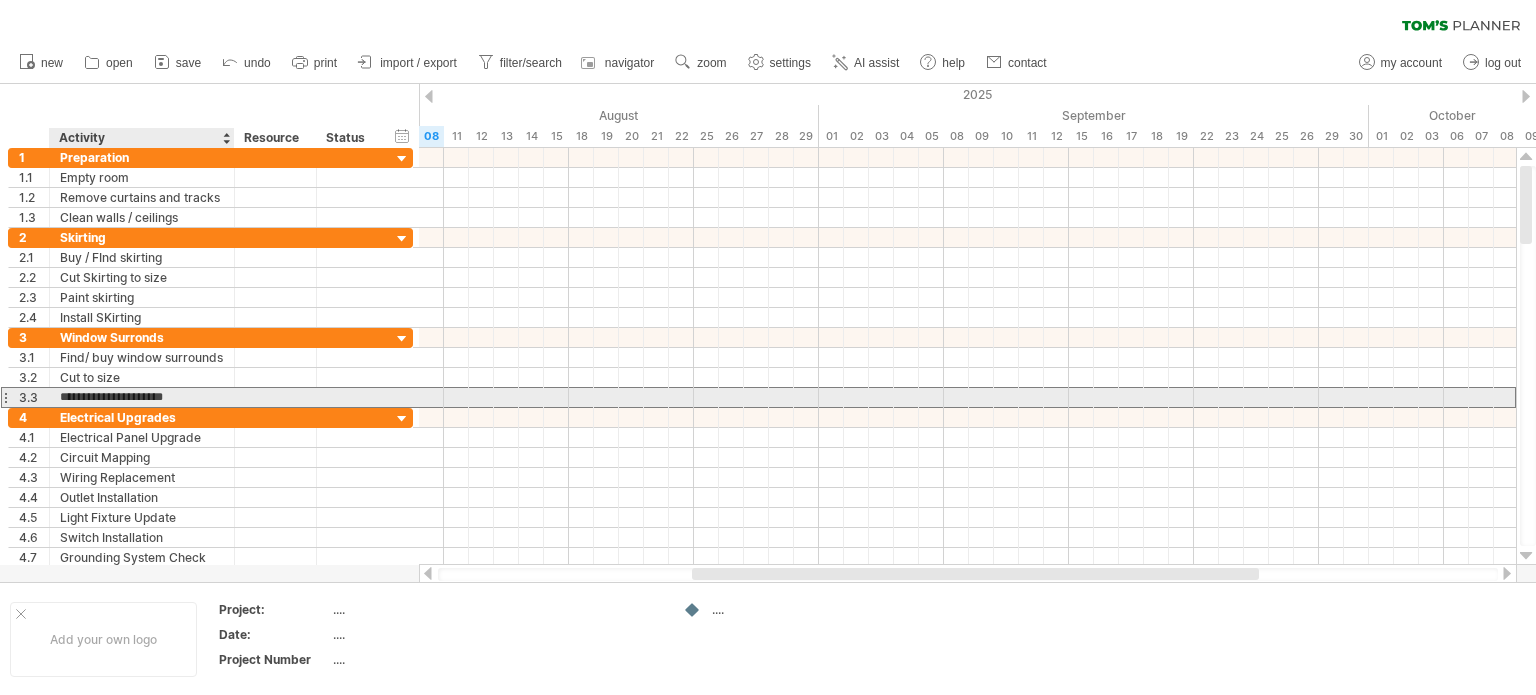 type on "**********" 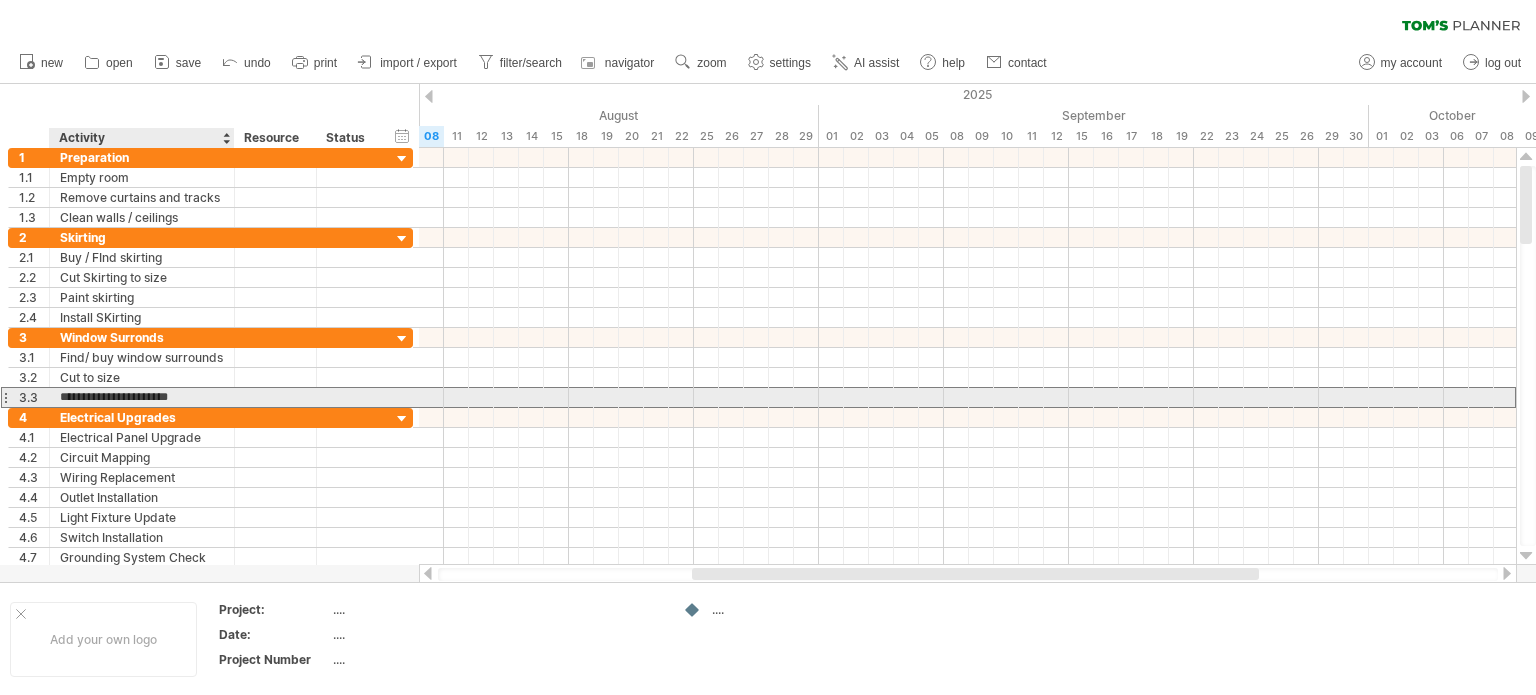 click on "**********" at bounding box center [142, 397] 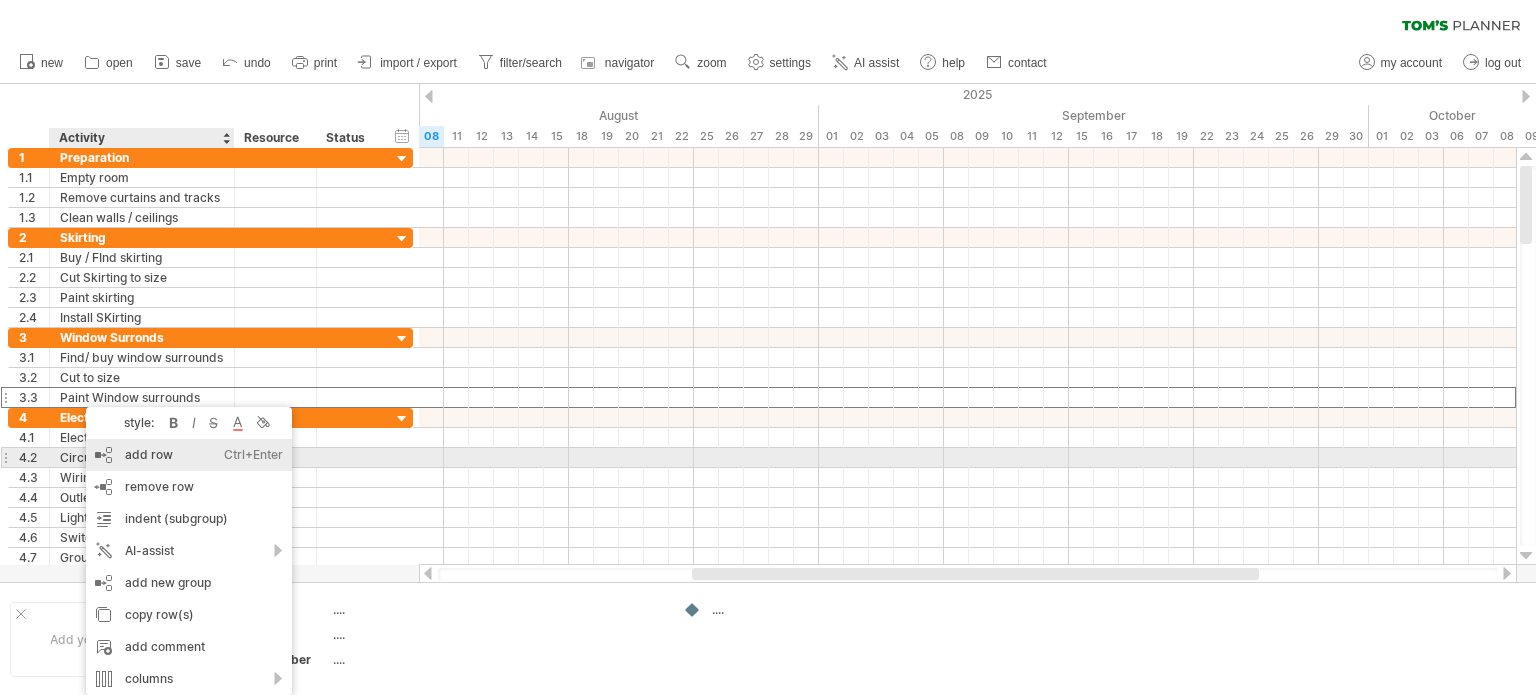 click on "add row Ctrl+Enter Cmd+Enter" at bounding box center [189, 455] 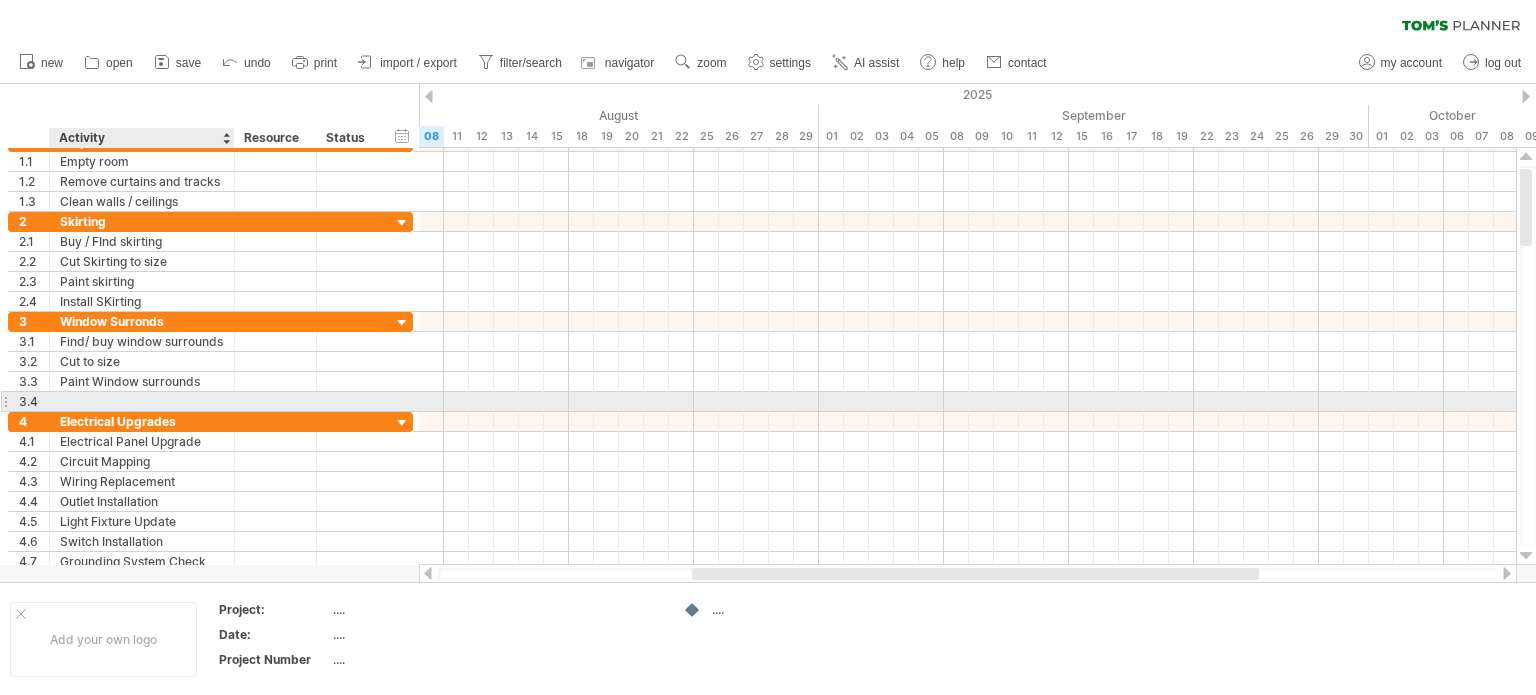 click at bounding box center (142, 401) 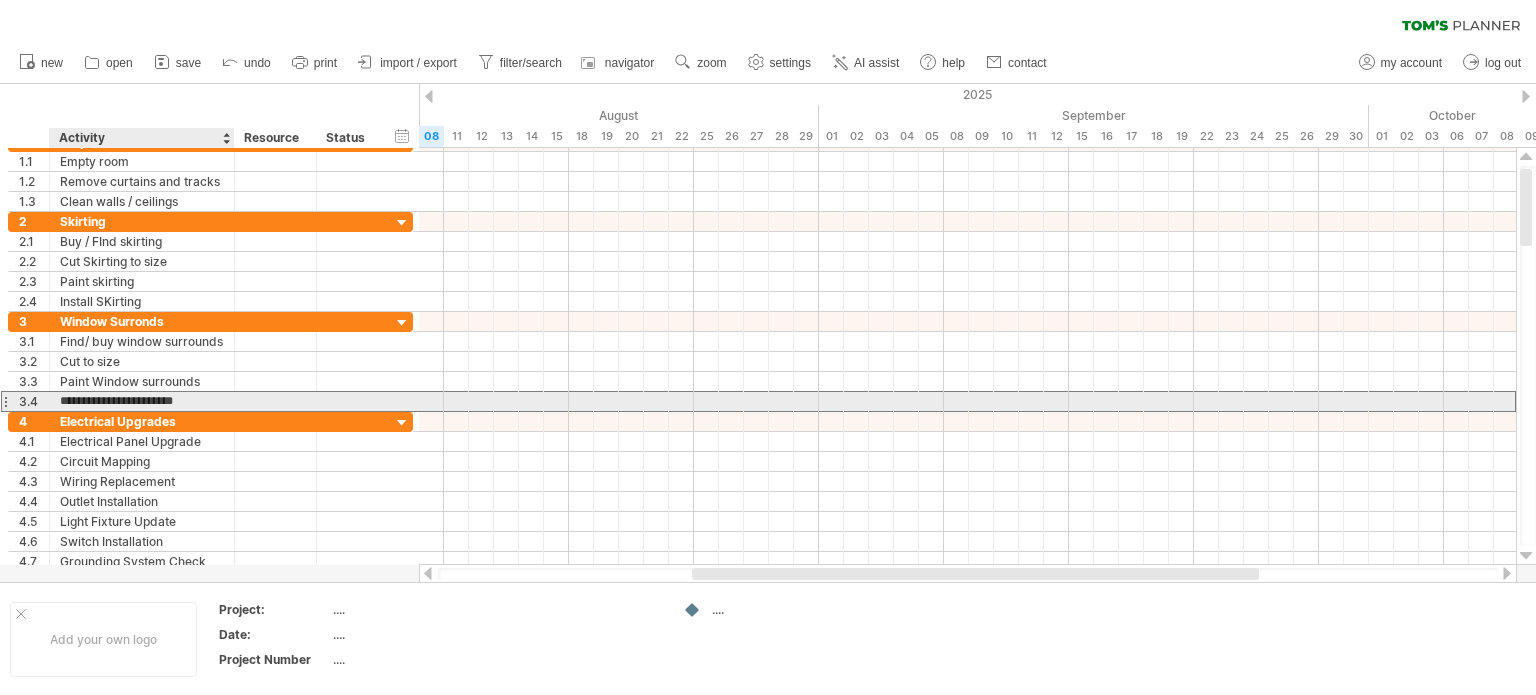 type on "**********" 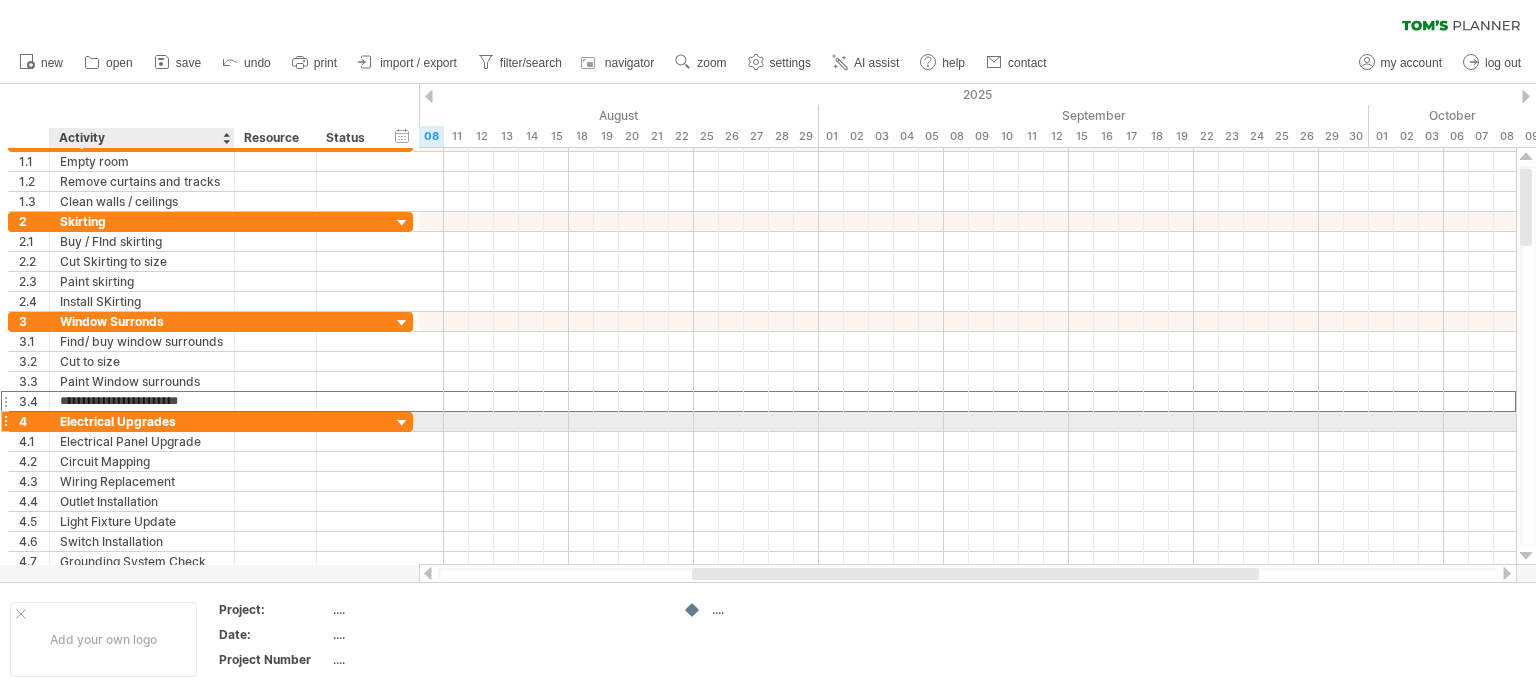 click on "Electrical Upgrades" at bounding box center (142, 421) 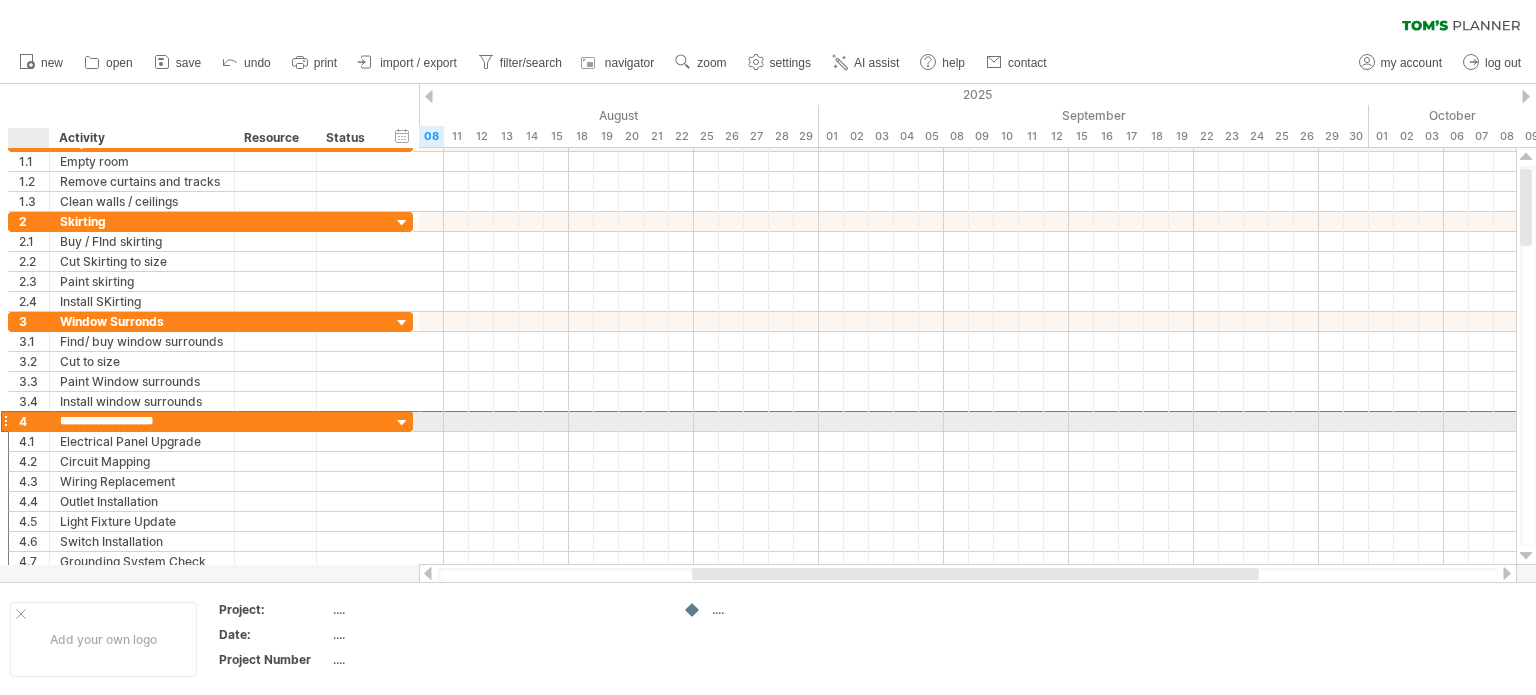 drag, startPoint x: 183, startPoint y: 423, endPoint x: 47, endPoint y: 415, distance: 136.23509 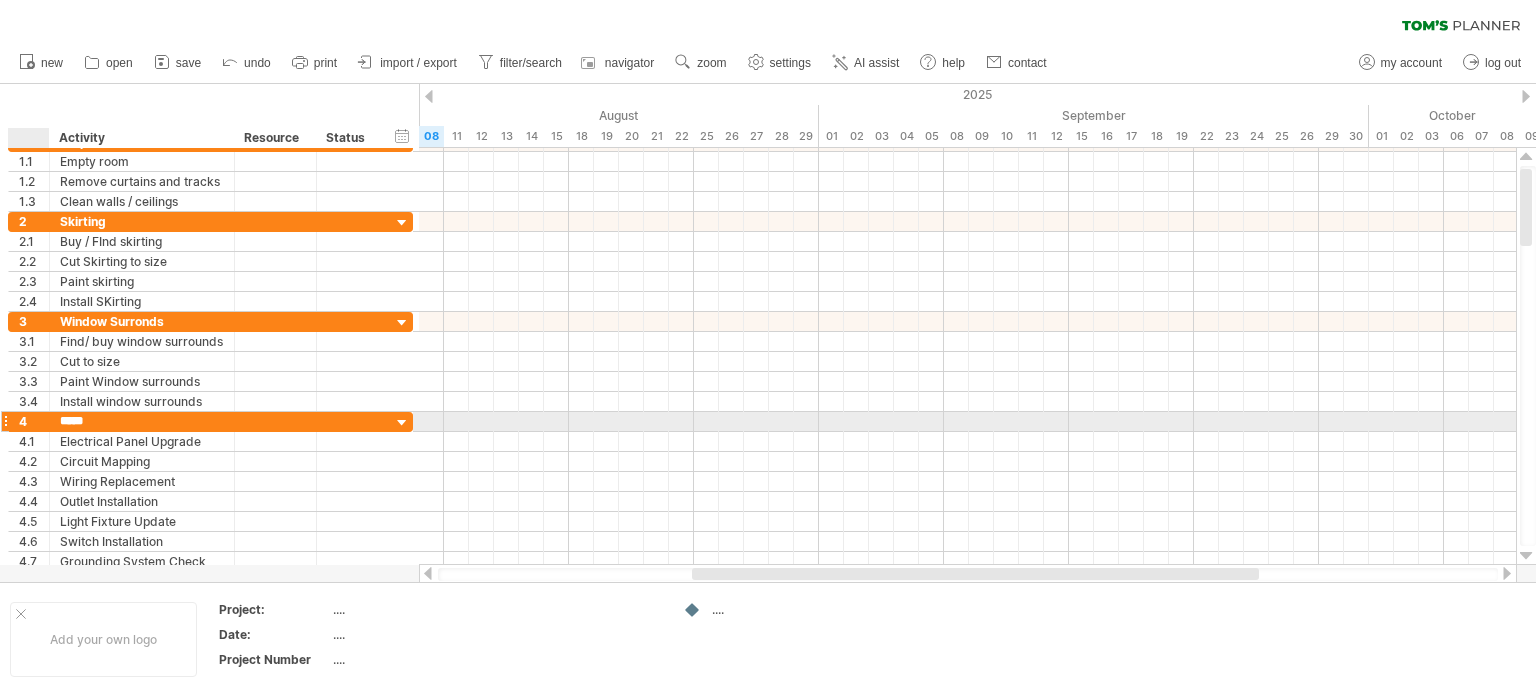 type on "********" 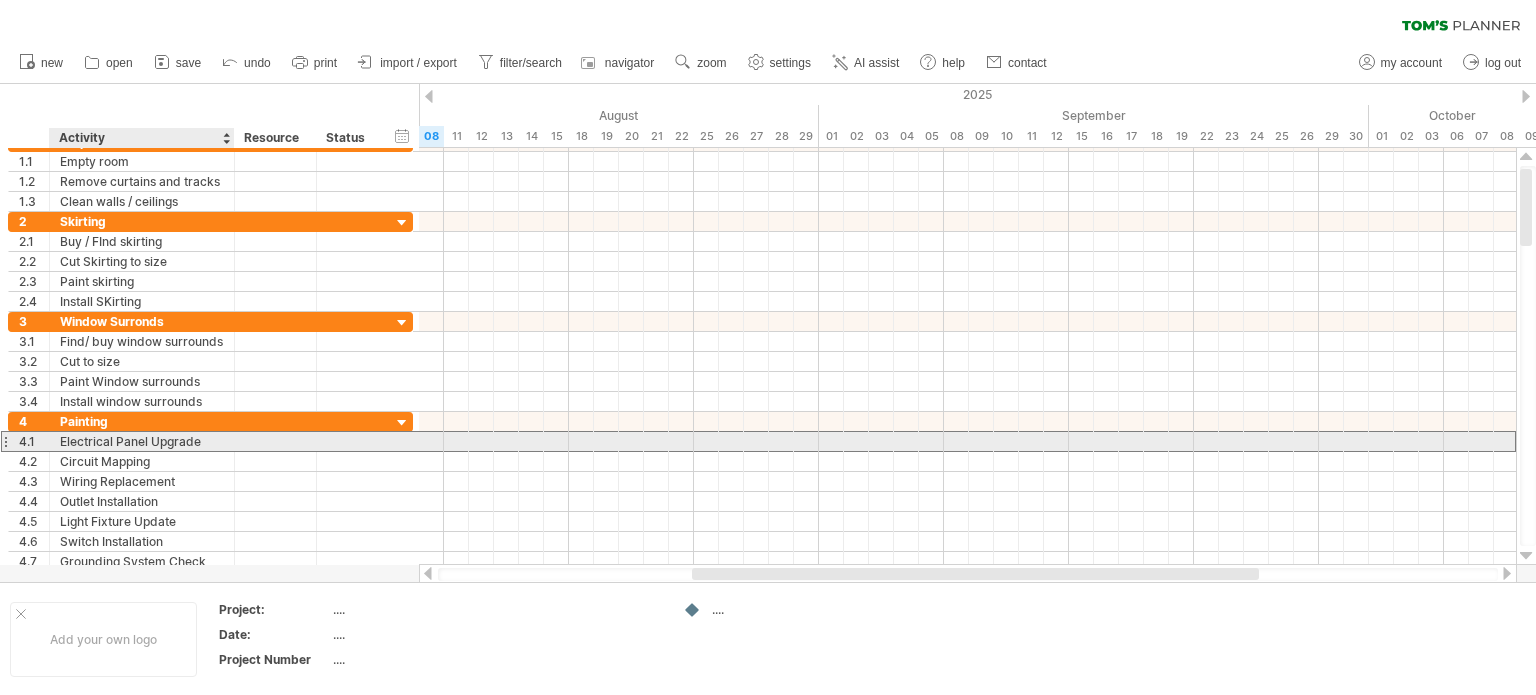 click on "Electrical Panel Upgrade" at bounding box center (142, 441) 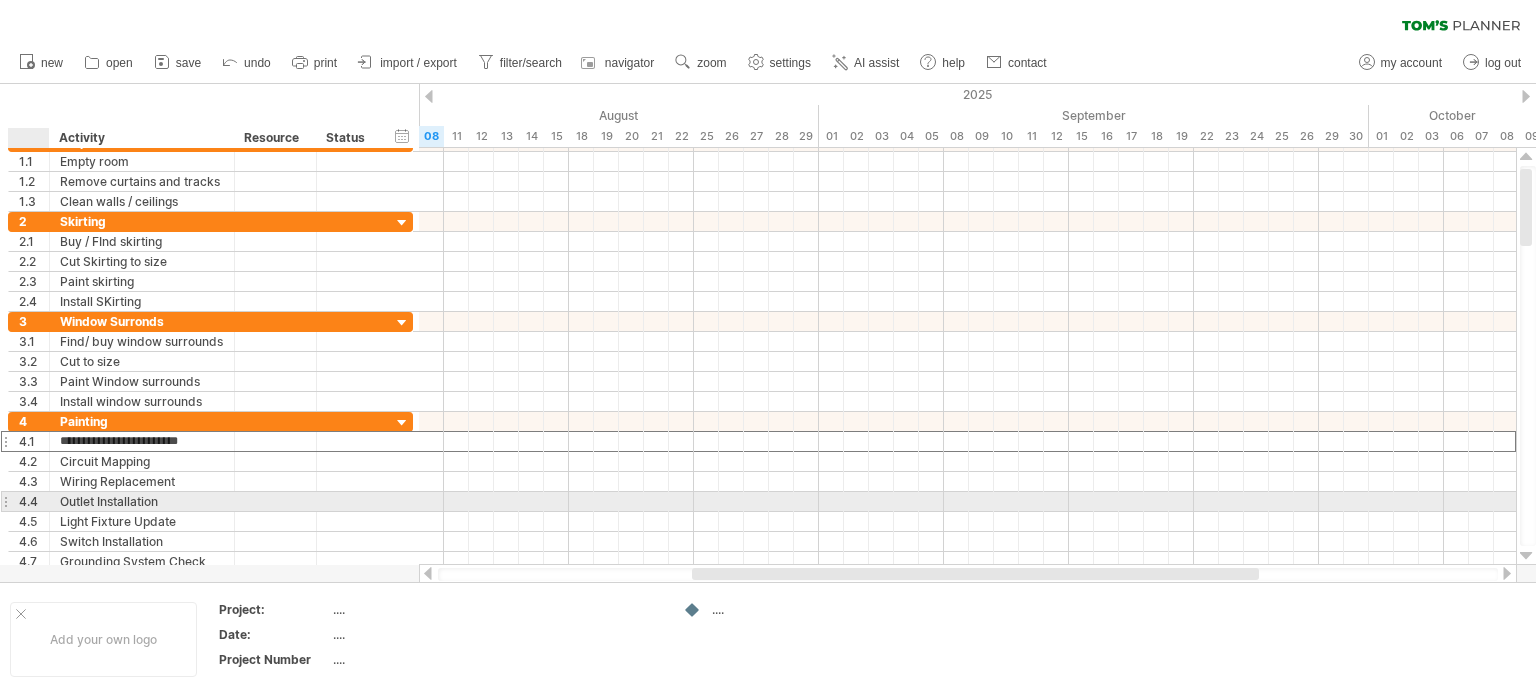 drag, startPoint x: 212, startPoint y: 437, endPoint x: 58, endPoint y: 499, distance: 166.01205 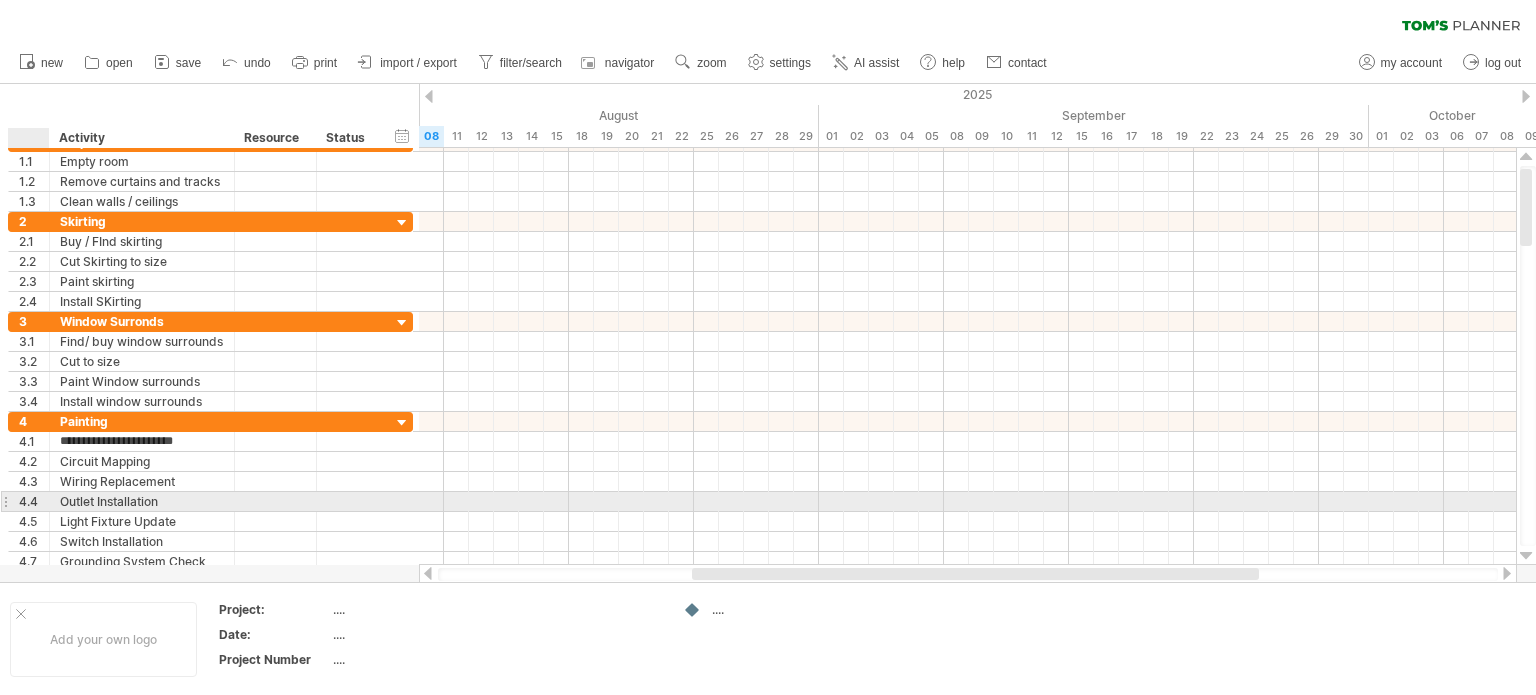 type on "**********" 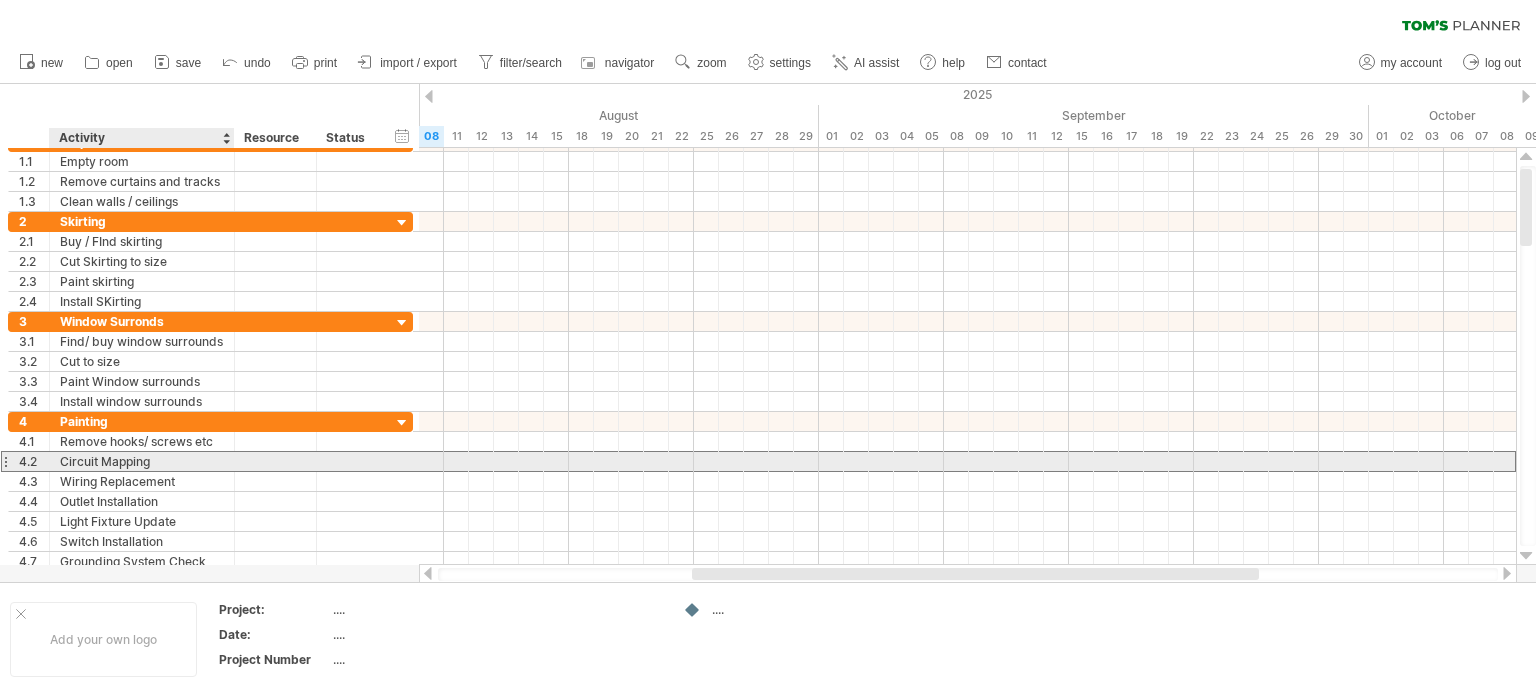 drag, startPoint x: 170, startPoint y: 459, endPoint x: 139, endPoint y: 460, distance: 31.016125 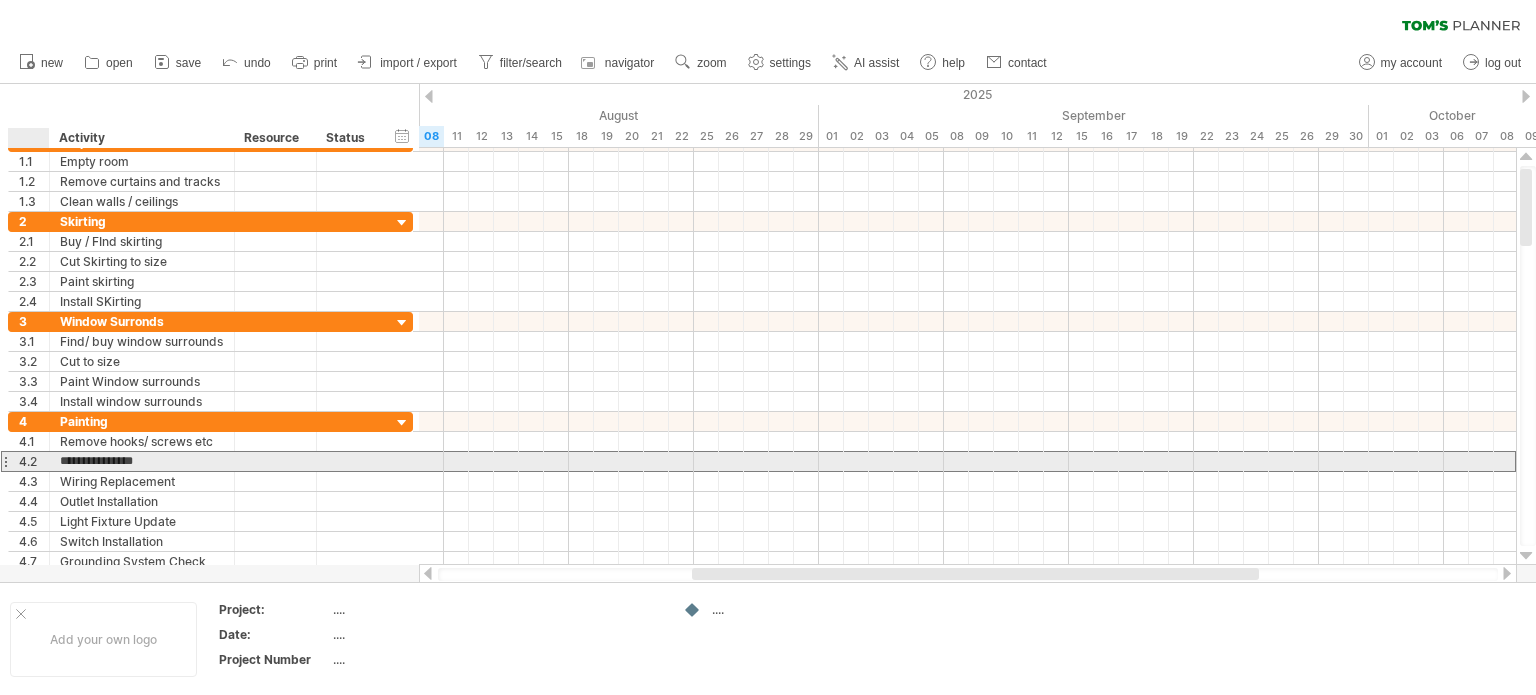 drag, startPoint x: 162, startPoint y: 463, endPoint x: 54, endPoint y: 458, distance: 108.11568 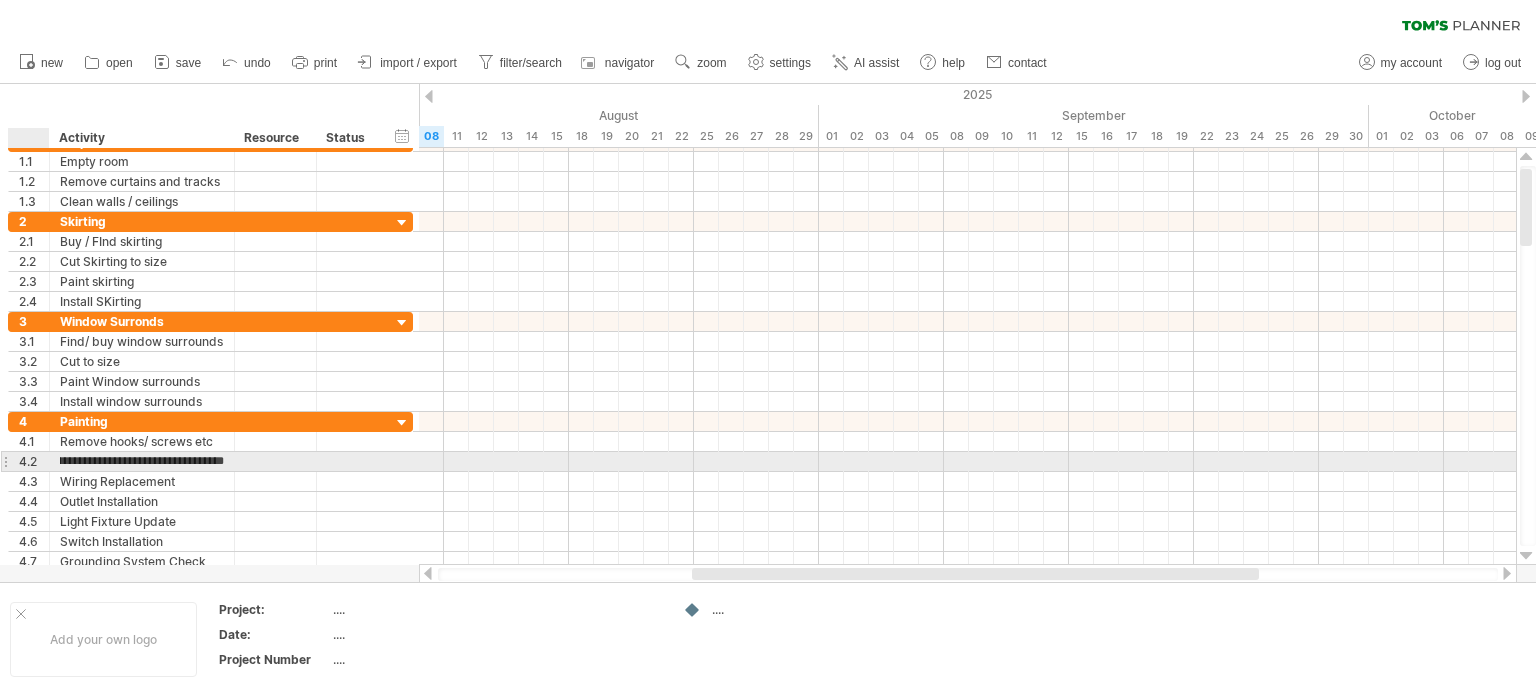 type on "**********" 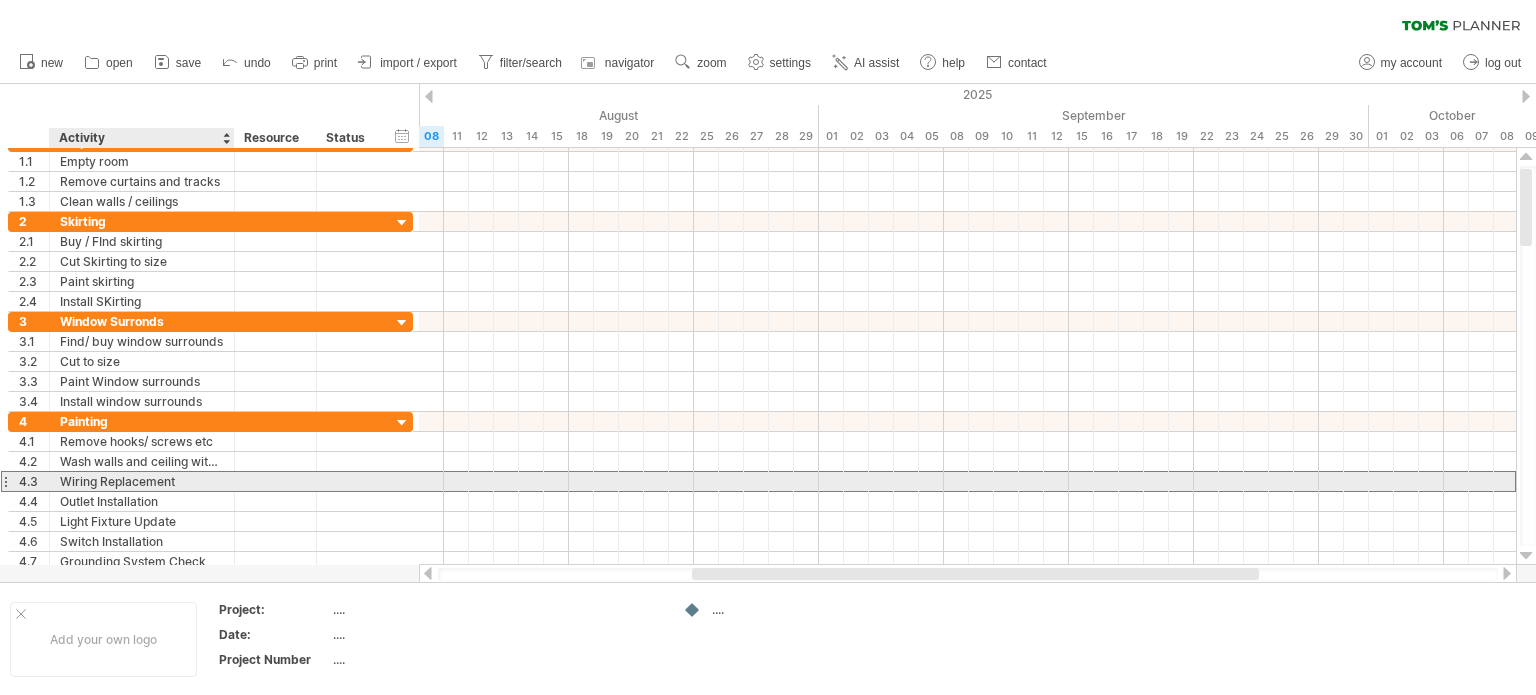 click on "Wiring Replacement" at bounding box center (142, 481) 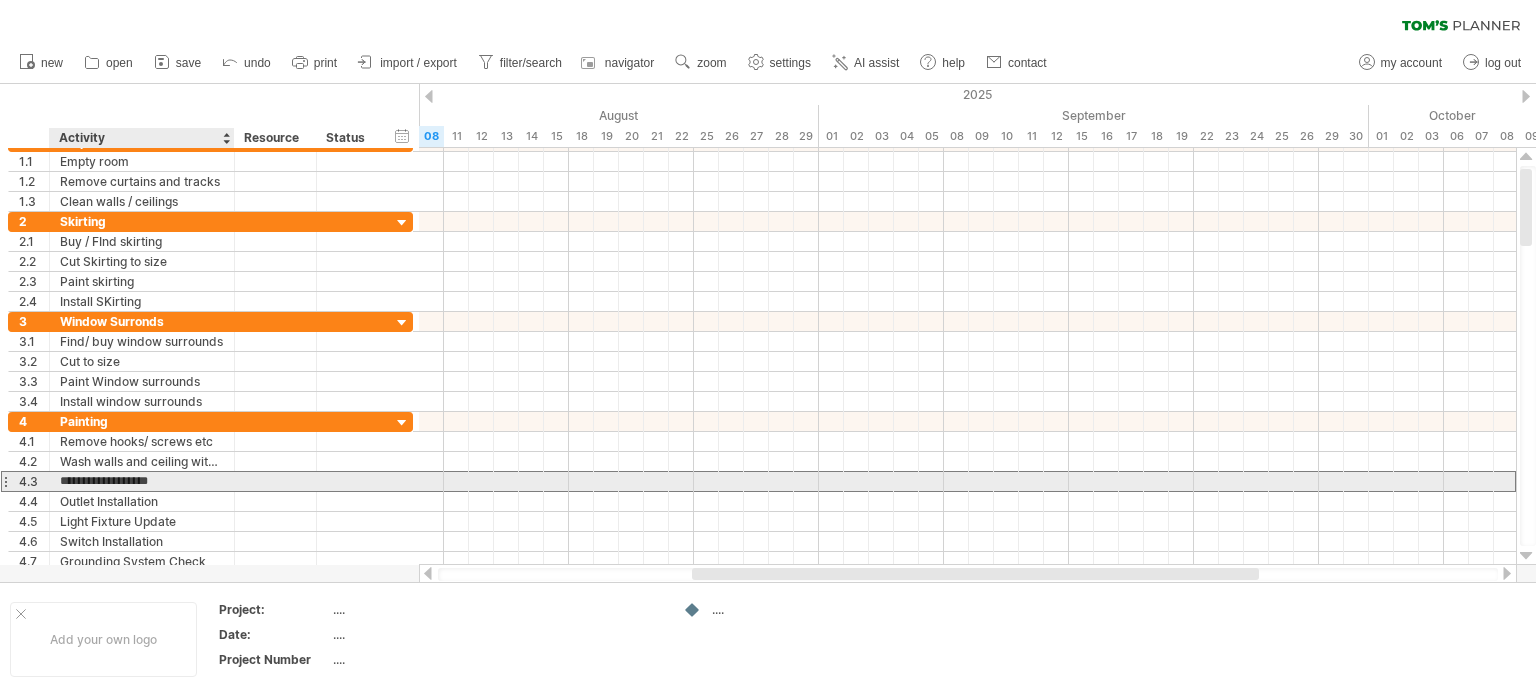 drag, startPoint x: 187, startPoint y: 479, endPoint x: 59, endPoint y: 478, distance: 128.0039 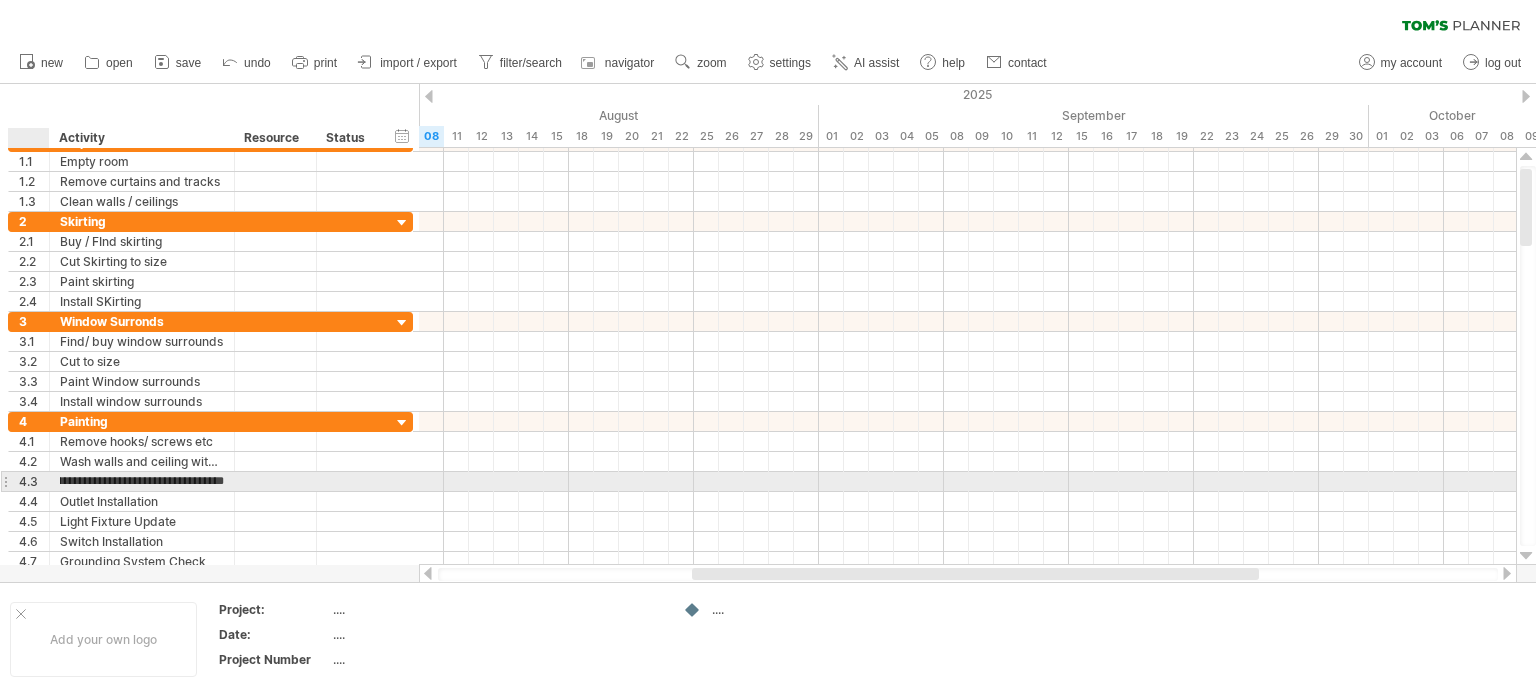 type on "**********" 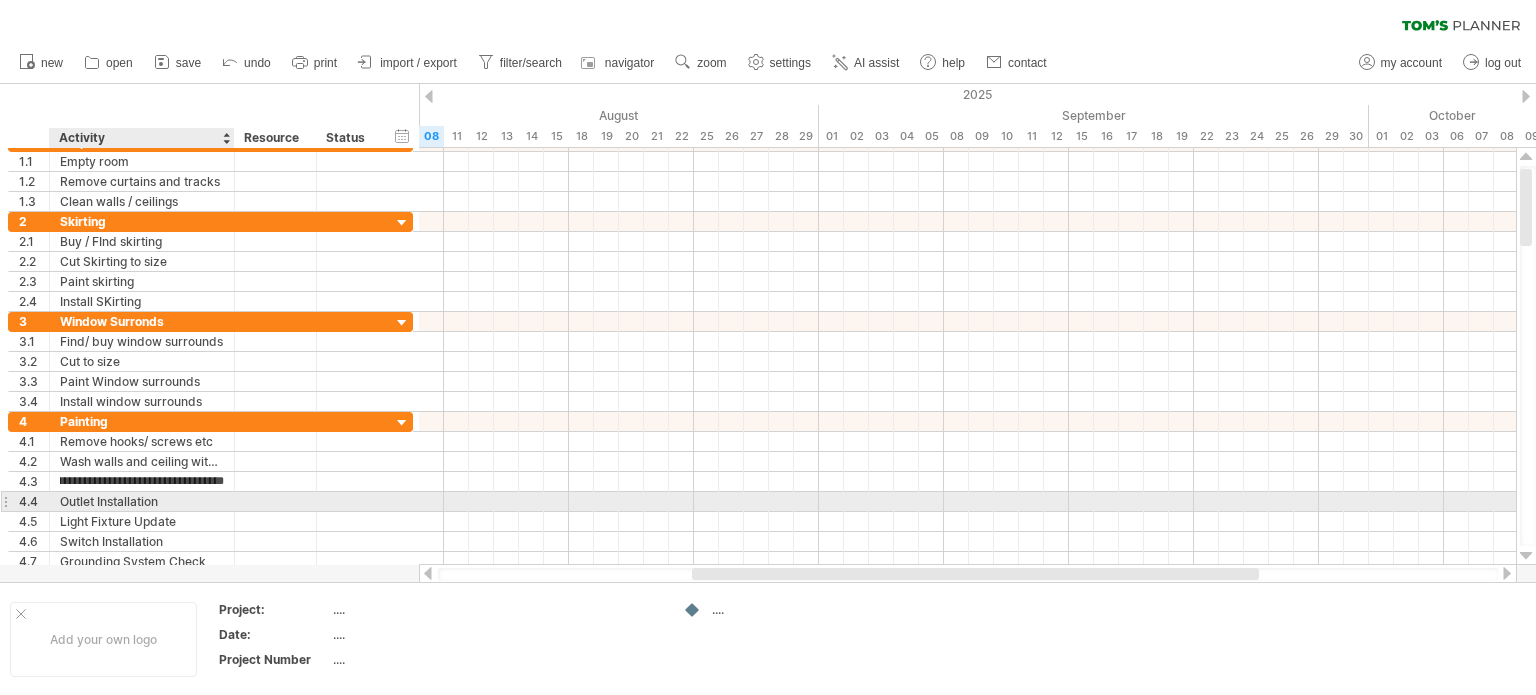 scroll, scrollTop: 0, scrollLeft: 0, axis: both 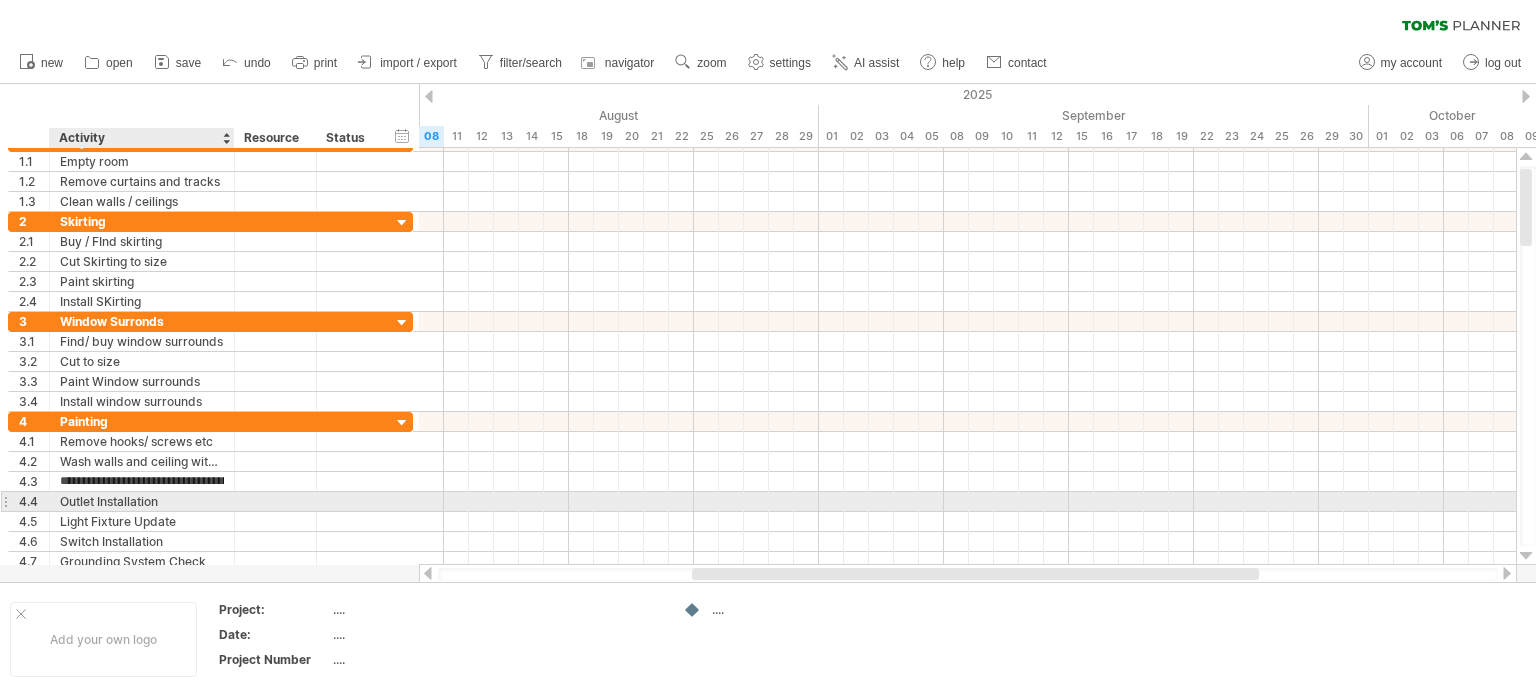 click on "Outlet Installation" at bounding box center [142, 501] 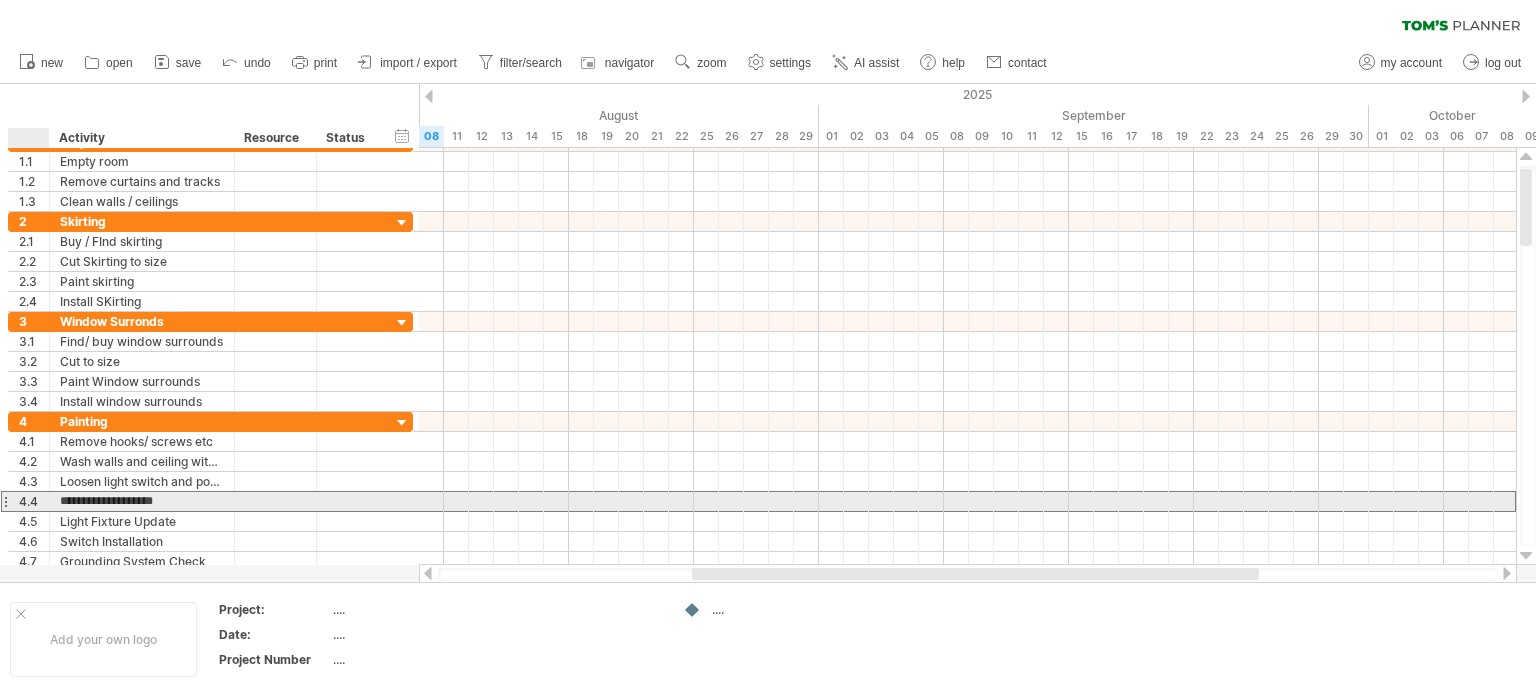 drag, startPoint x: 191, startPoint y: 496, endPoint x: 51, endPoint y: 502, distance: 140.12851 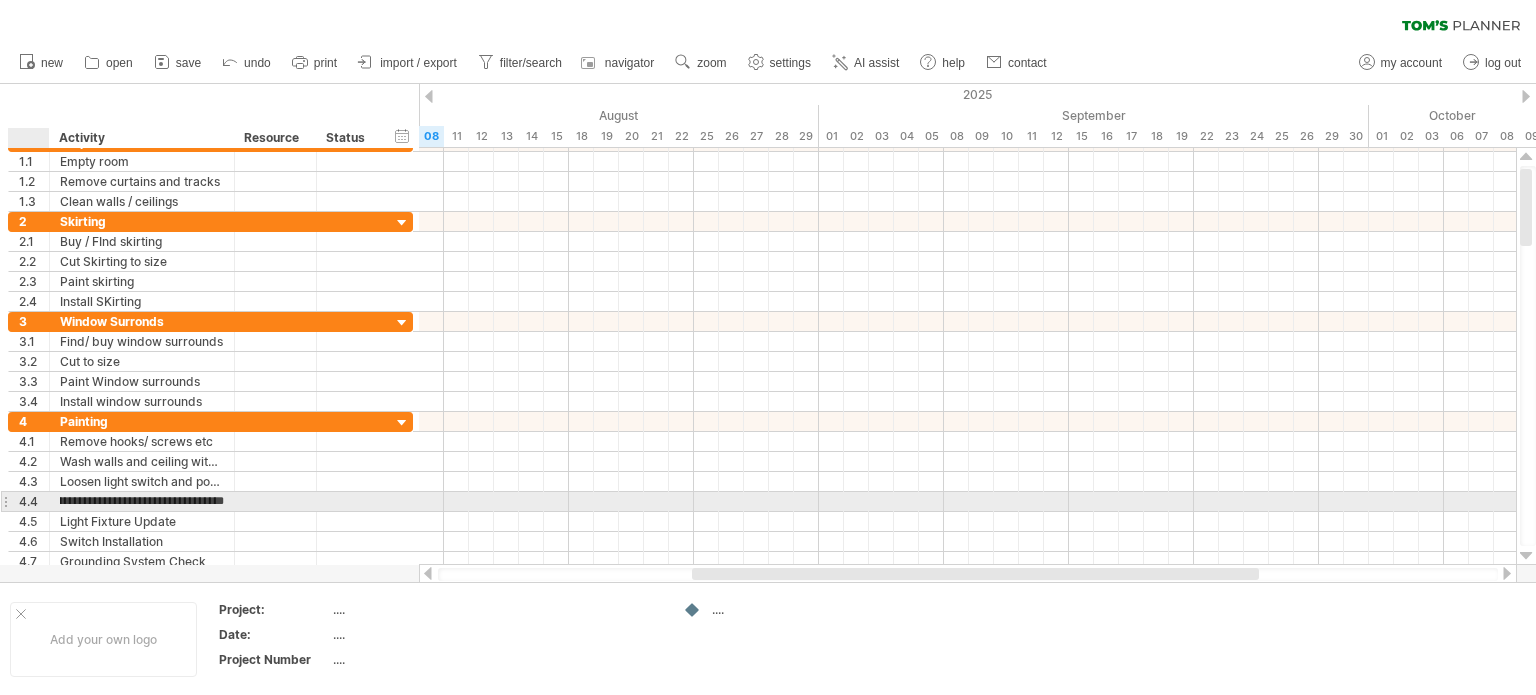 scroll, scrollTop: 0, scrollLeft: 24, axis: horizontal 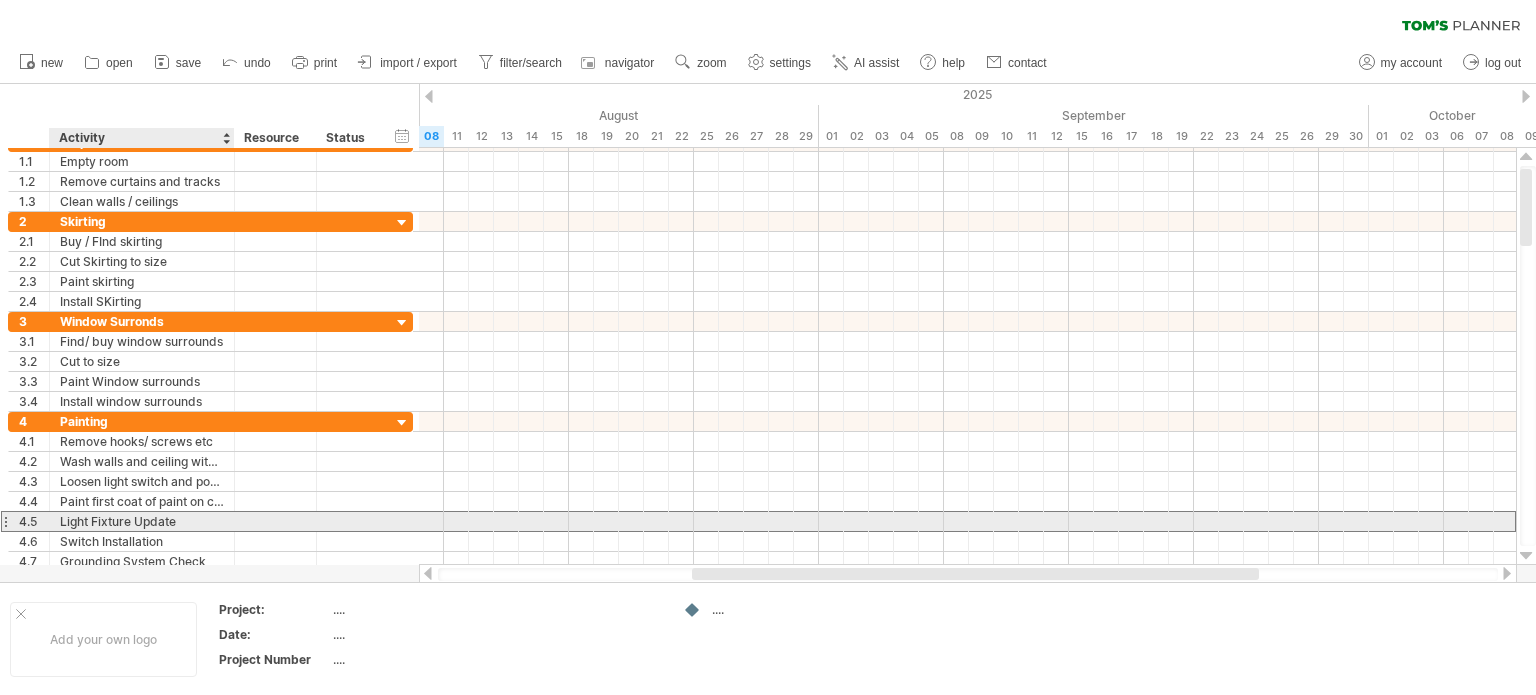 click on "Light Fixture Update" at bounding box center (142, 521) 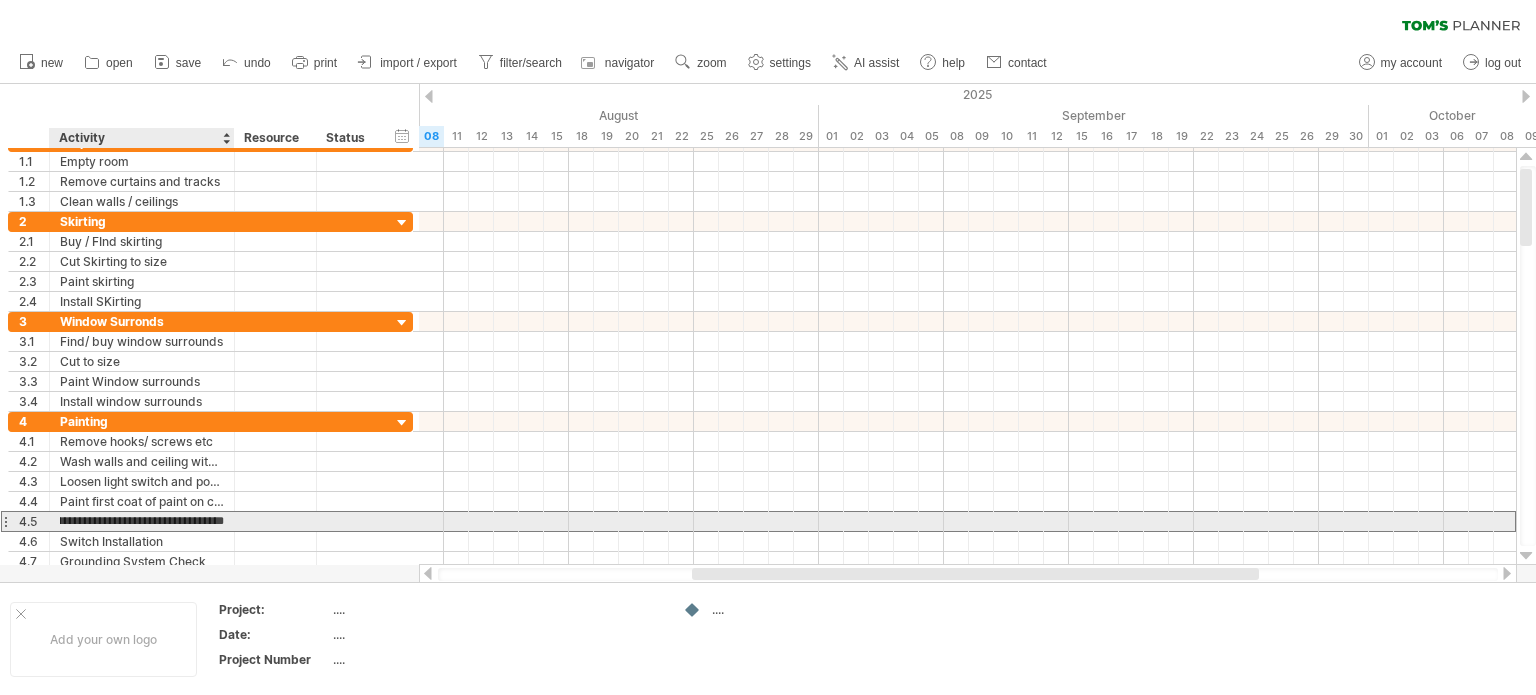 scroll, scrollTop: 0, scrollLeft: 50, axis: horizontal 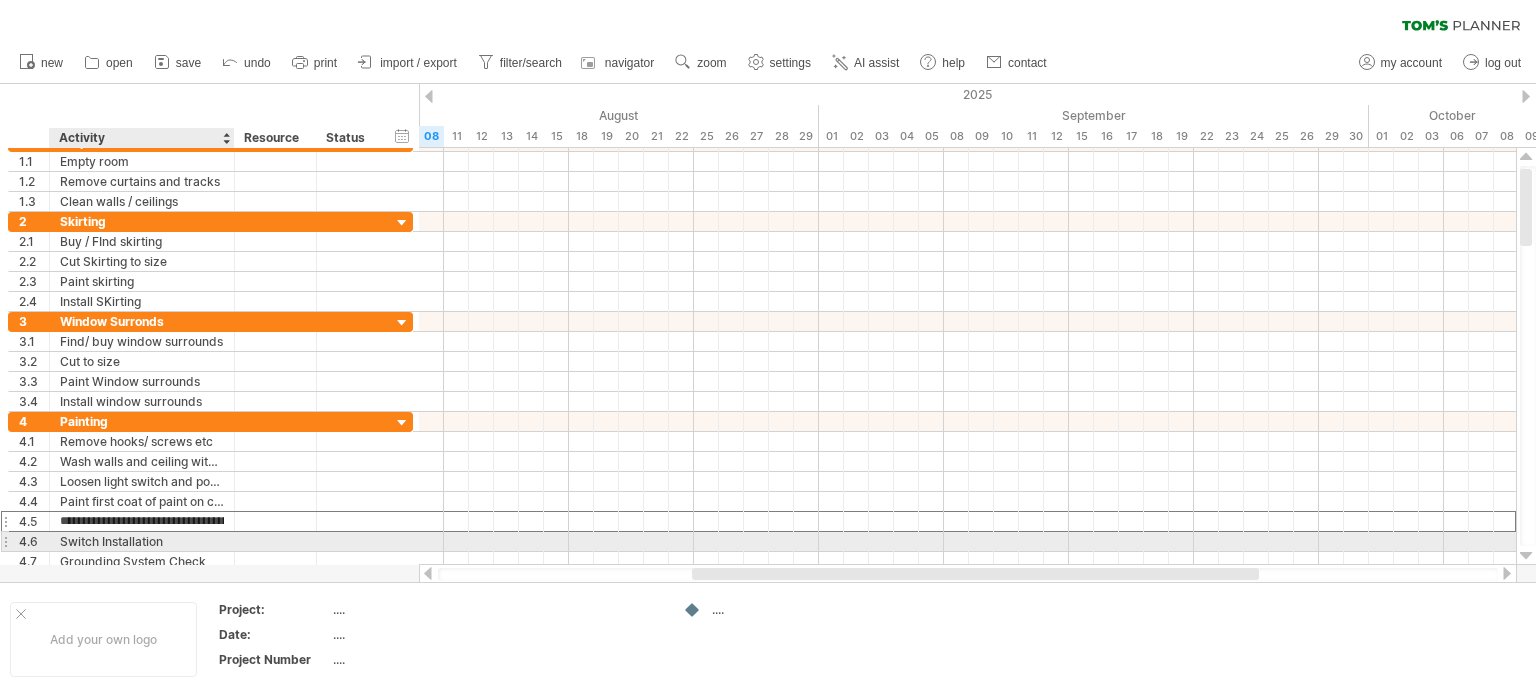 click on "Switch Installation" at bounding box center (142, 541) 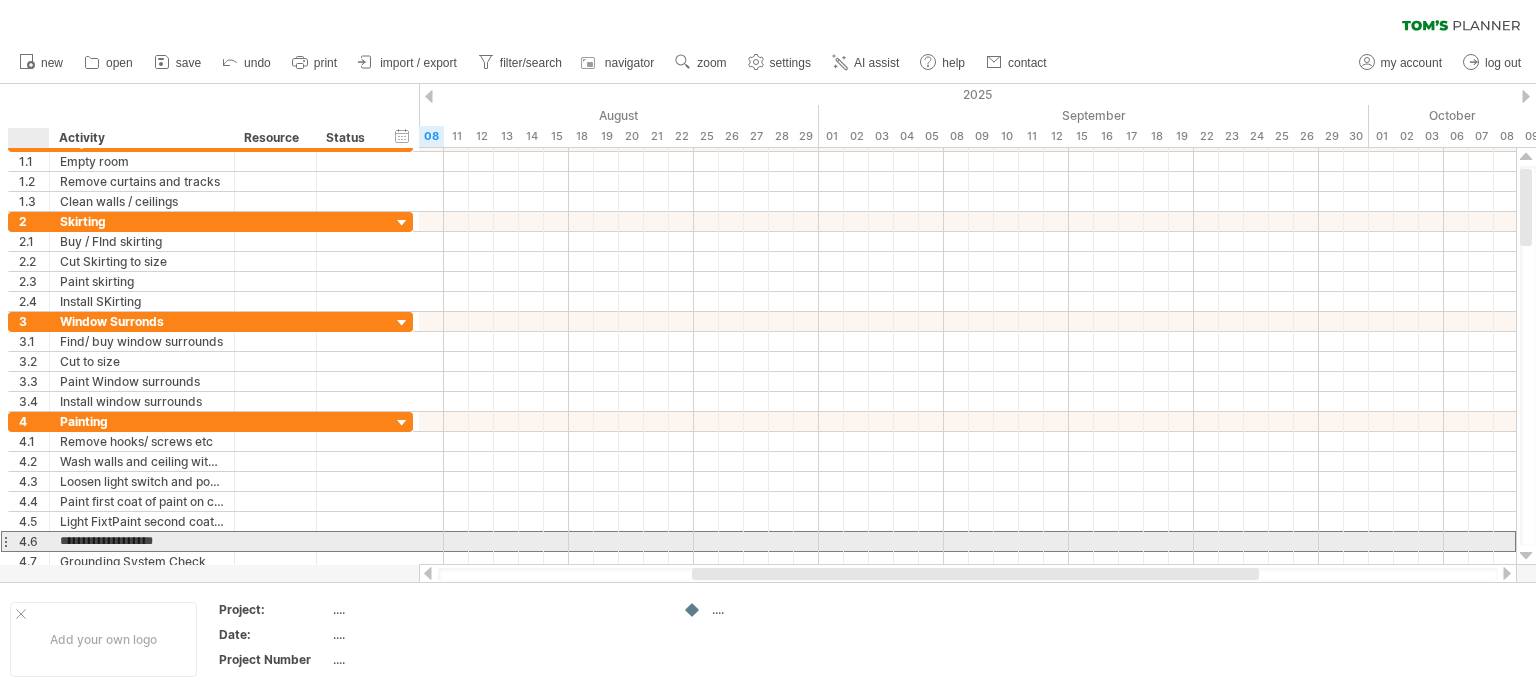 drag, startPoint x: 177, startPoint y: 543, endPoint x: 56, endPoint y: 543, distance: 121 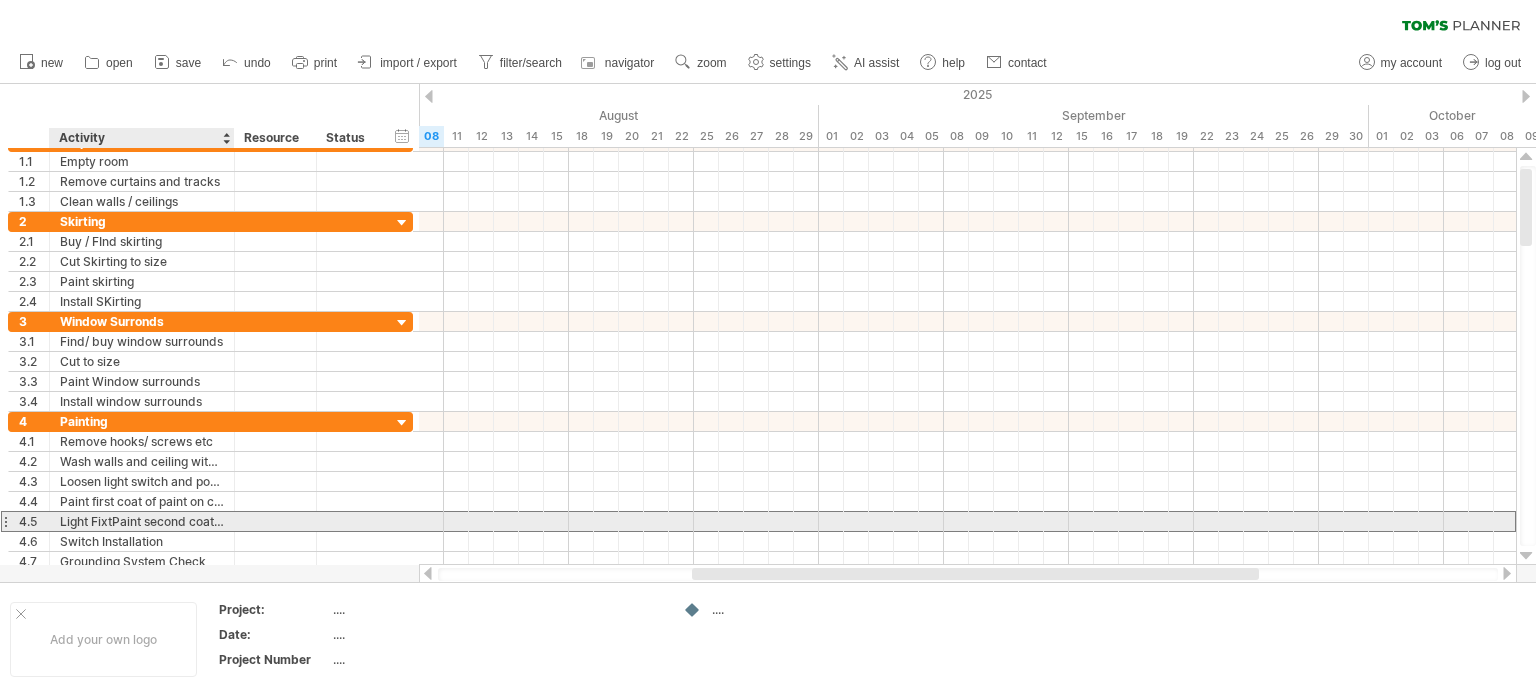 click on "Light FixtPaint second coat on ceiling" at bounding box center [142, 521] 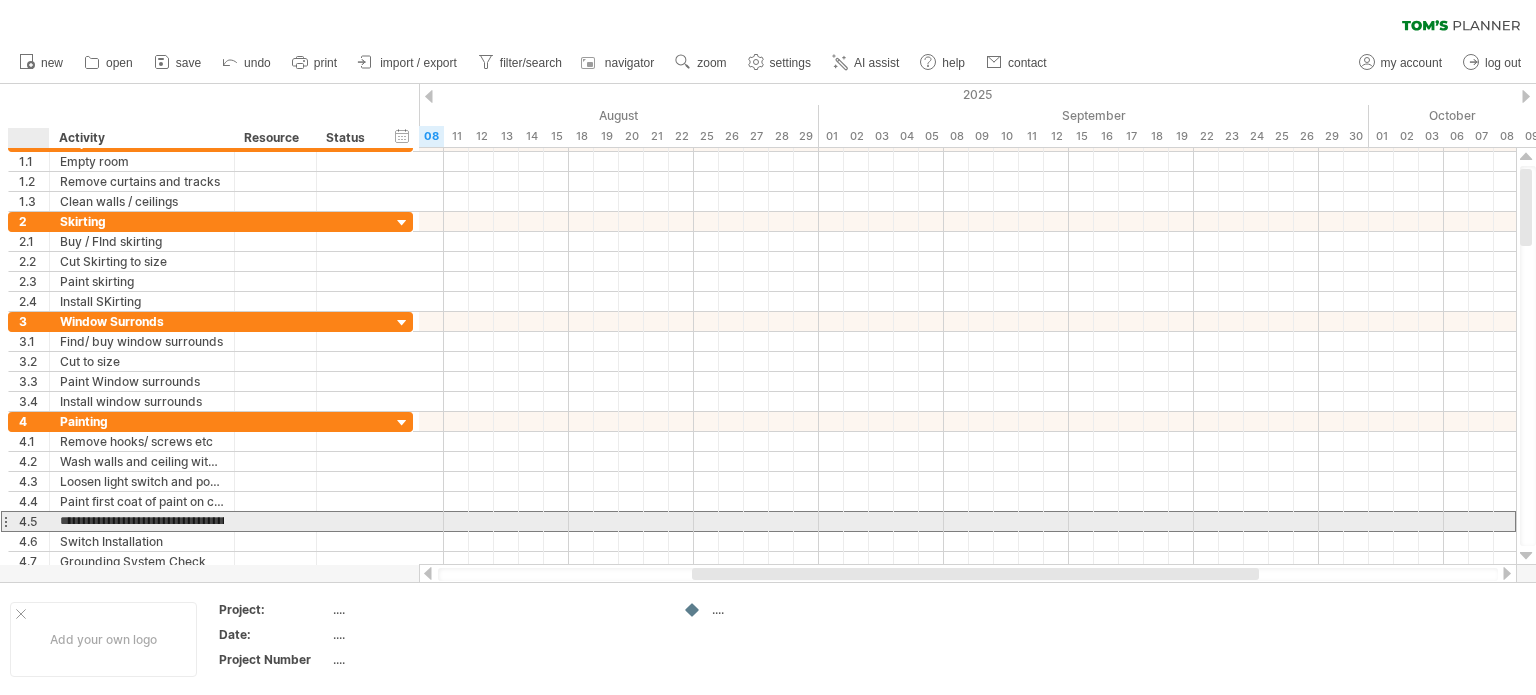 drag, startPoint x: 113, startPoint y: 515, endPoint x: 56, endPoint y: 517, distance: 57.035076 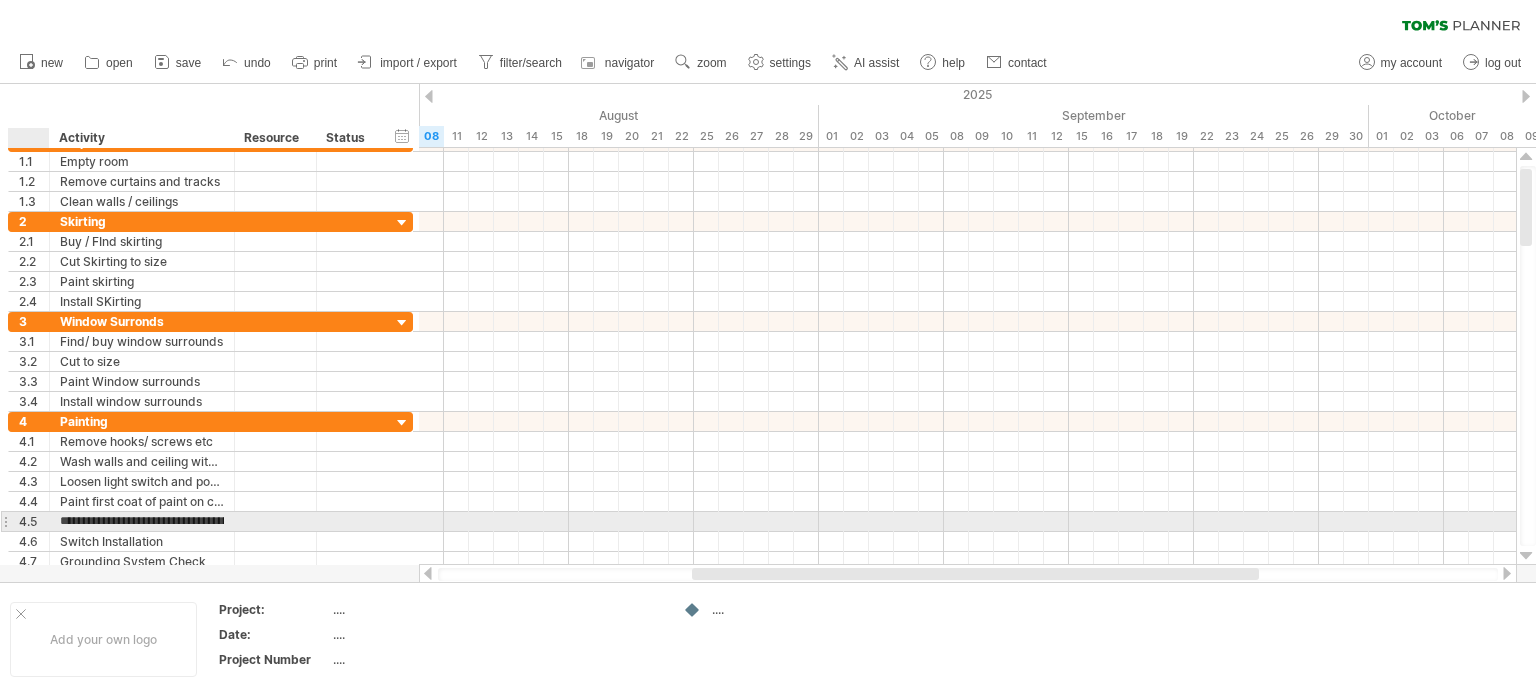 type on "**********" 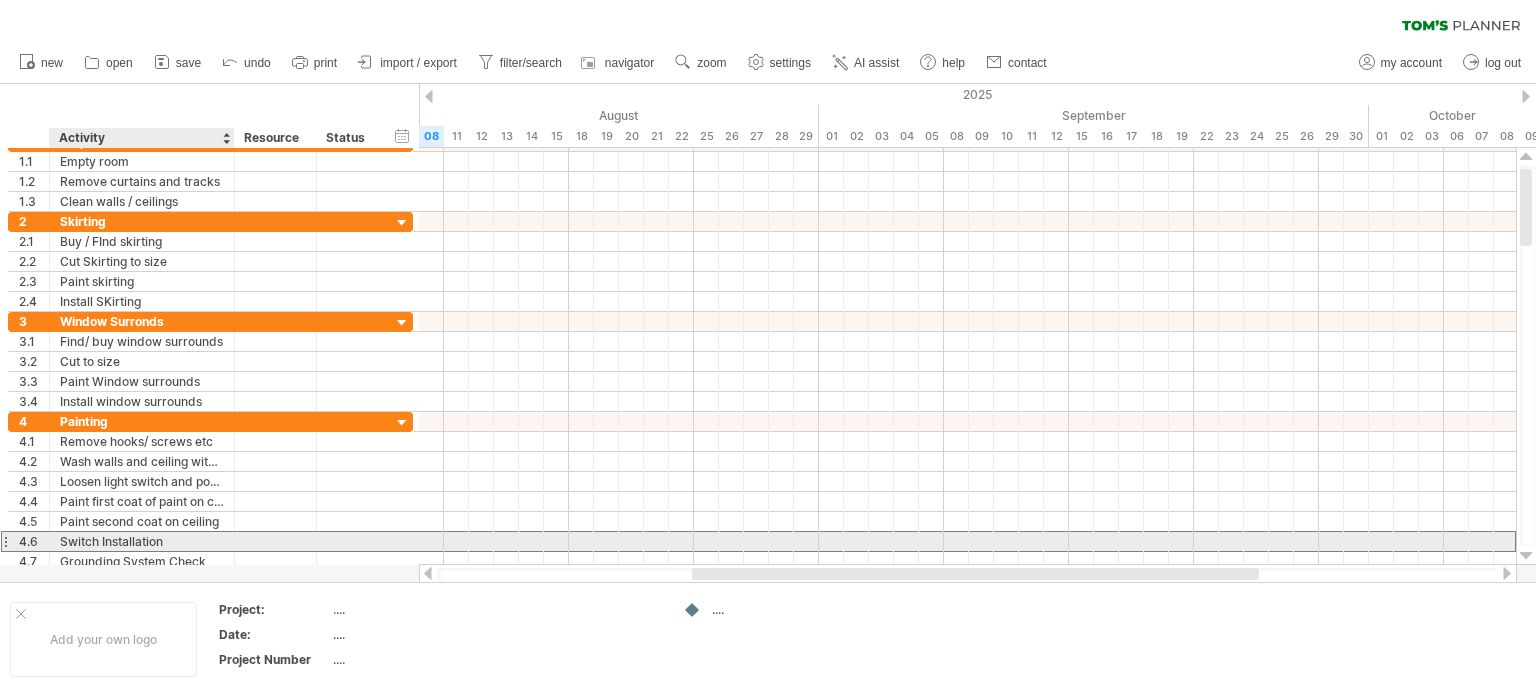 click on "Switch Installation" at bounding box center (142, 541) 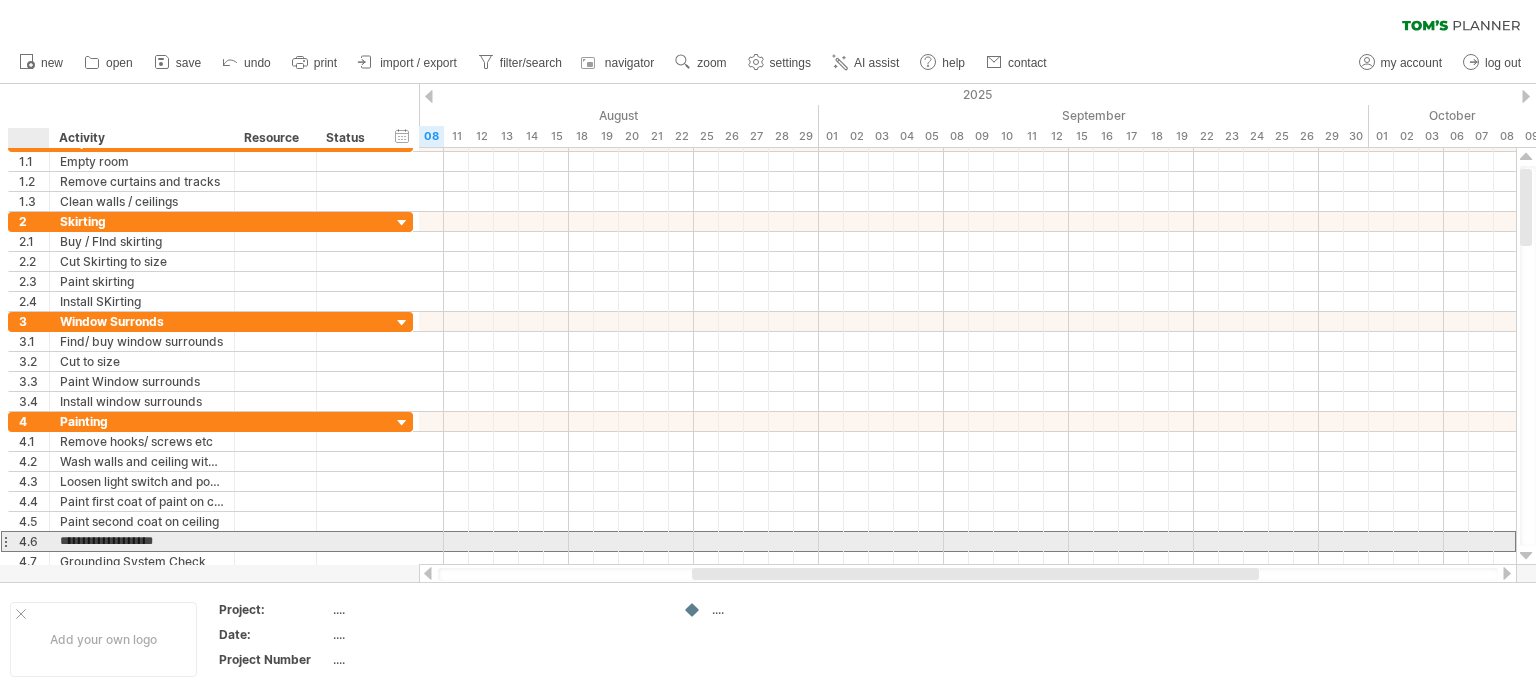drag, startPoint x: 176, startPoint y: 540, endPoint x: 43, endPoint y: 545, distance: 133.09395 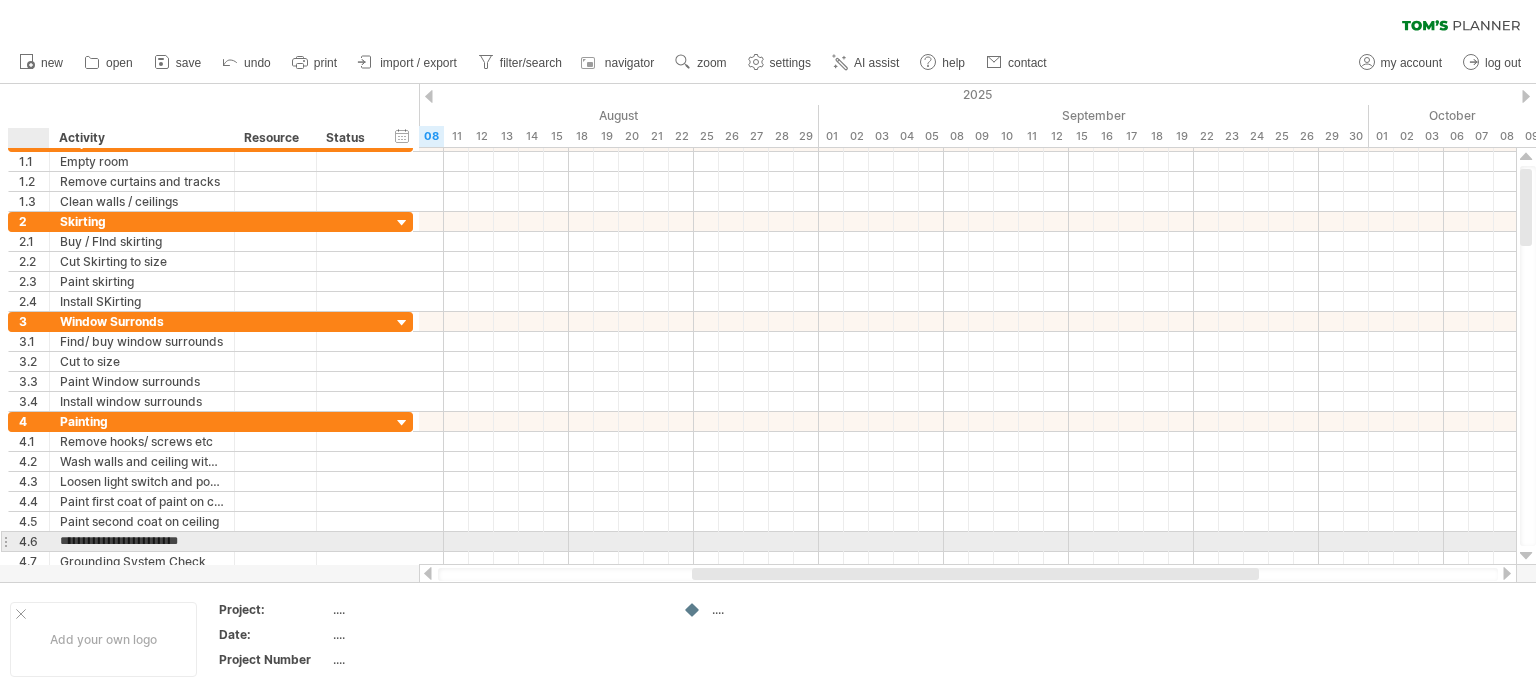 type on "**********" 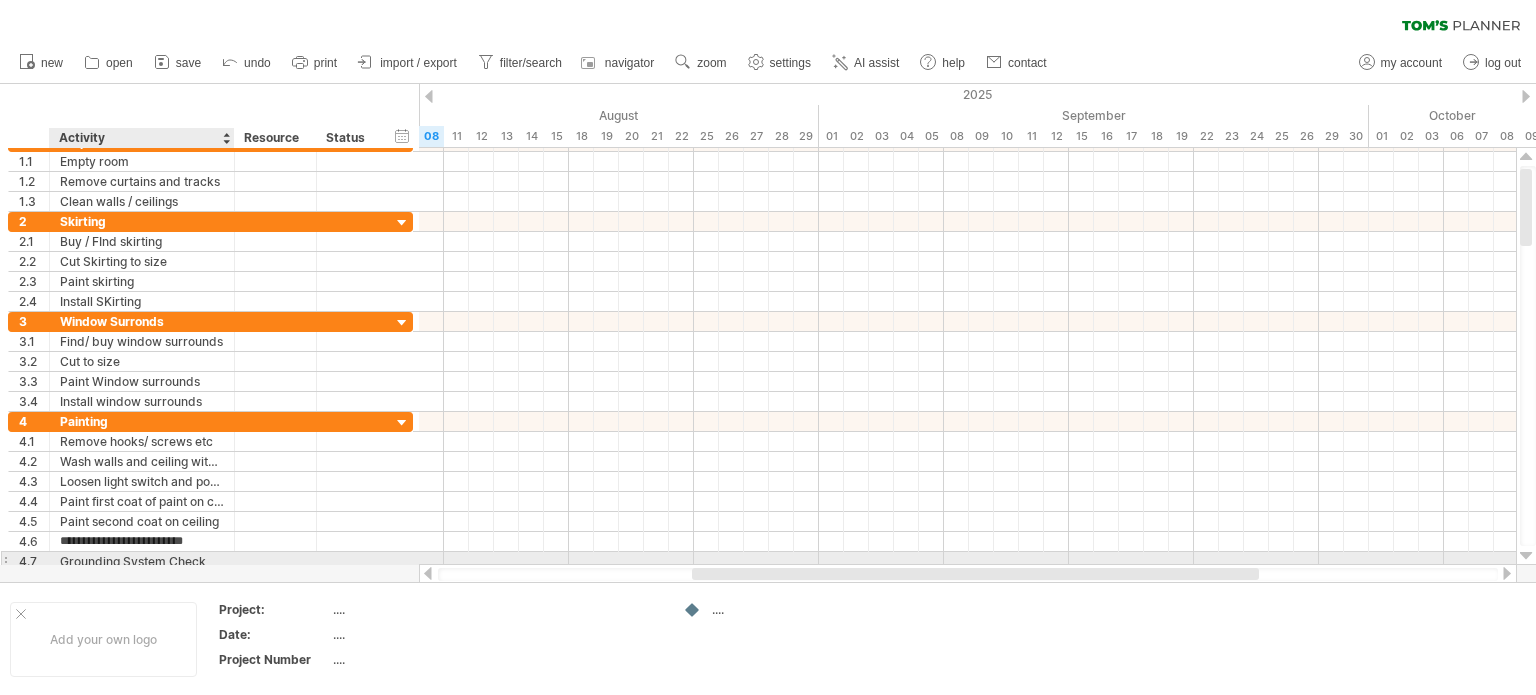 click on "Grounding System Check" at bounding box center (142, 561) 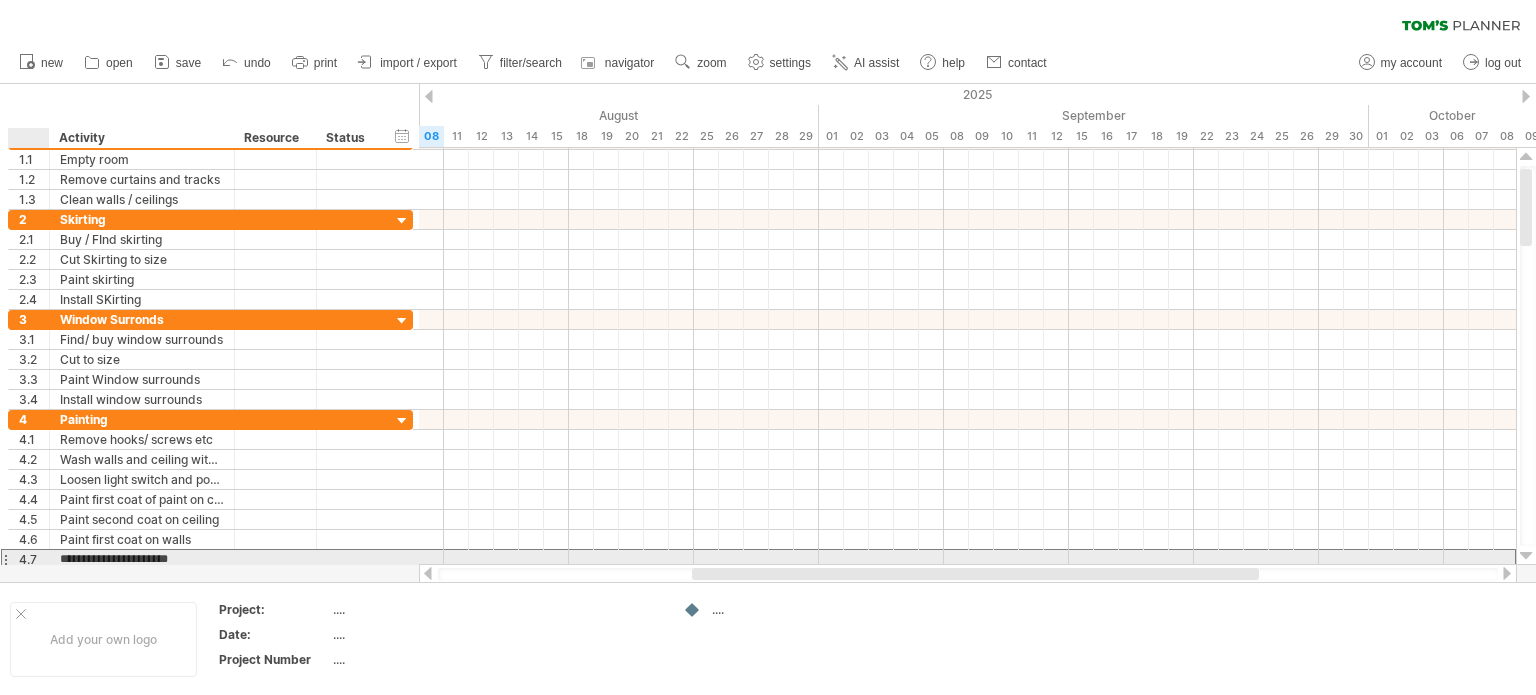 drag, startPoint x: 210, startPoint y: 559, endPoint x: 55, endPoint y: 554, distance: 155.08063 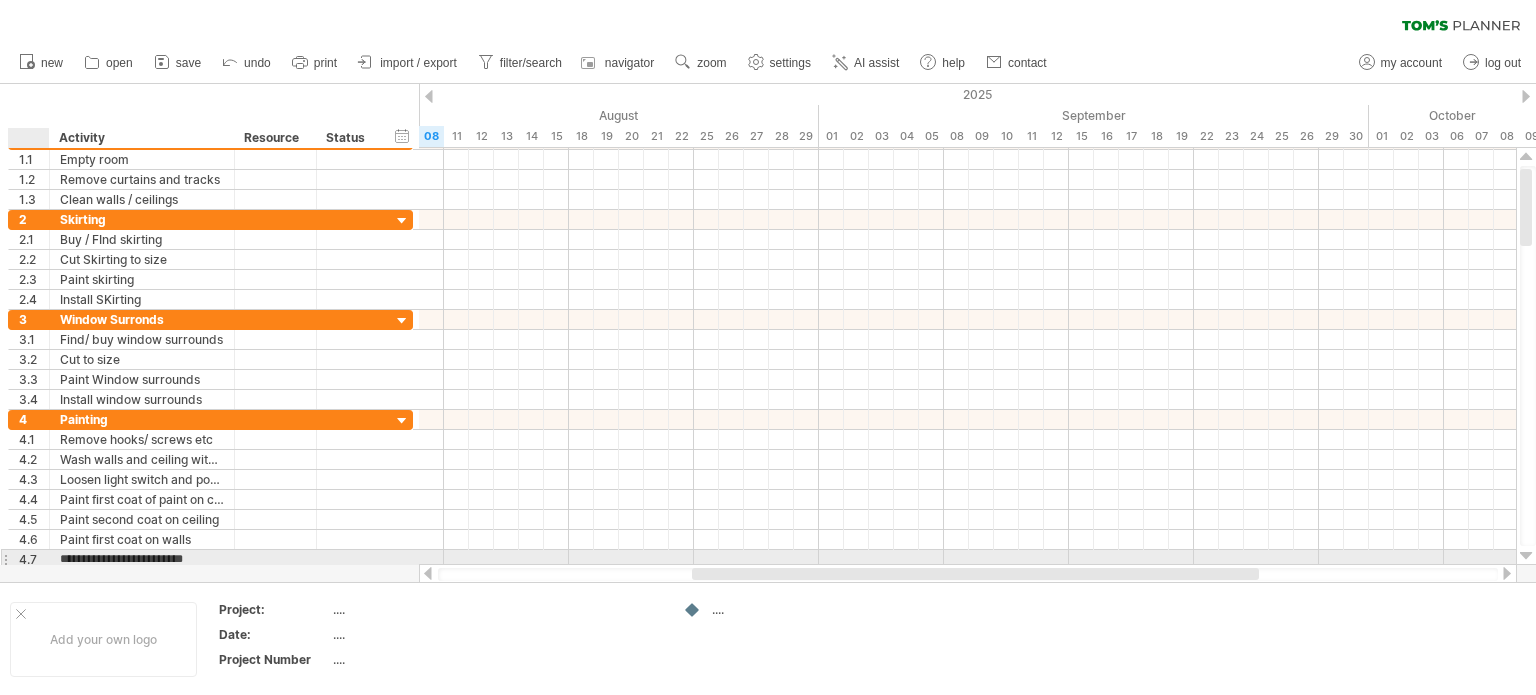type on "**********" 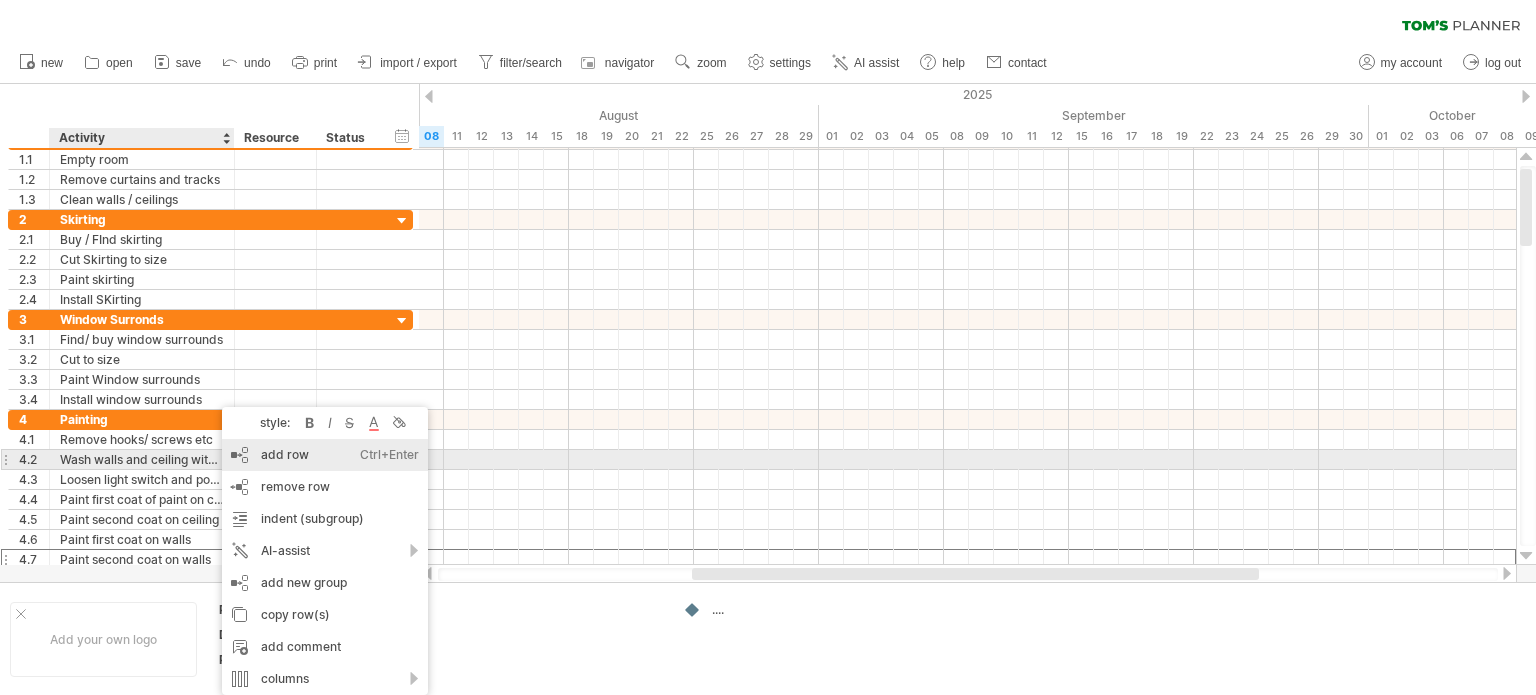 click on "add row Ctrl+Enter Cmd+Enter" at bounding box center [325, 455] 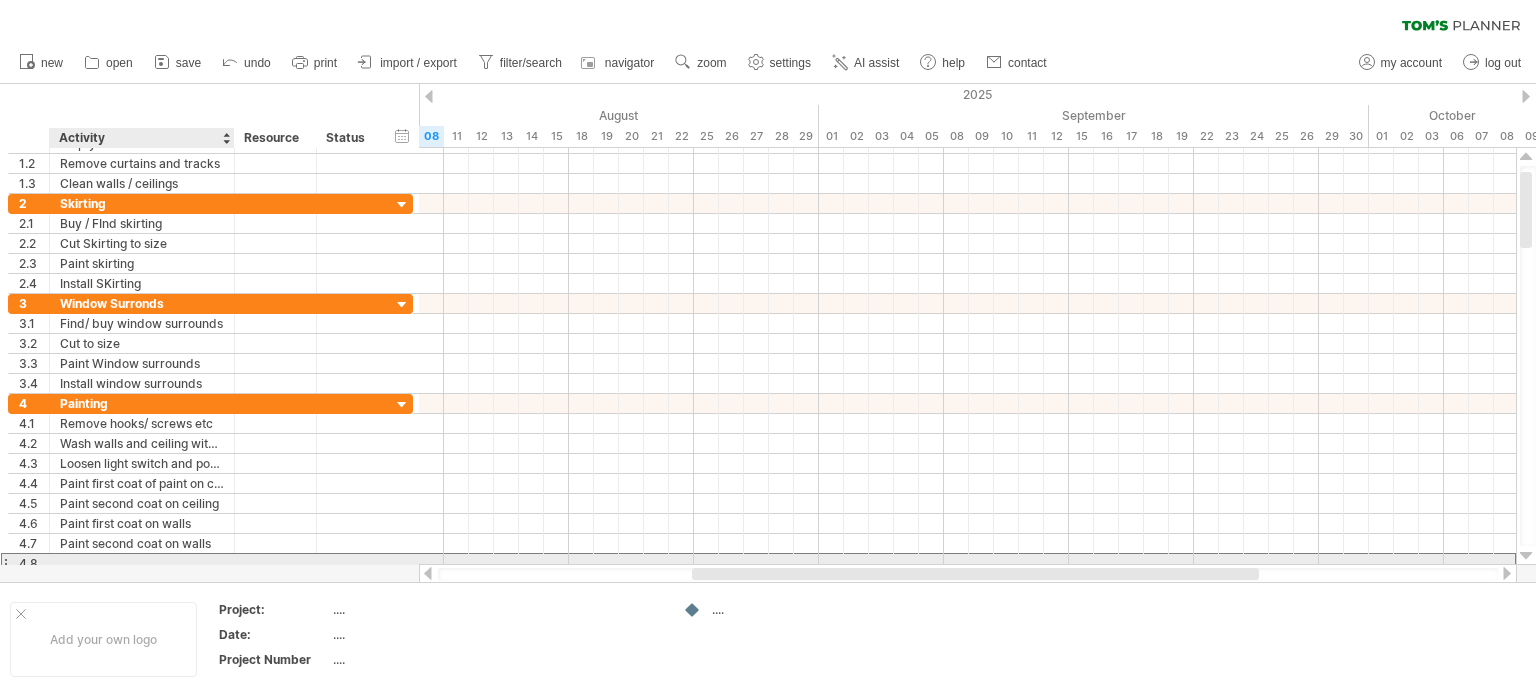 click at bounding box center [142, 563] 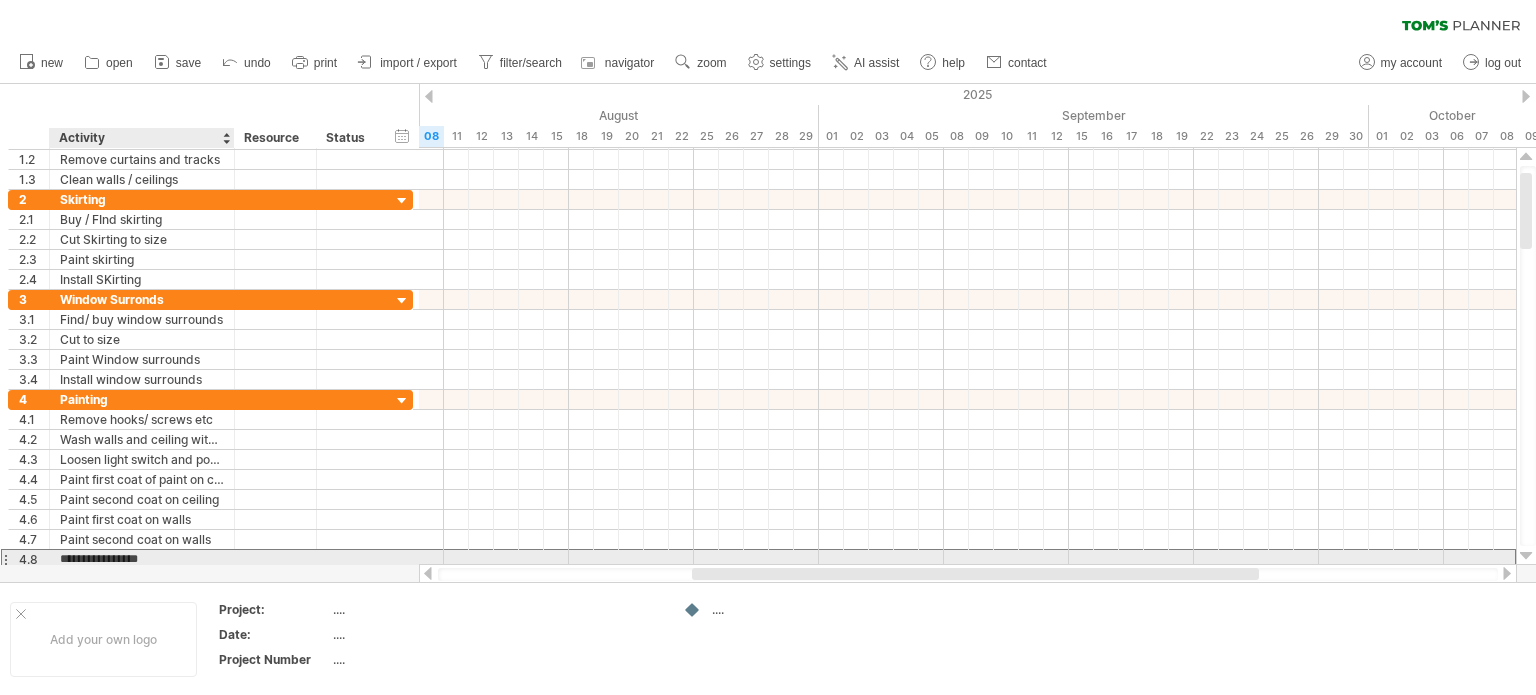 type on "**********" 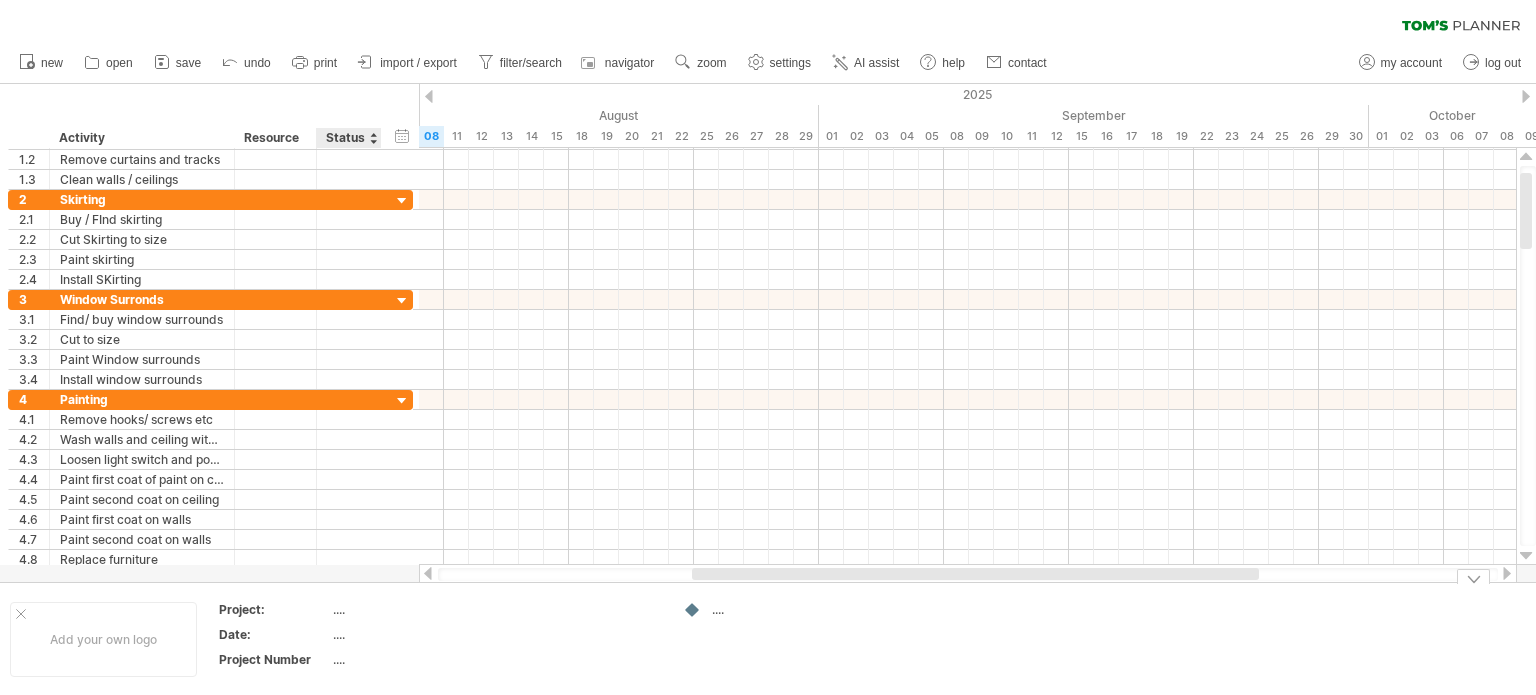 click on "Project:" at bounding box center [275, 612] 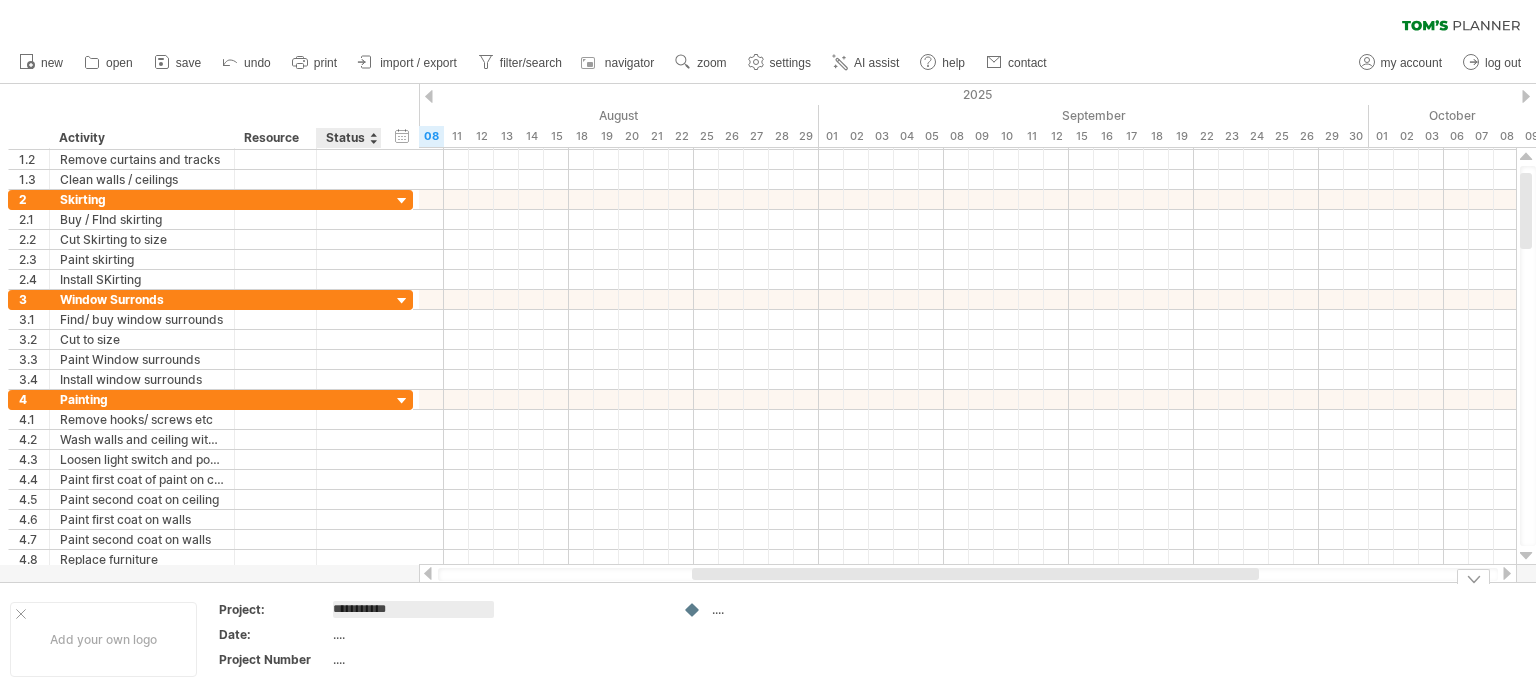 type on "**********" 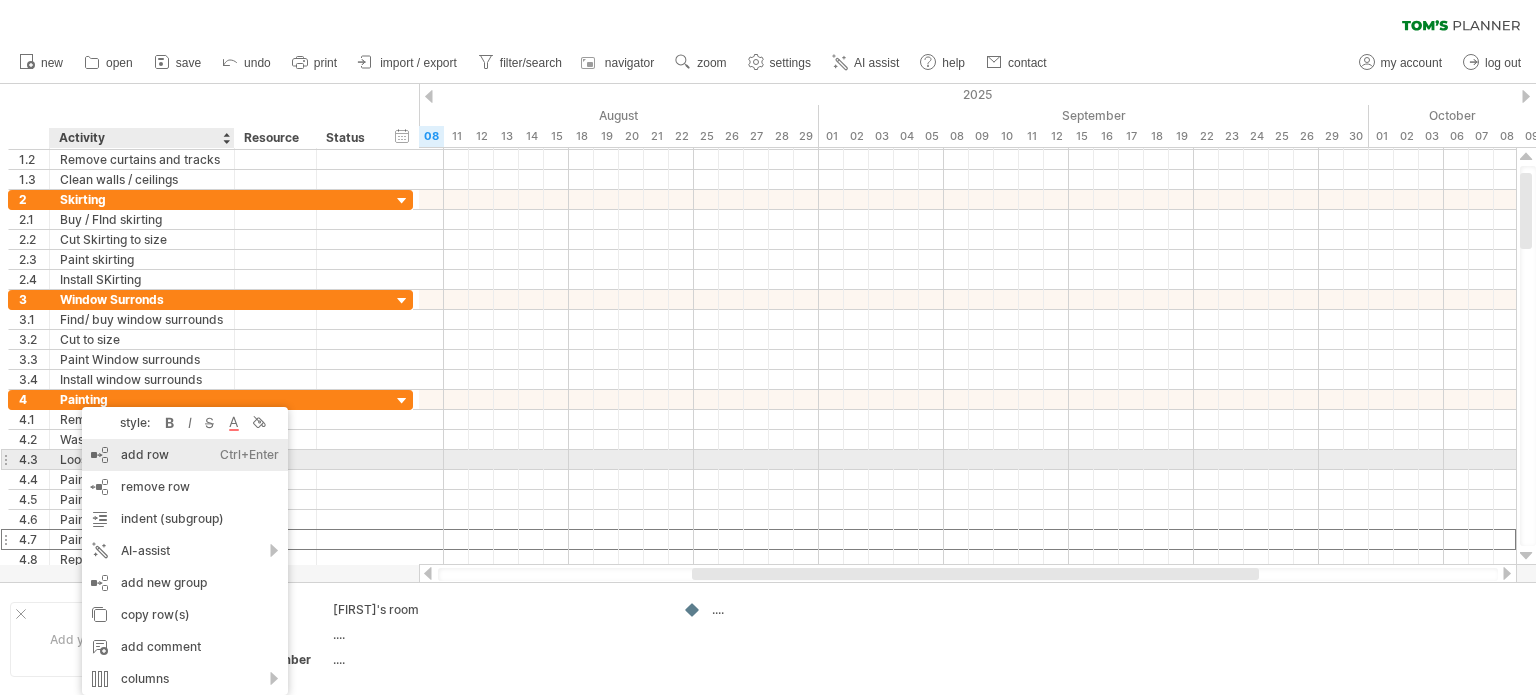 click on "add row Ctrl+Enter Cmd+Enter" at bounding box center [185, 455] 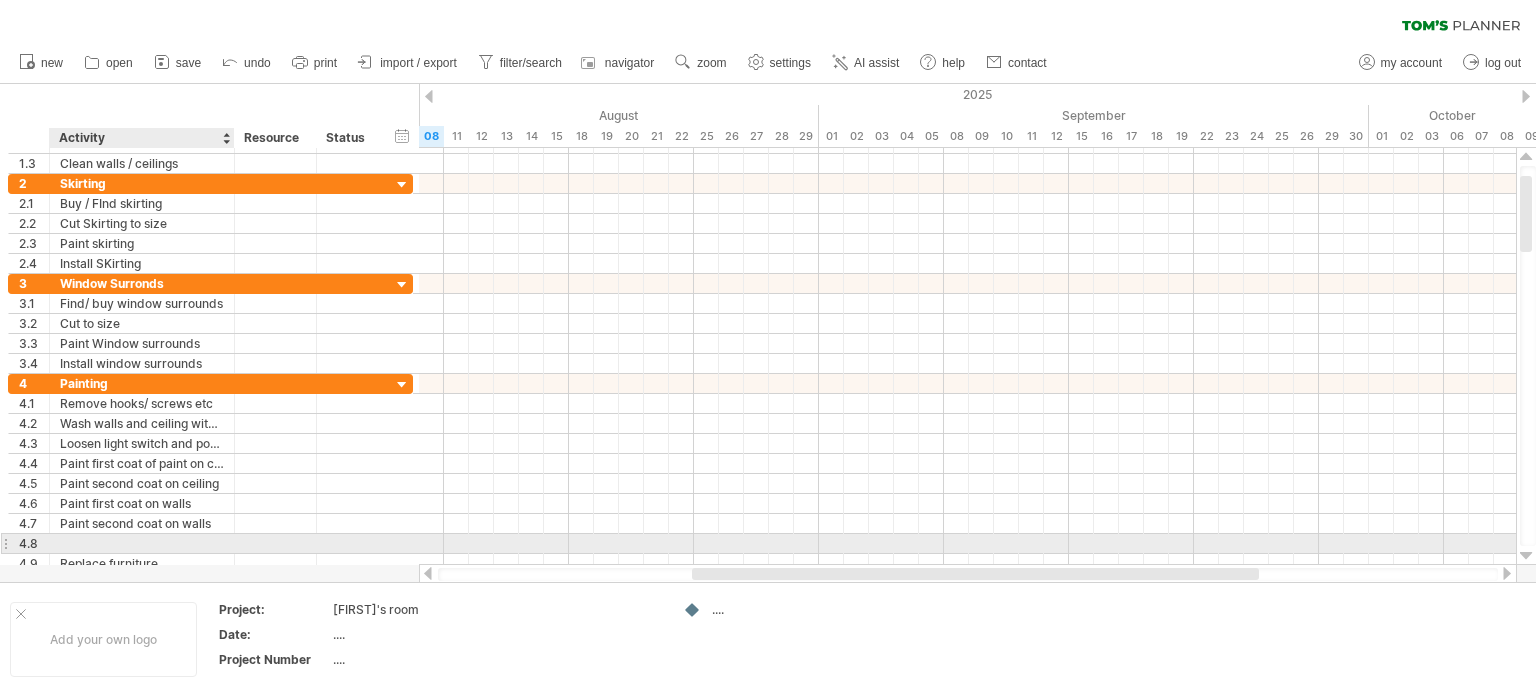 click at bounding box center (142, 543) 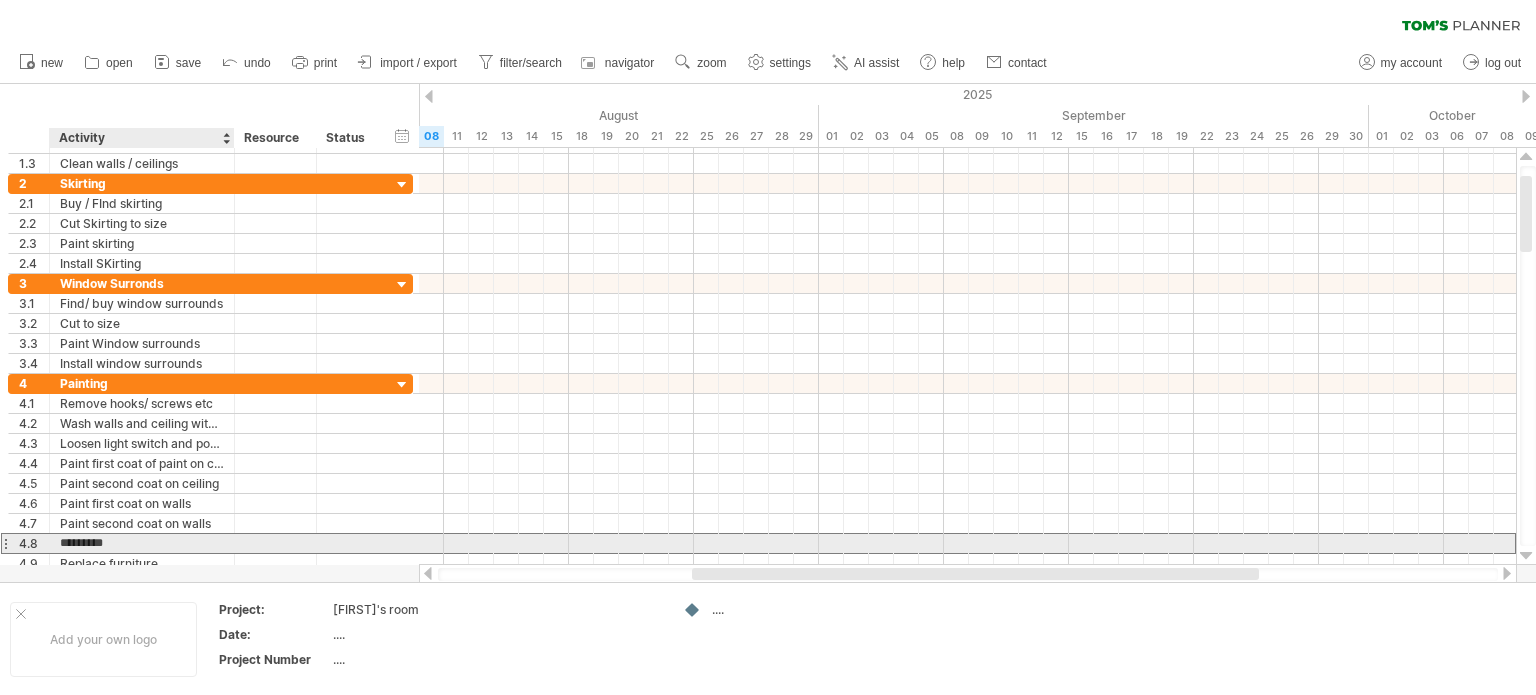 type on "**********" 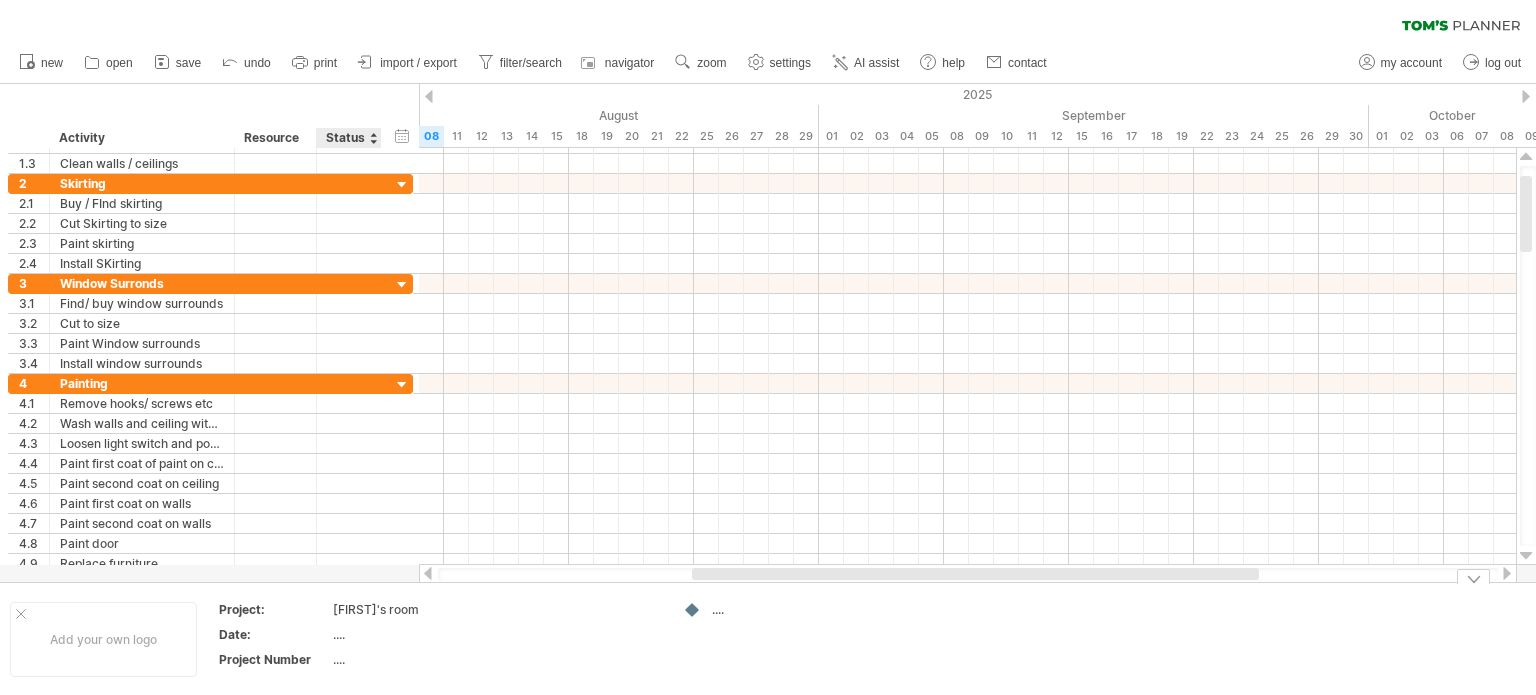 click on "...." at bounding box center (417, 634) 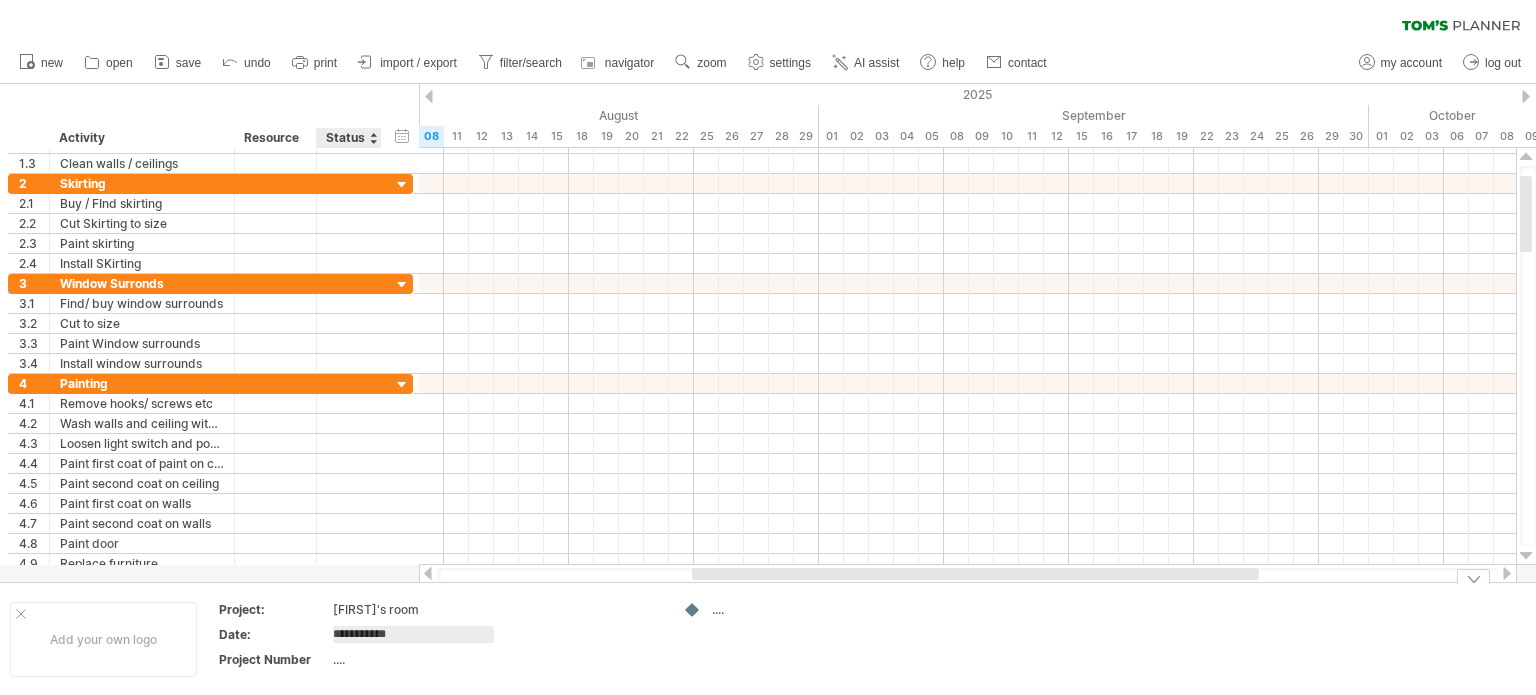 type on "**********" 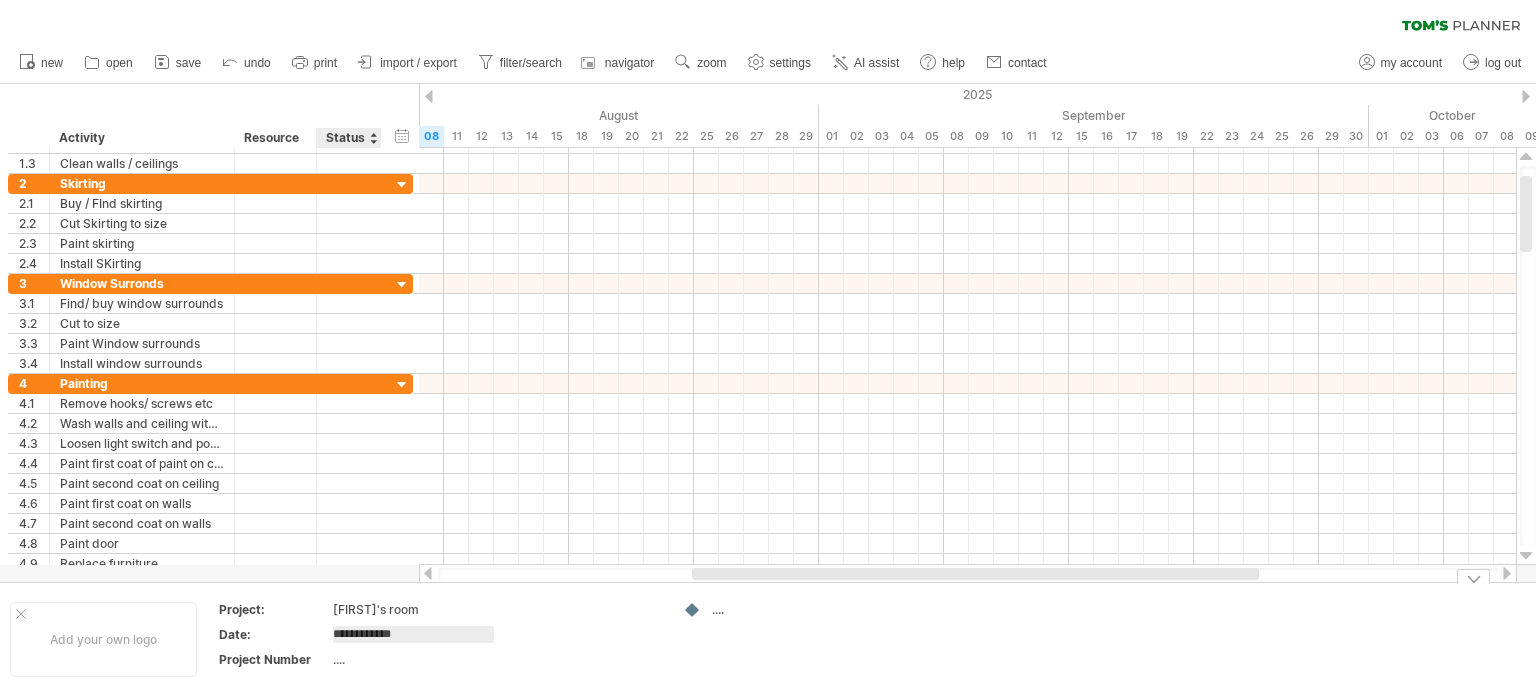 click on "...." at bounding box center [417, 659] 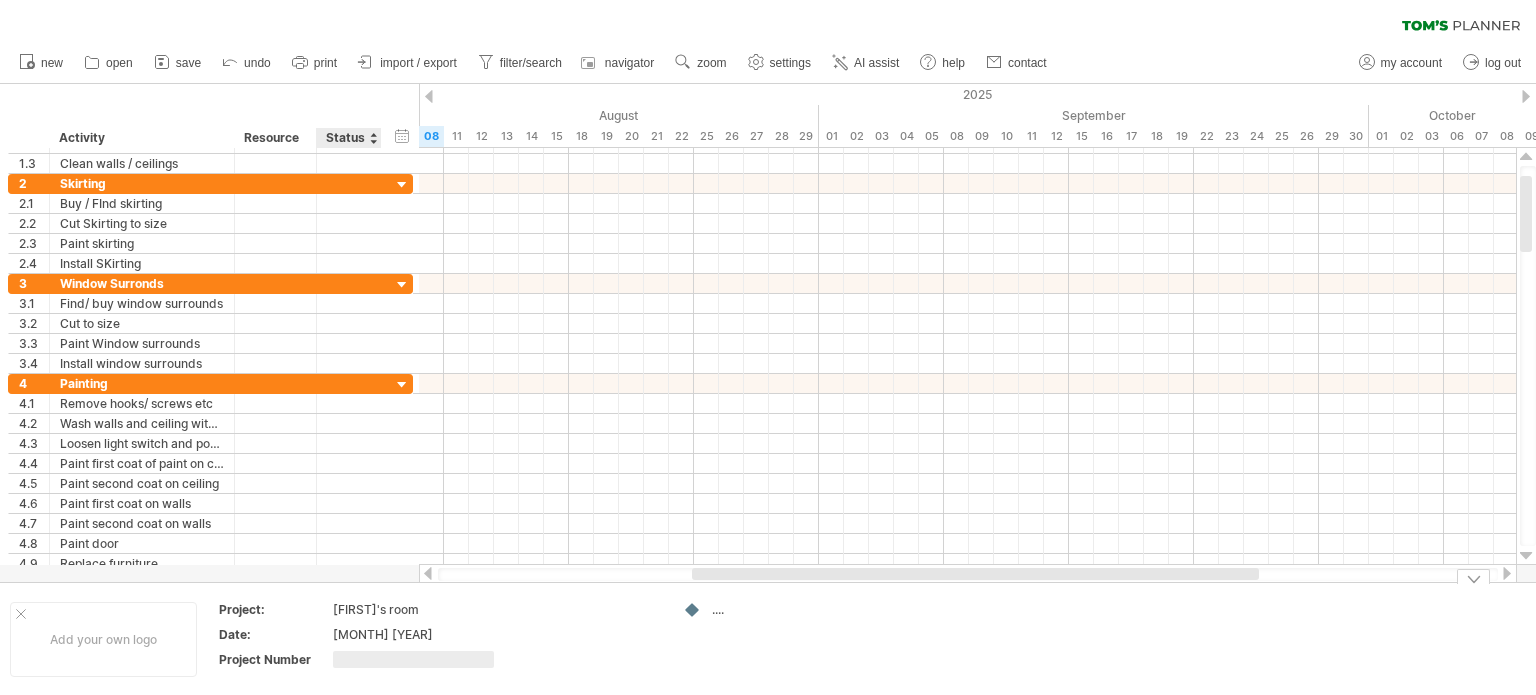 type on "*" 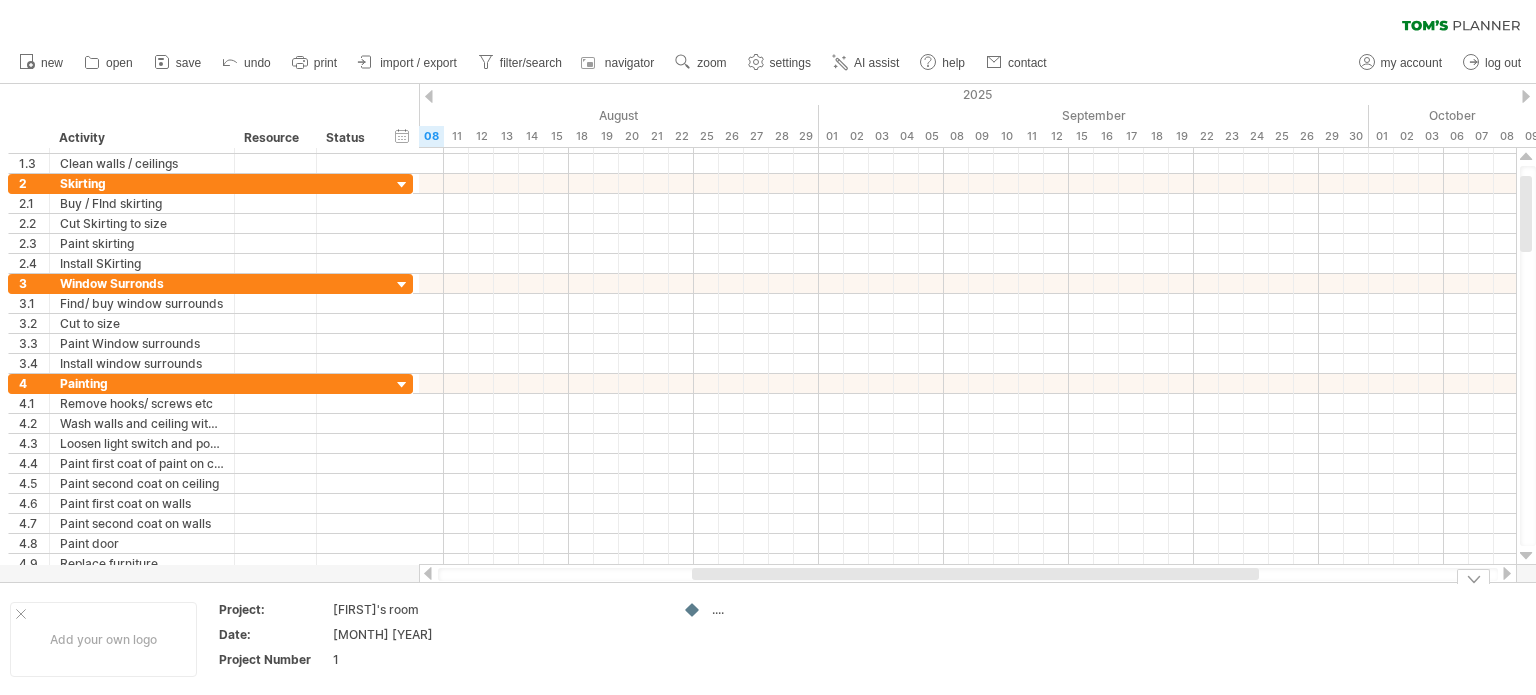 click at bounding box center [594, 639] 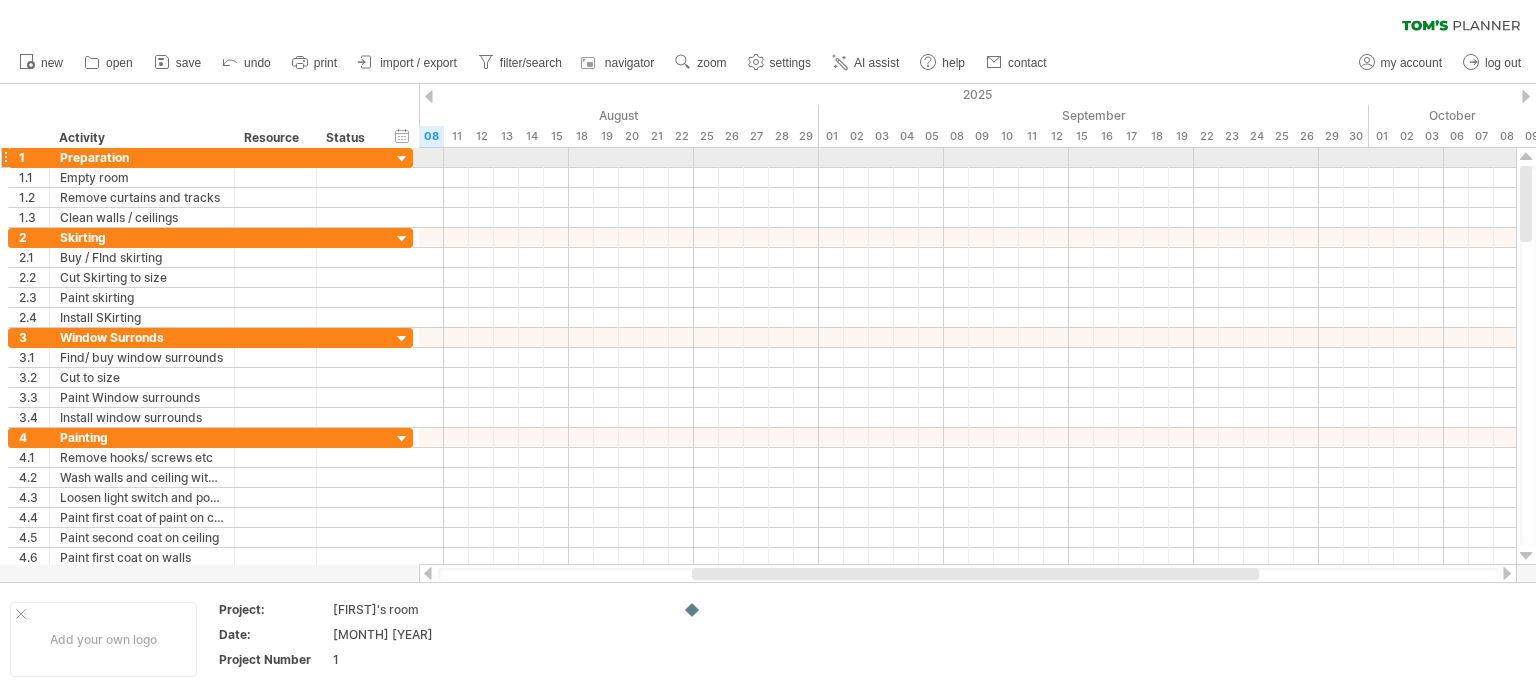 drag, startPoint x: 1525, startPoint y: 196, endPoint x: 1528, endPoint y: 151, distance: 45.099888 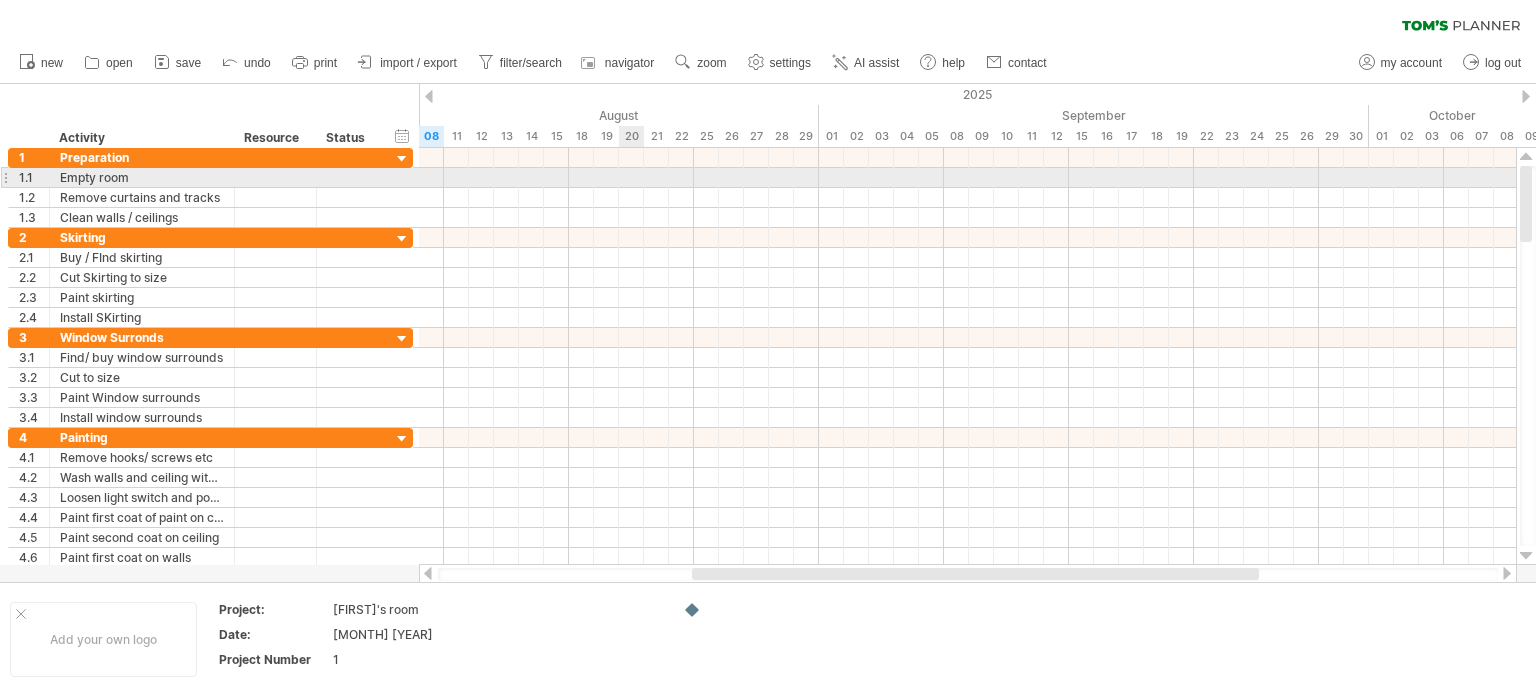 drag, startPoint x: 8, startPoint y: 124, endPoint x: 639, endPoint y: 170, distance: 632.6745 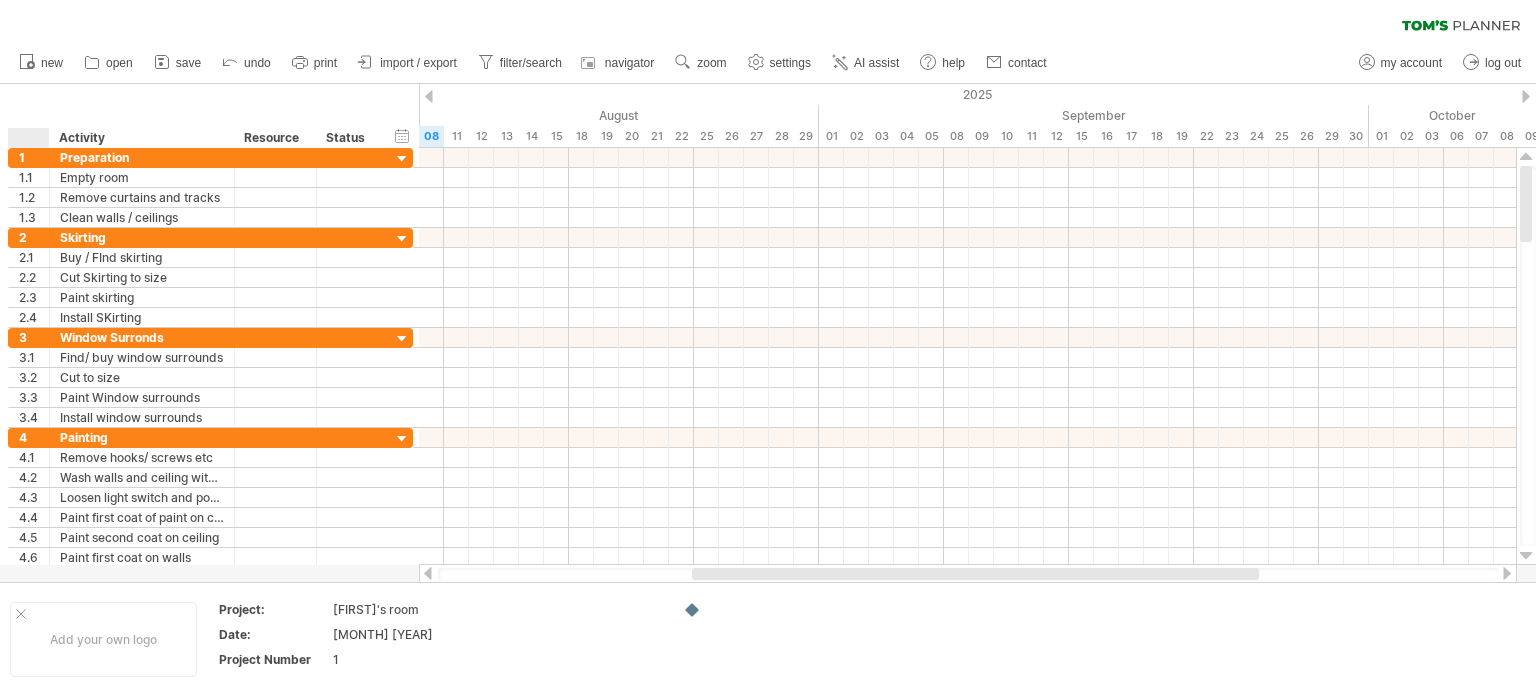 click at bounding box center (33, 138) 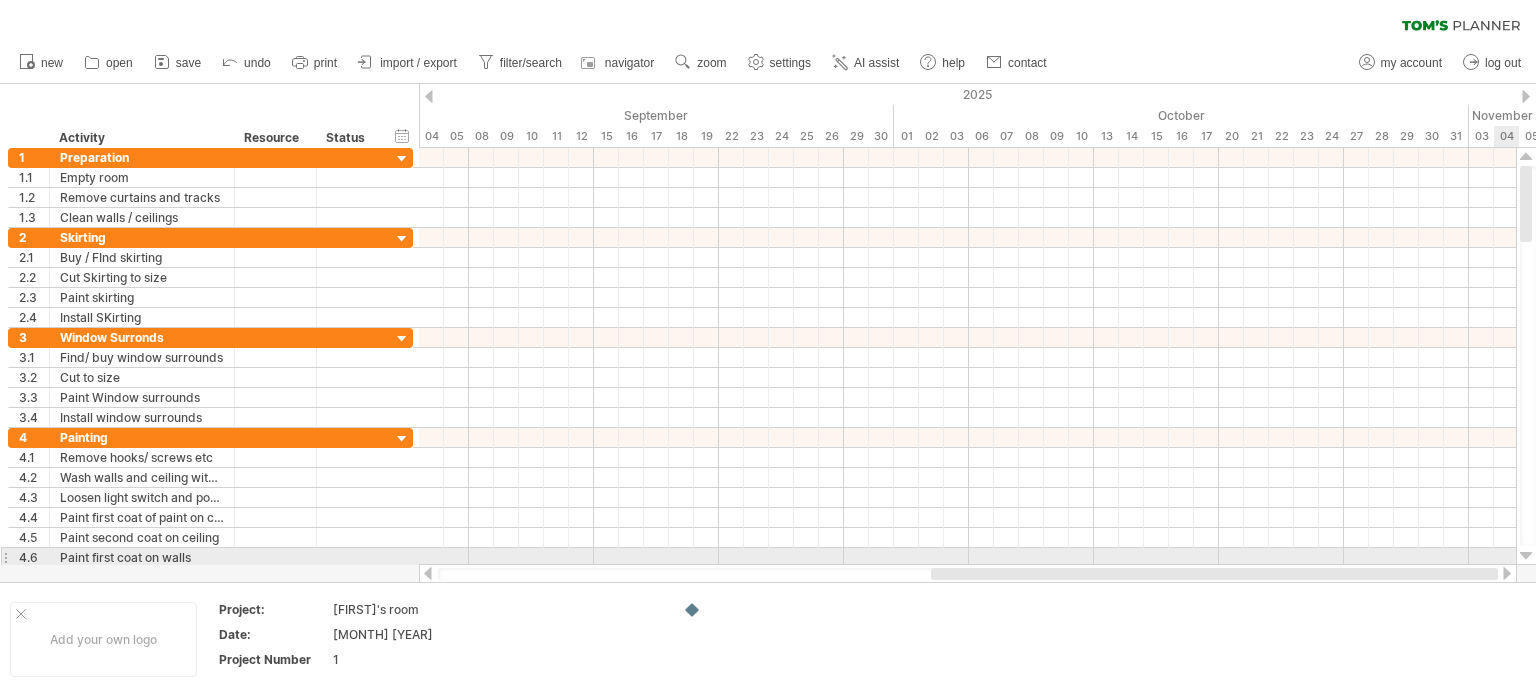 drag, startPoint x: 1251, startPoint y: 576, endPoint x: 1516, endPoint y: 559, distance: 265.5447 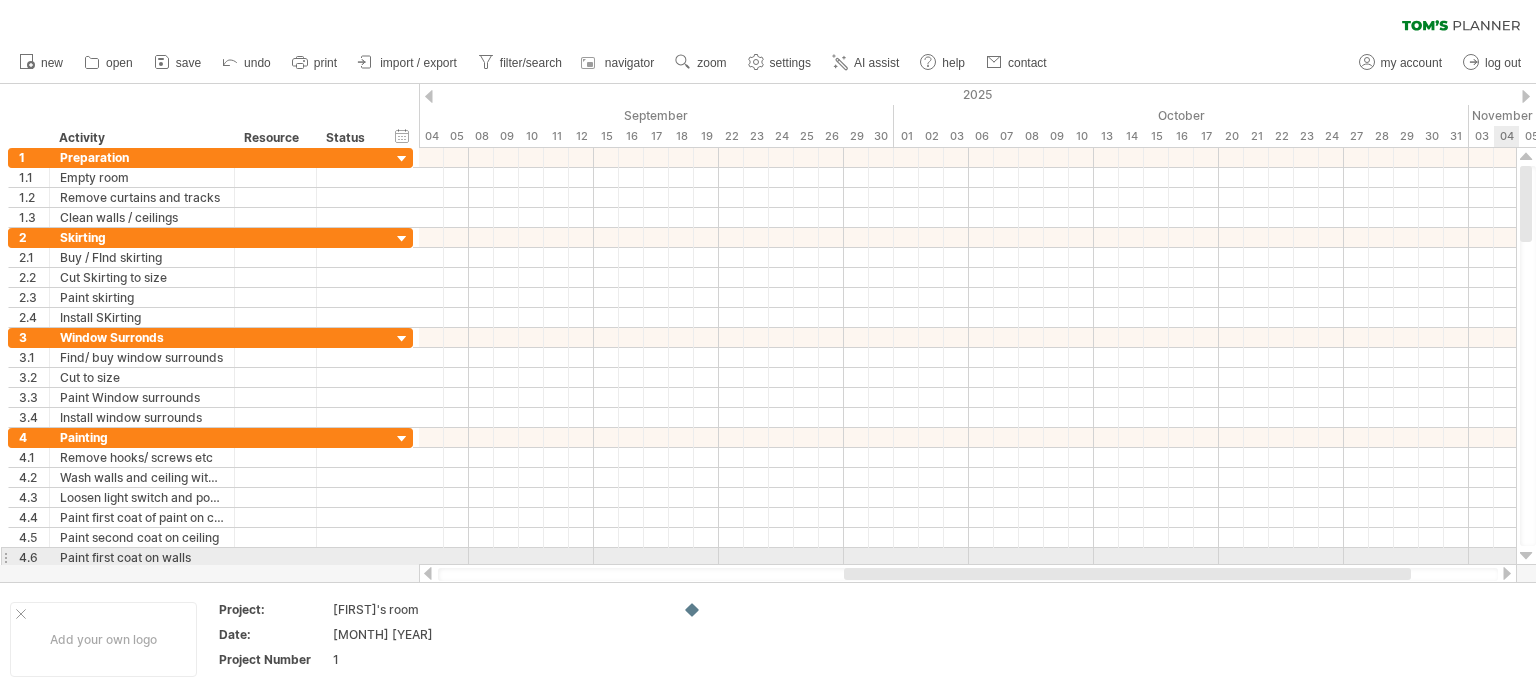 click at bounding box center (967, 558) 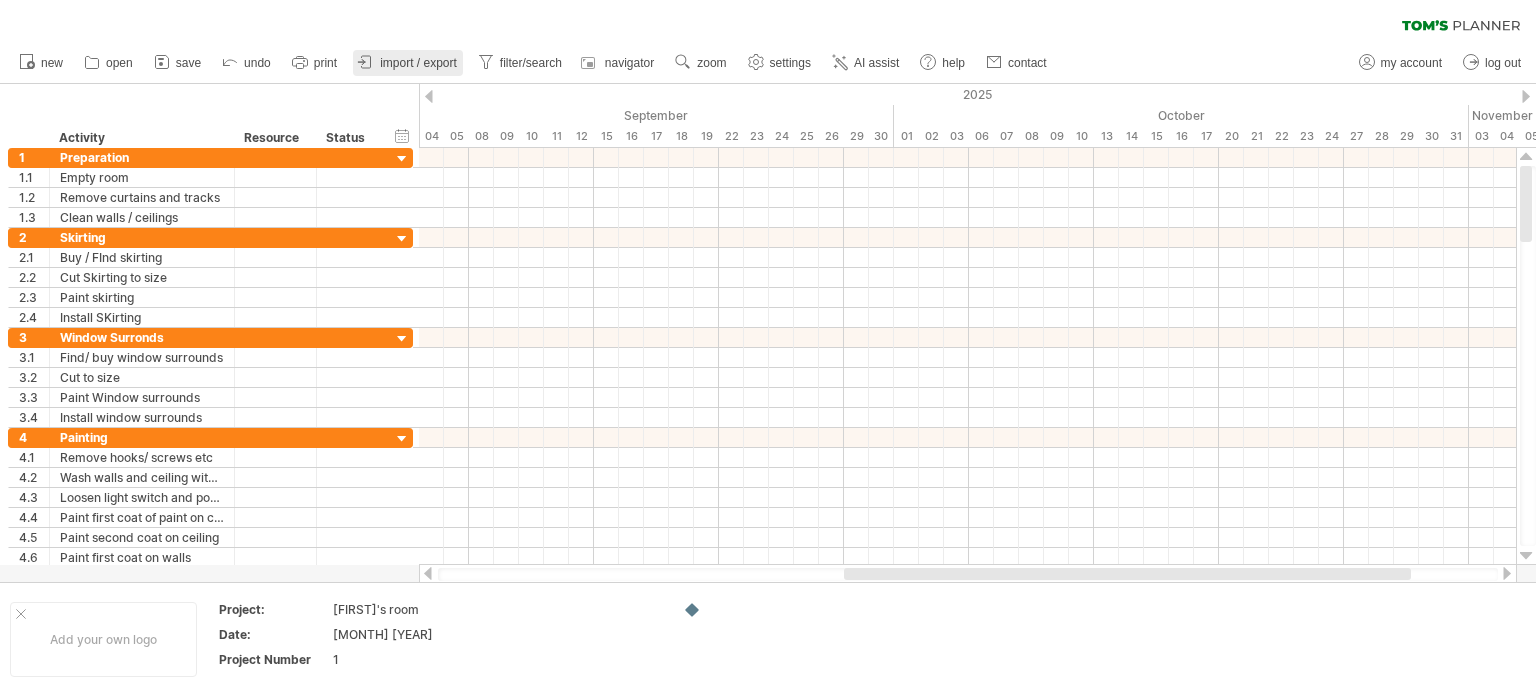 click on "import / export" at bounding box center (418, 63) 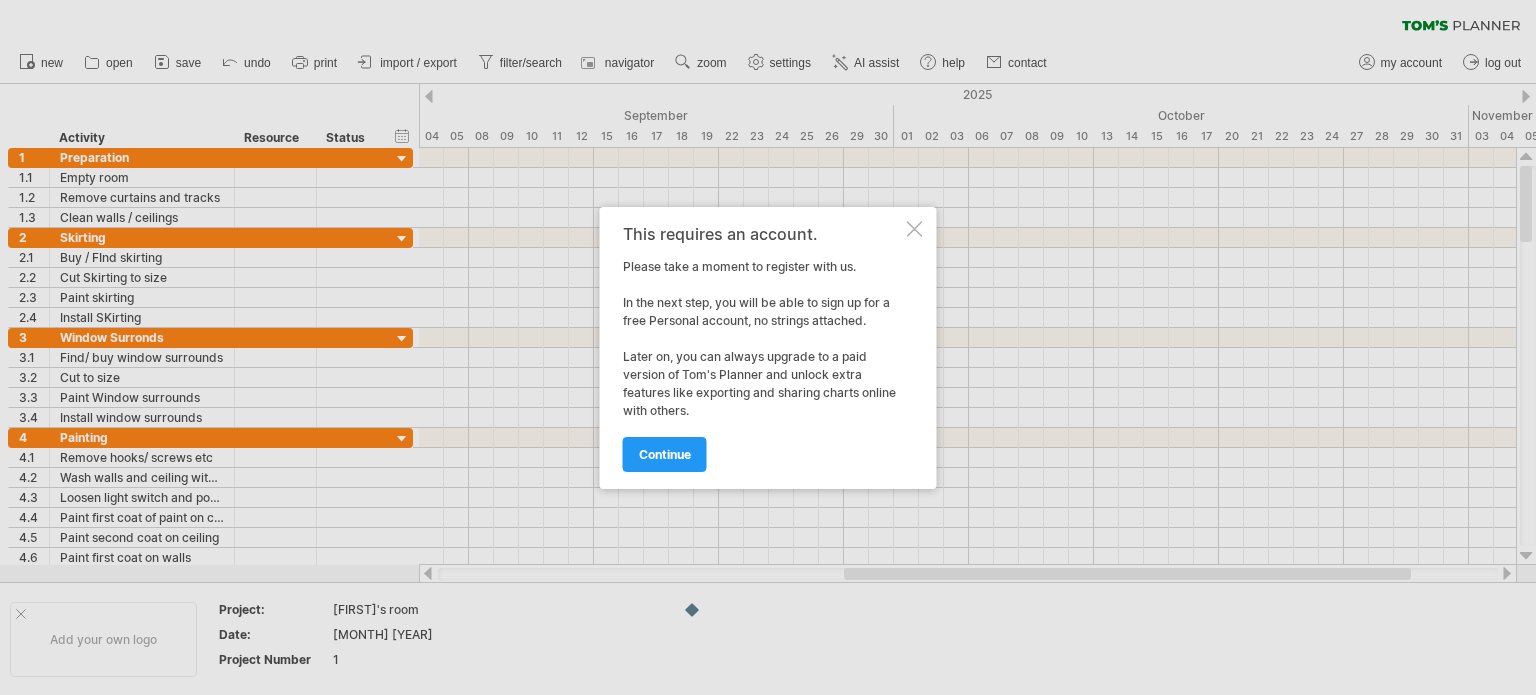 click at bounding box center [915, 229] 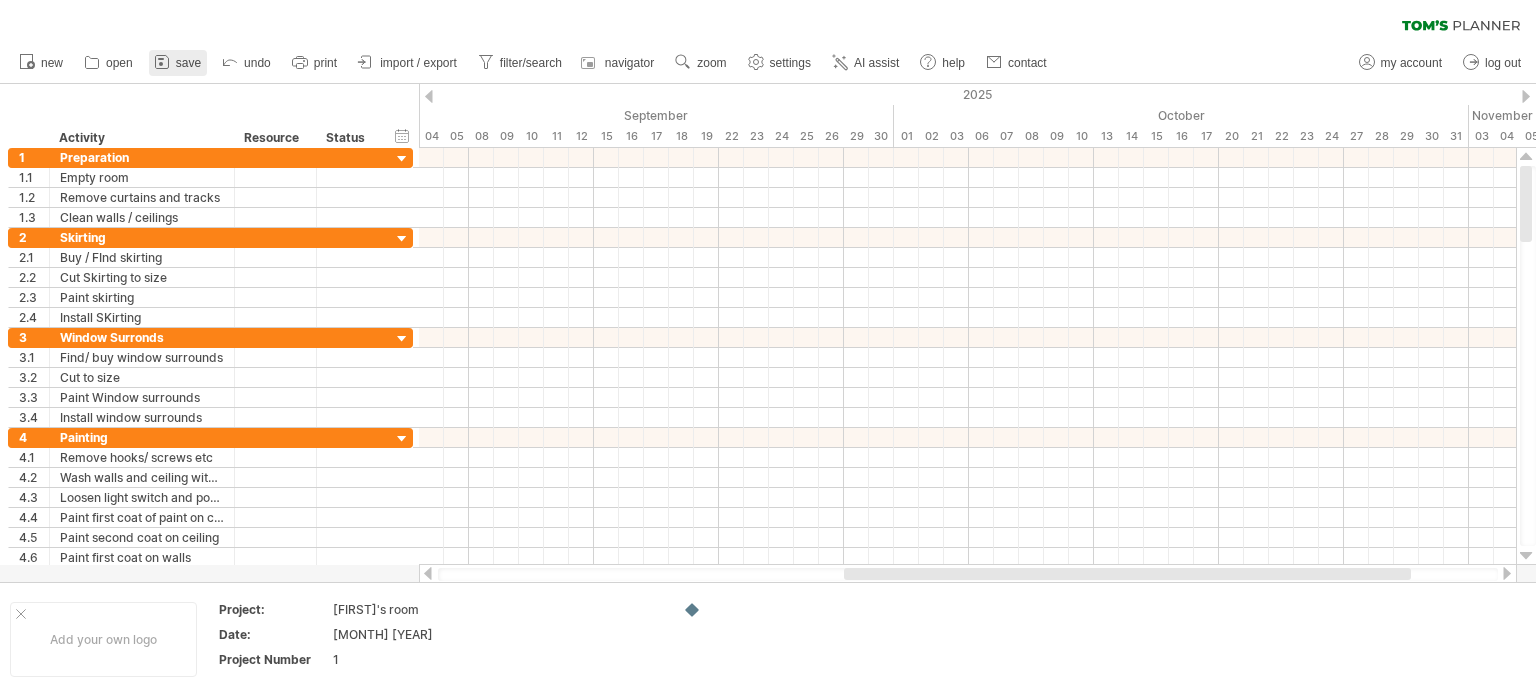 click on "save" at bounding box center (188, 63) 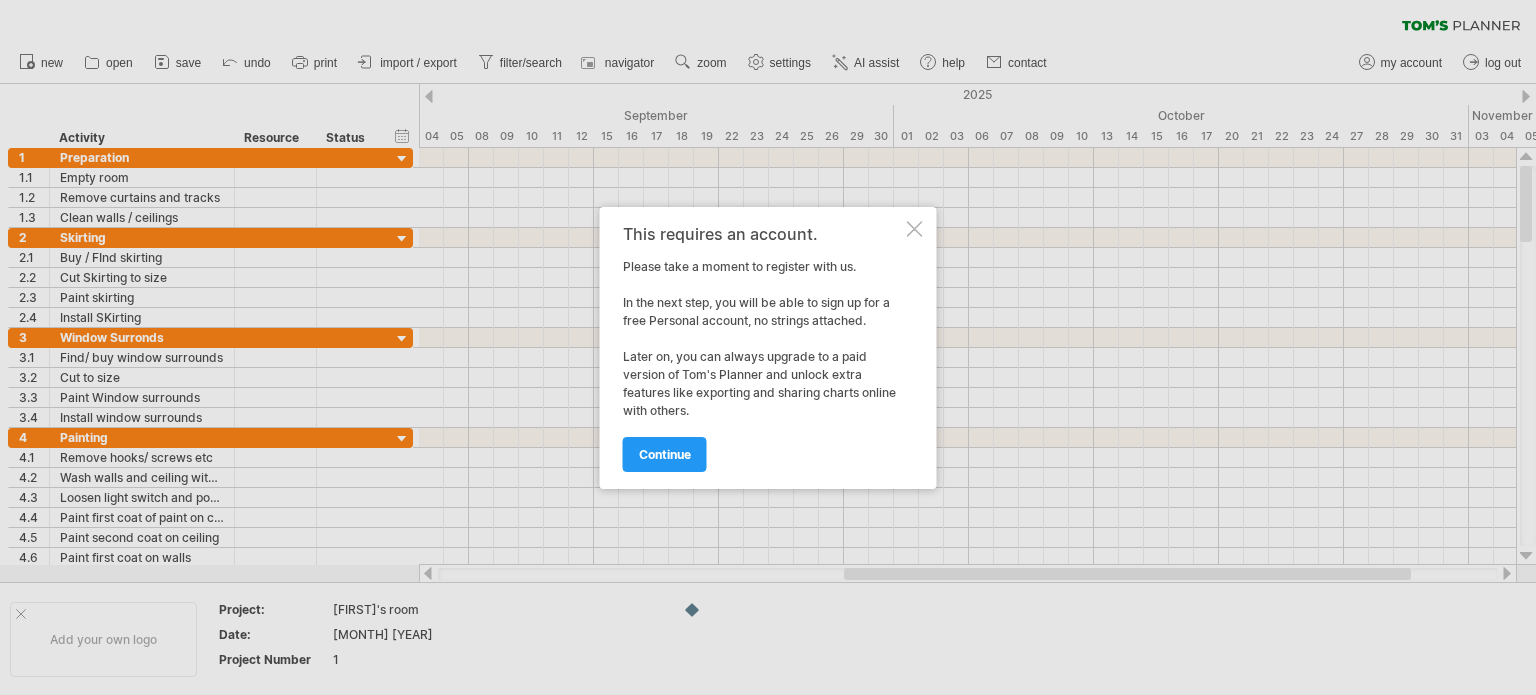 click at bounding box center (915, 229) 